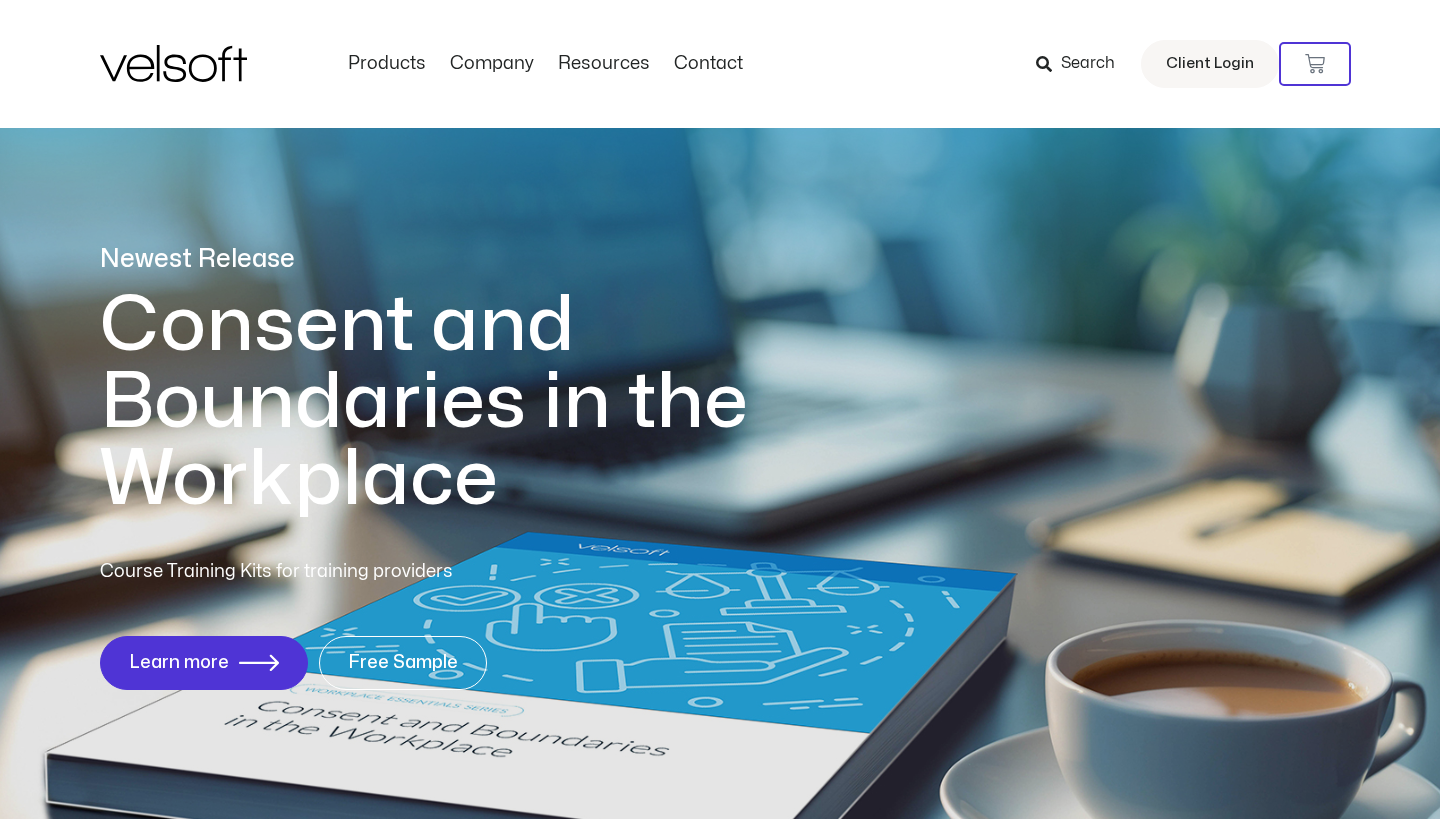 scroll, scrollTop: 0, scrollLeft: 0, axis: both 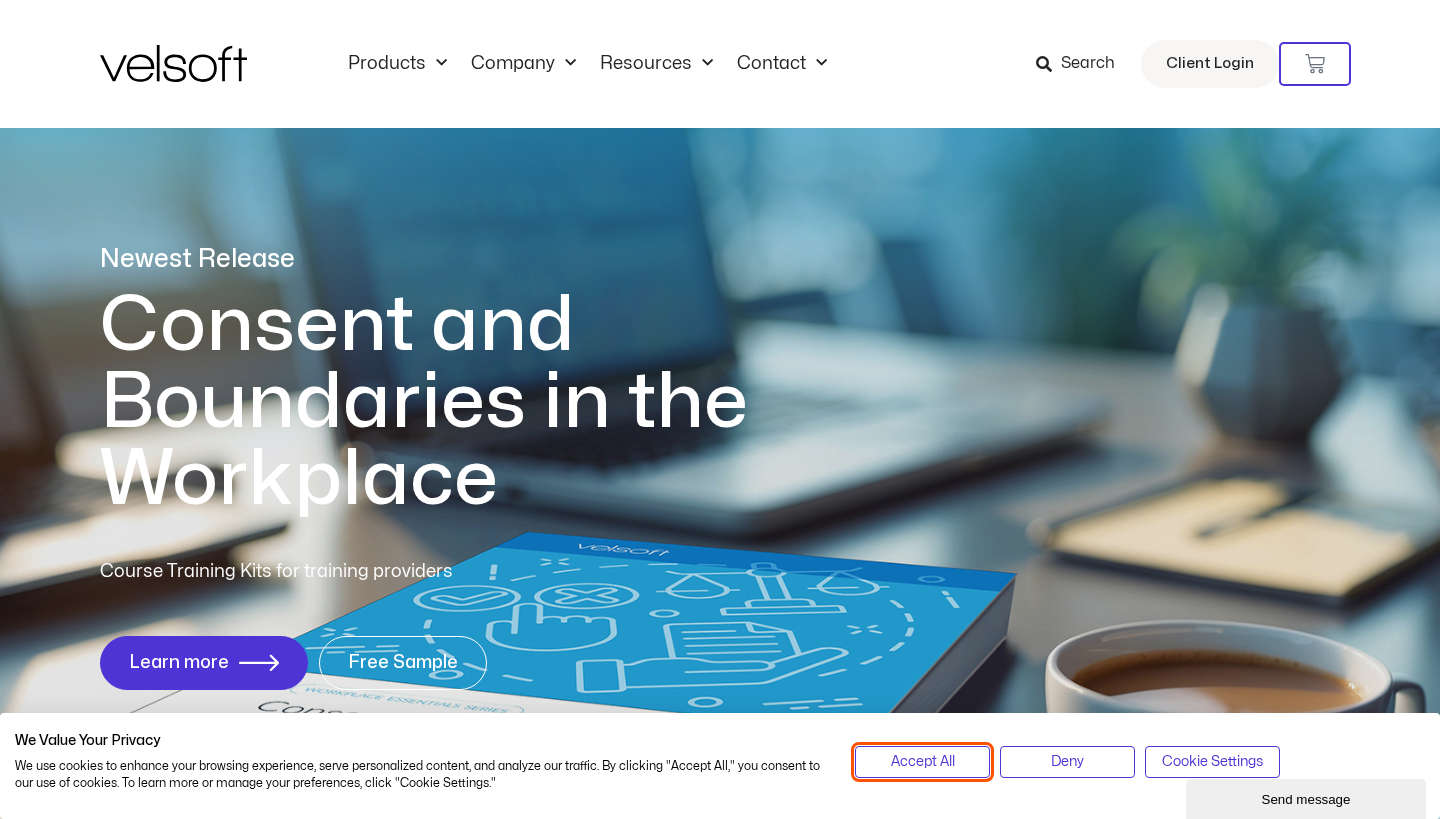 click on "Accept All" at bounding box center [923, 762] 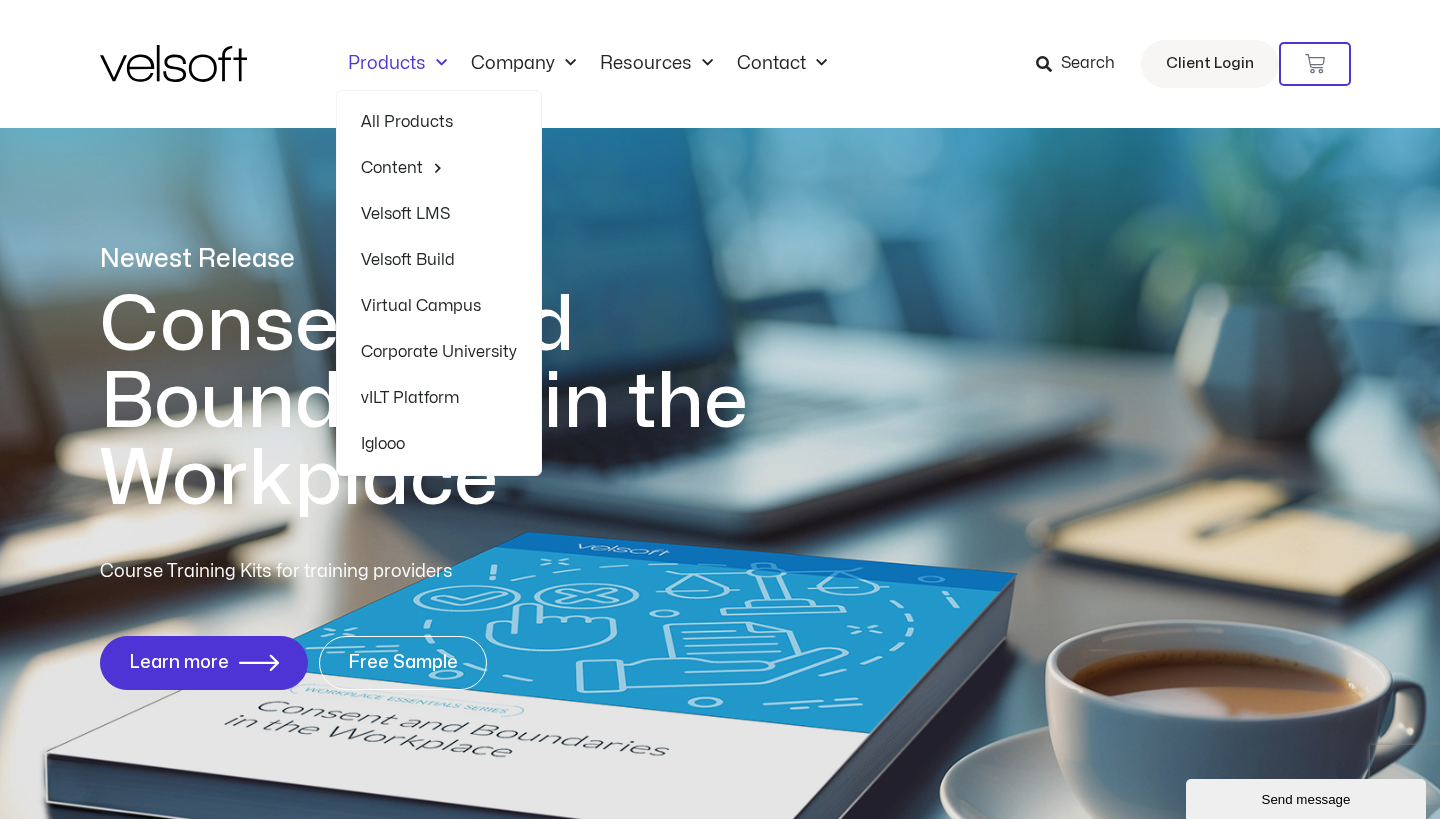 click 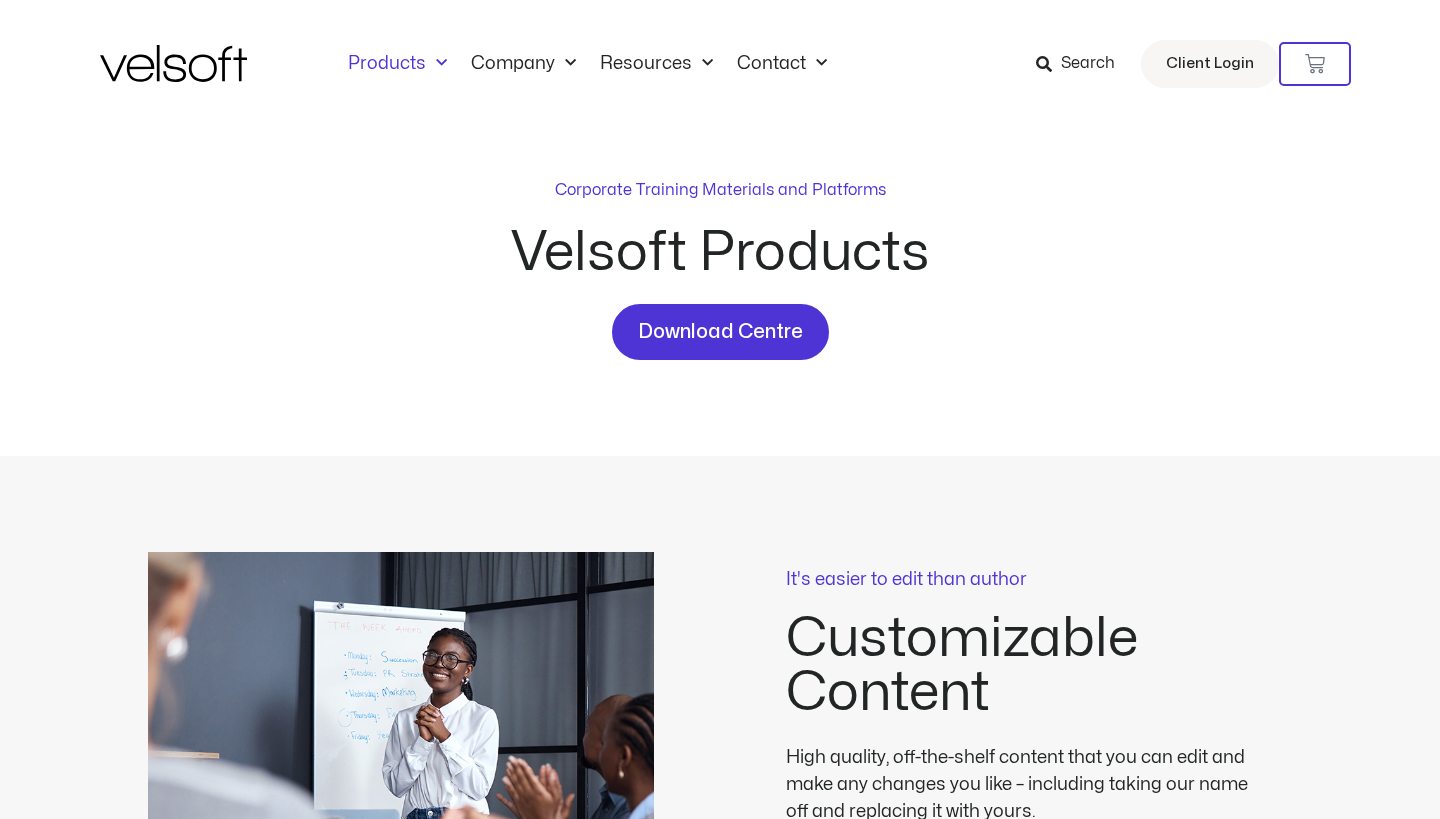 scroll, scrollTop: 0, scrollLeft: 0, axis: both 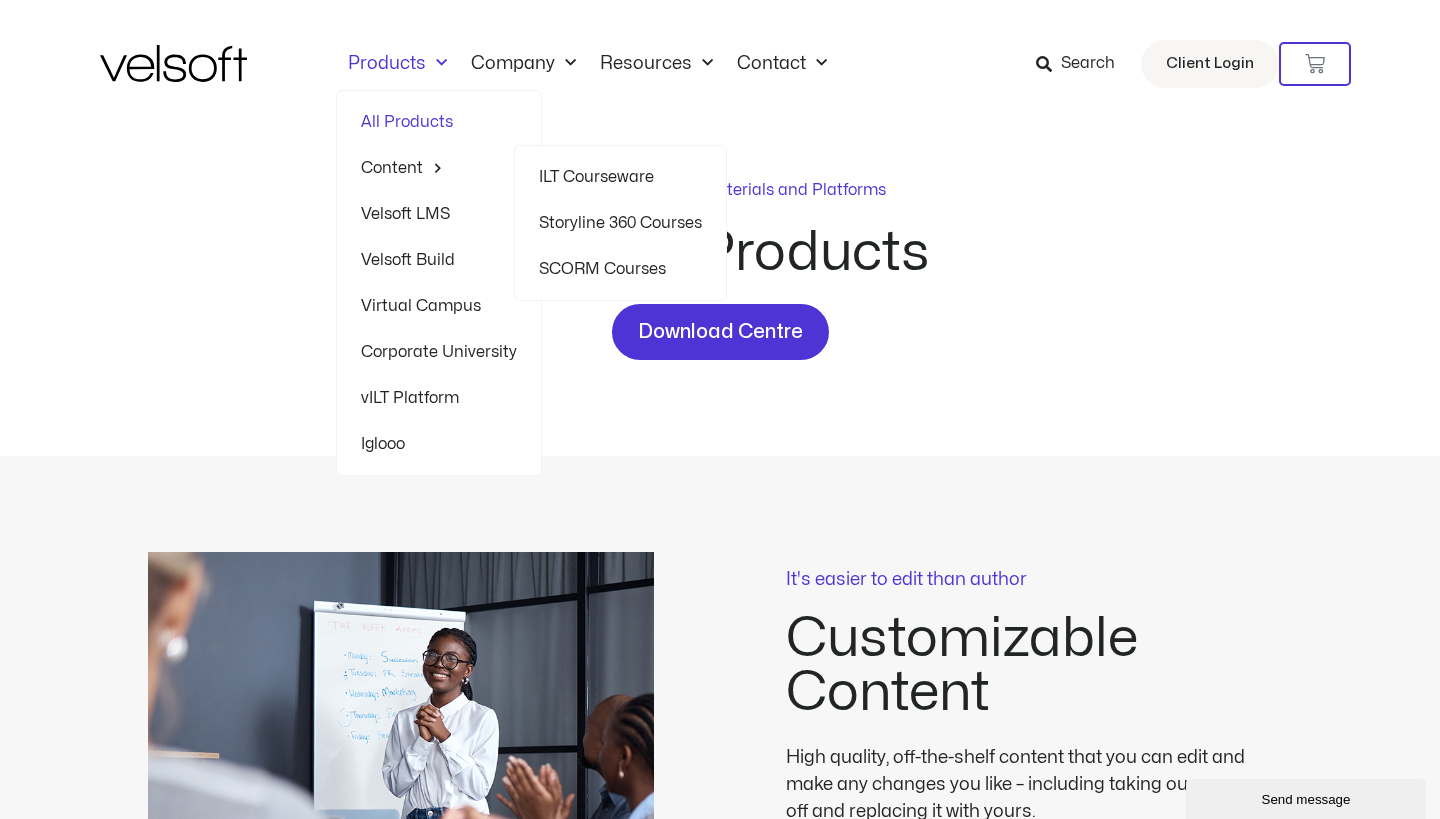 click on "ILT Courseware" 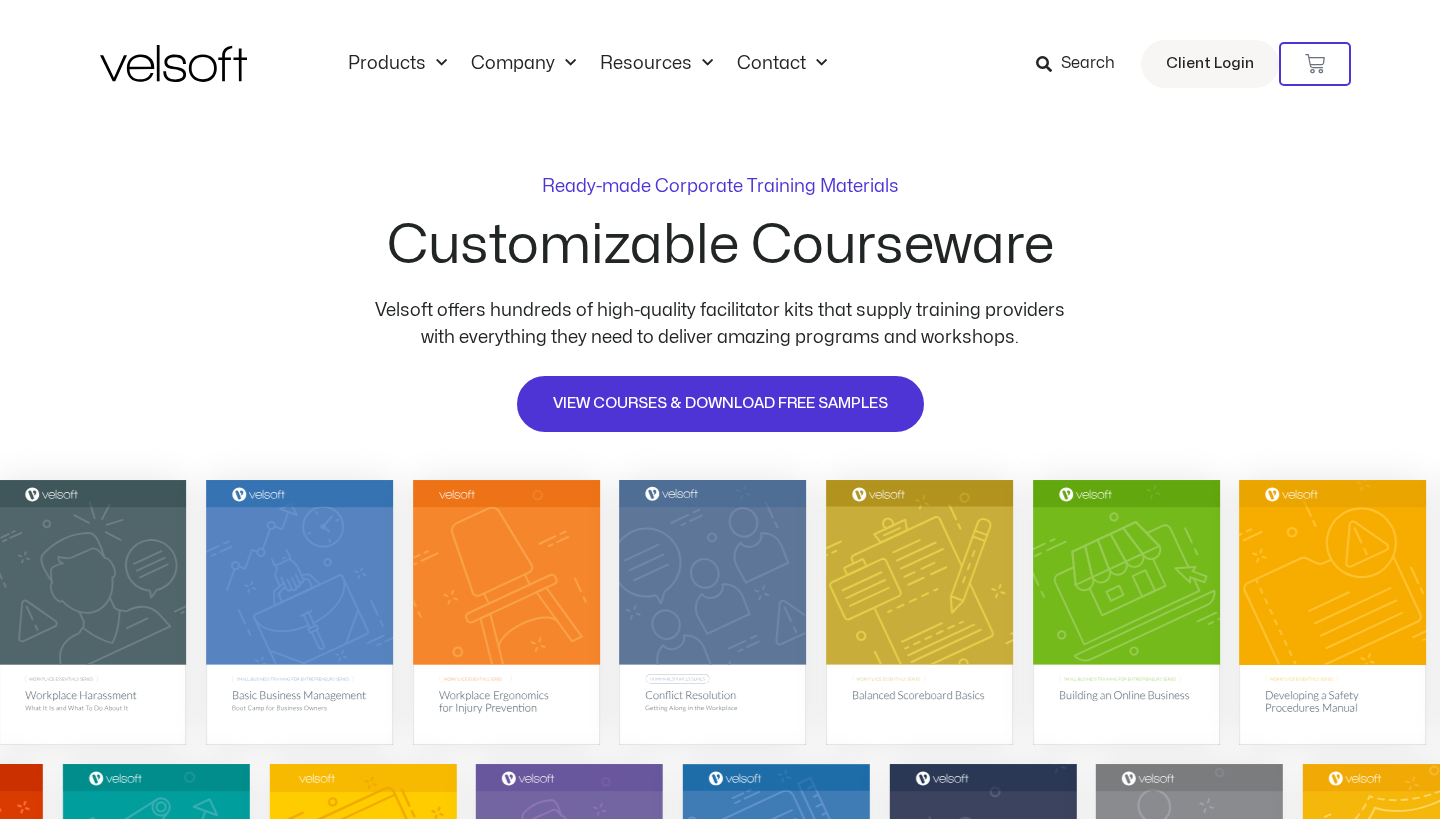 scroll, scrollTop: 0, scrollLeft: 0, axis: both 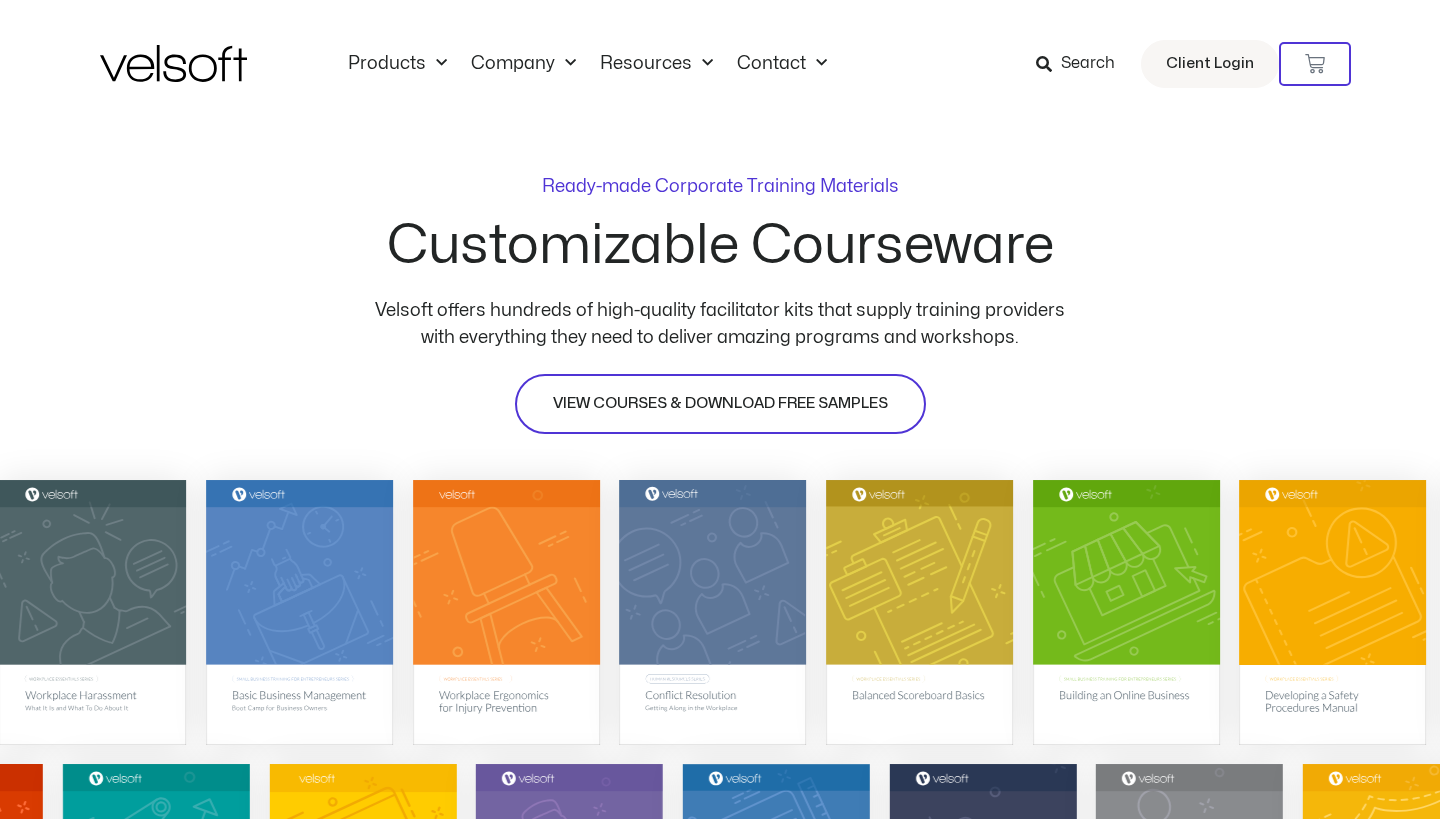 click on "VIEW COURSES & DOWNLOAD FREE SAMPLES" at bounding box center (720, 404) 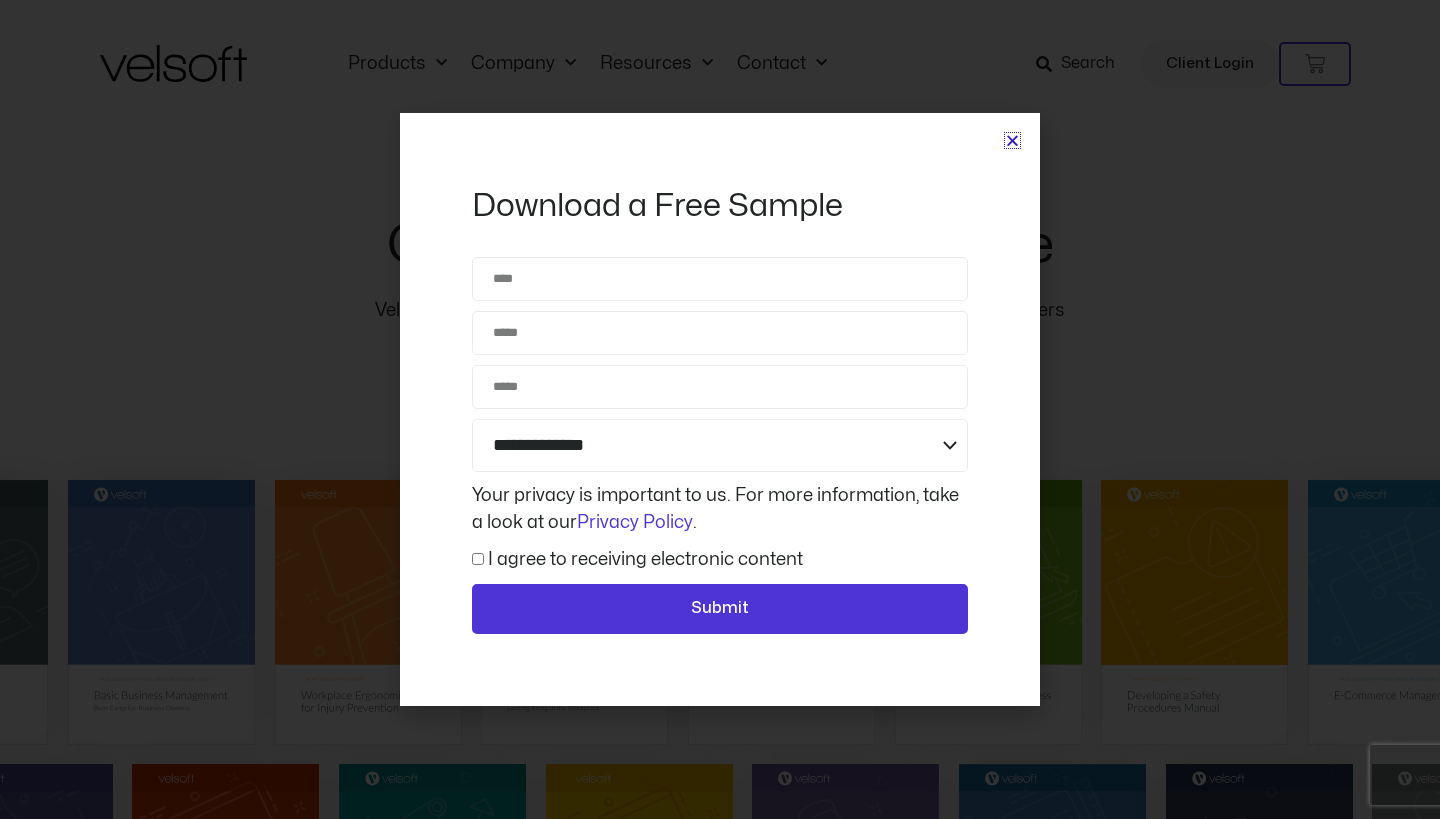 scroll, scrollTop: 9265, scrollLeft: 0, axis: vertical 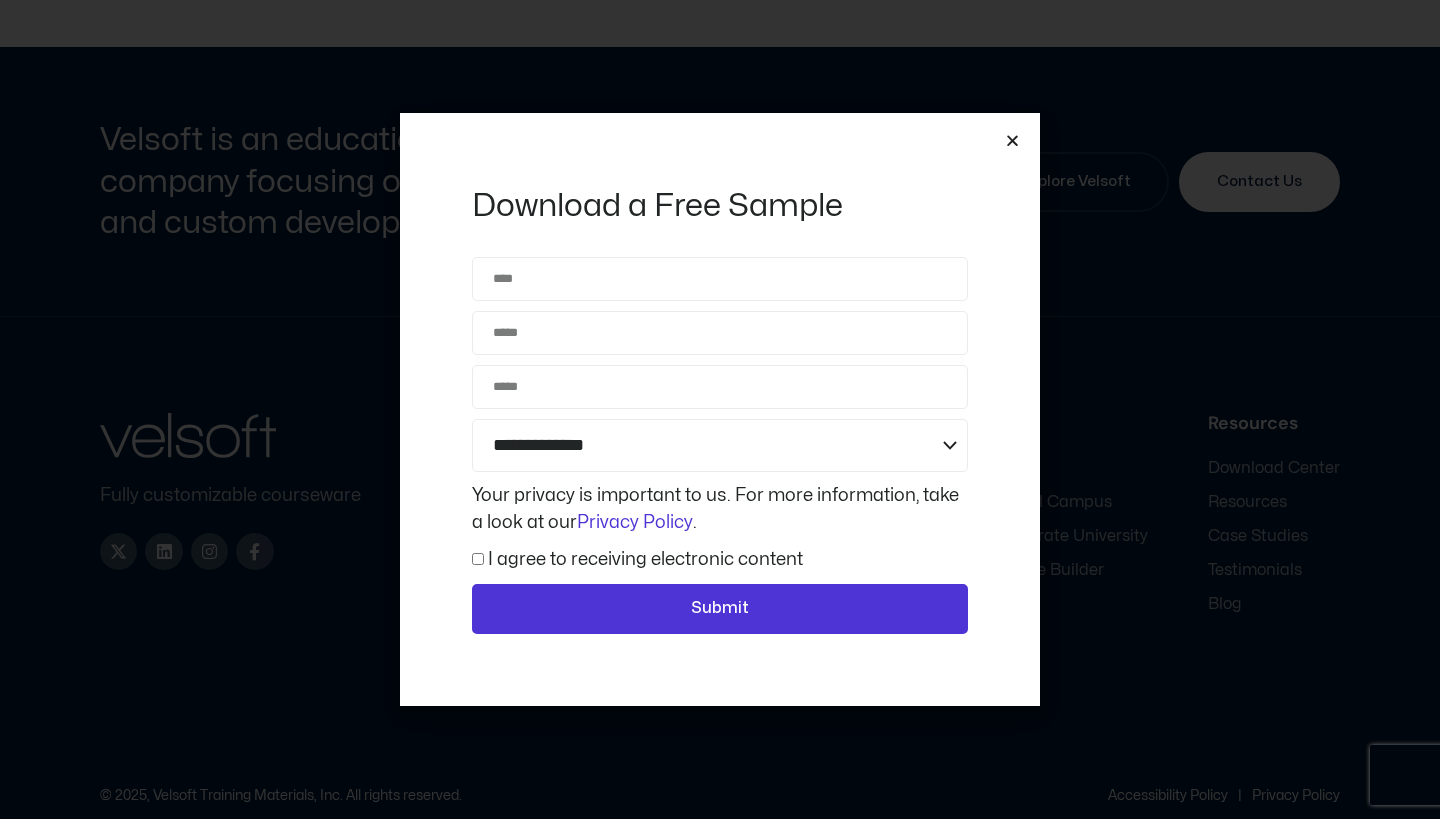 click at bounding box center (1012, 140) 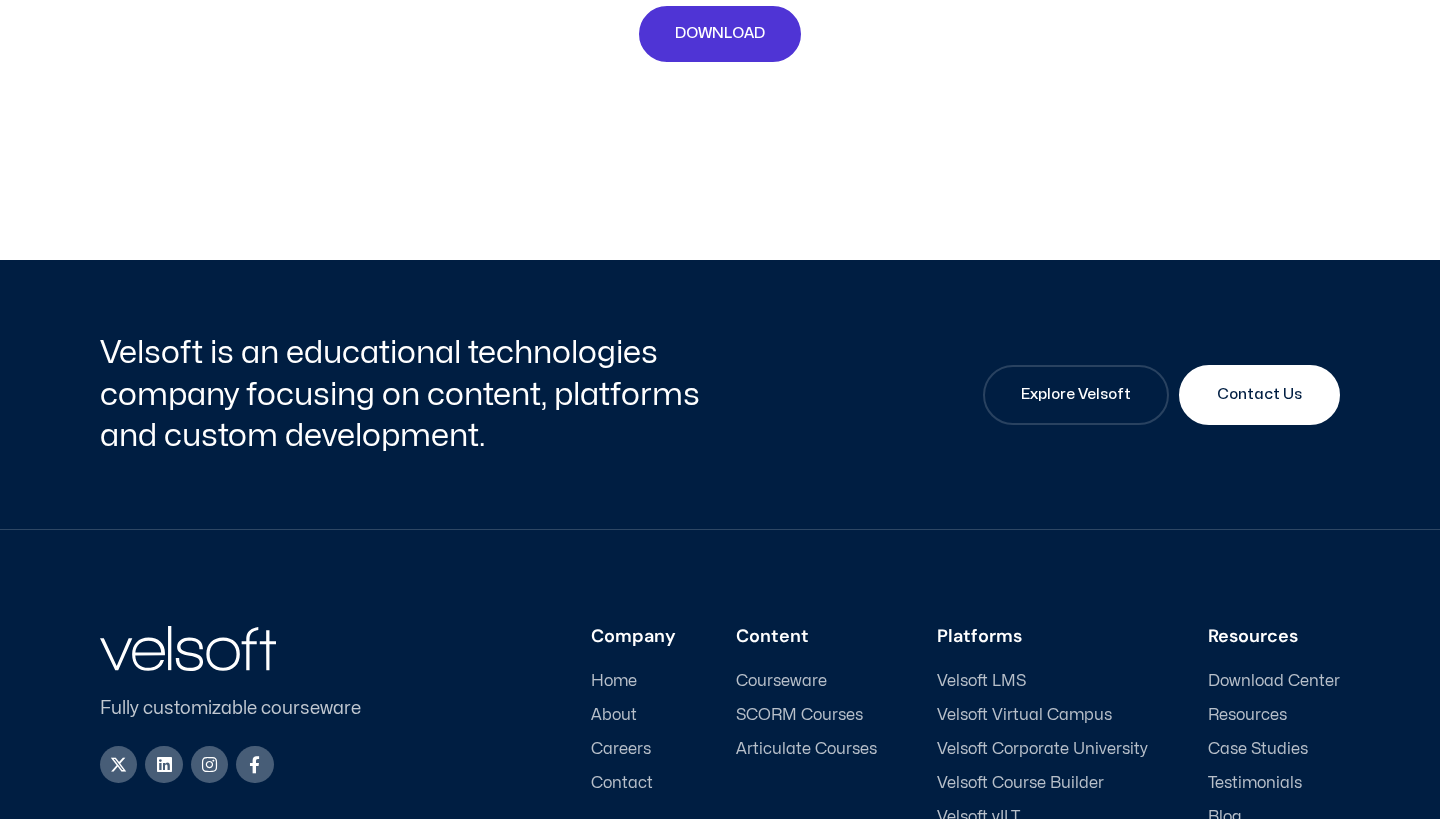 scroll, scrollTop: 9053, scrollLeft: 0, axis: vertical 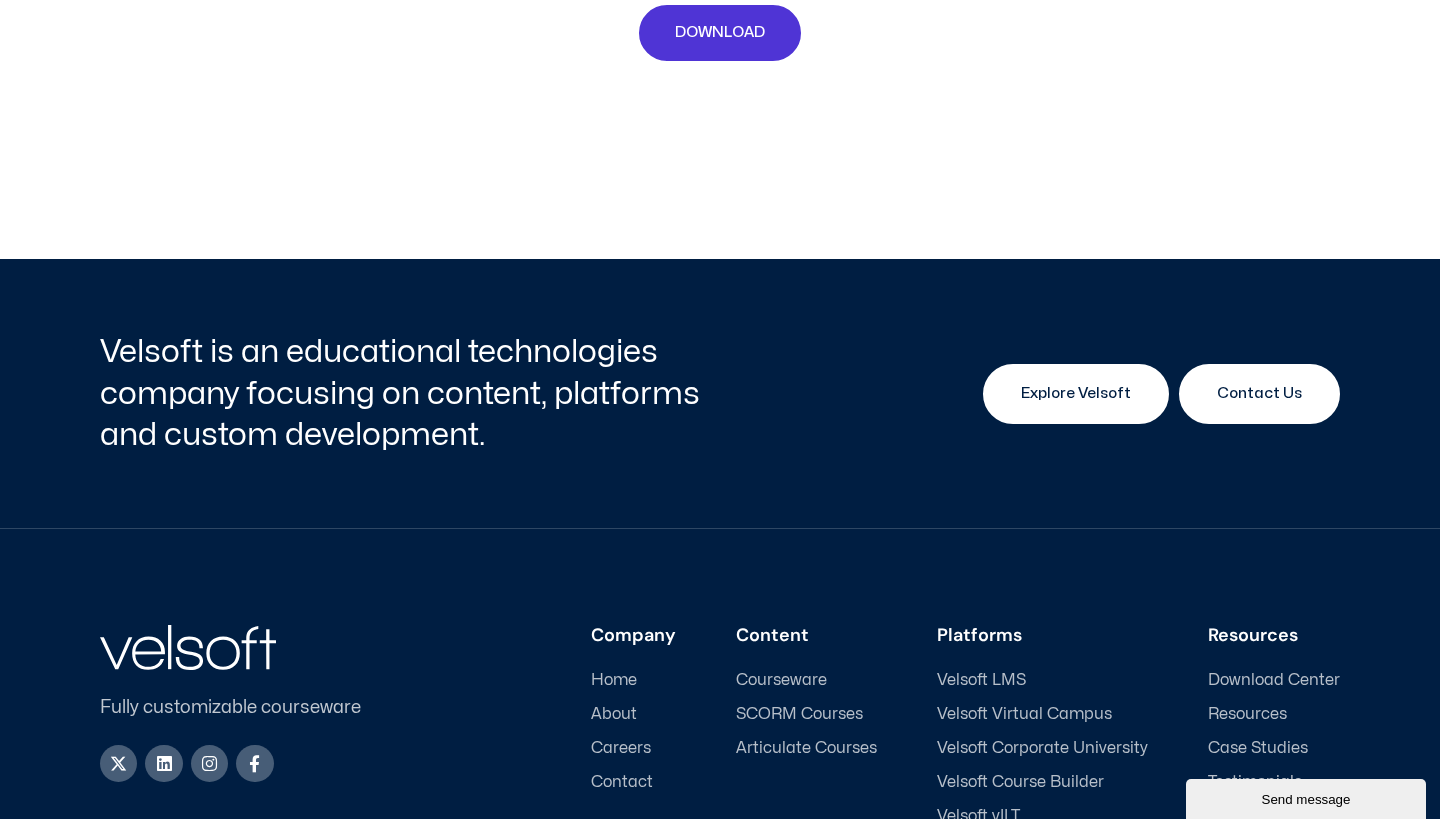 click on "Explore Velsoft" at bounding box center (1076, 394) 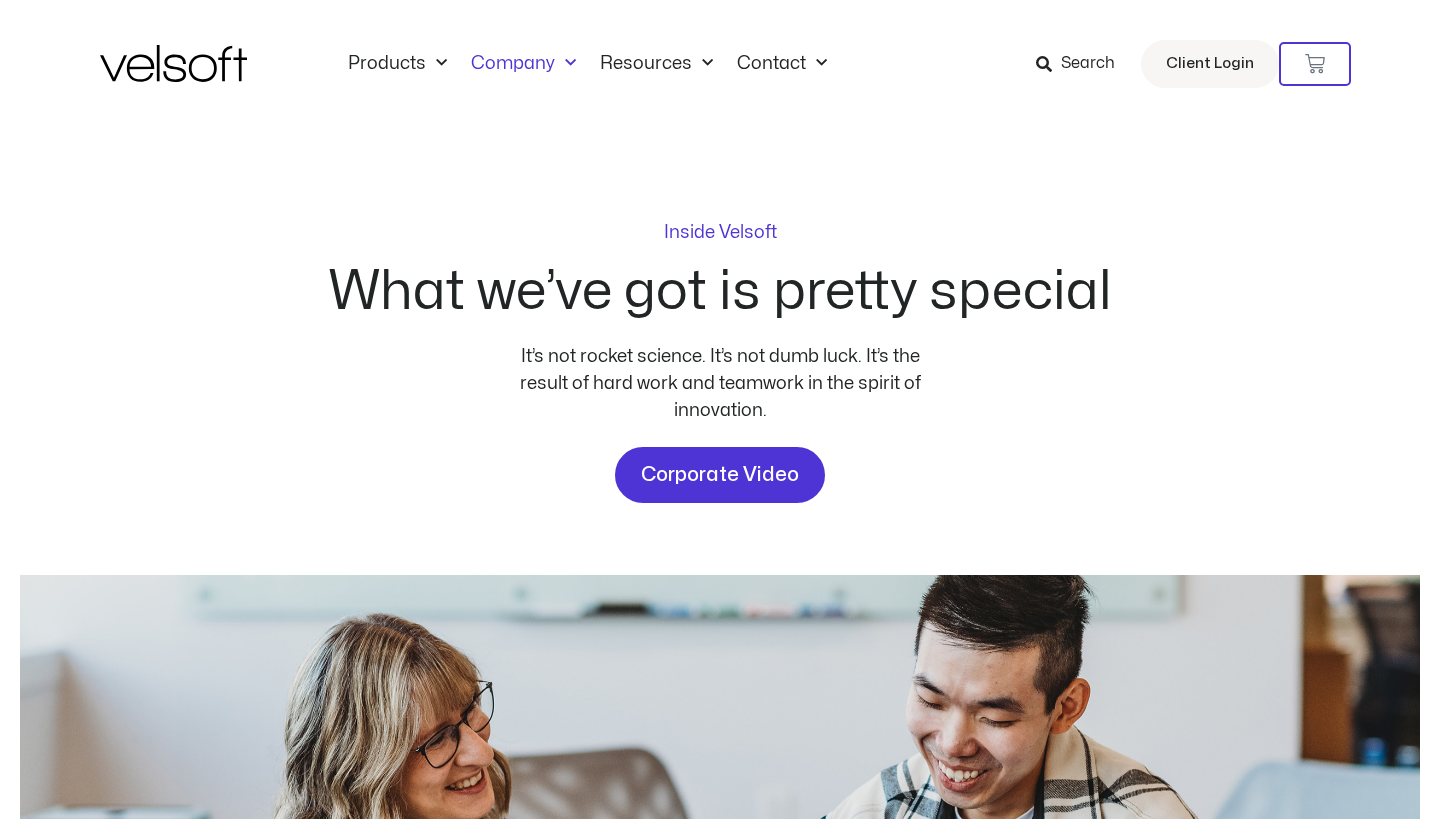 scroll, scrollTop: 0, scrollLeft: 0, axis: both 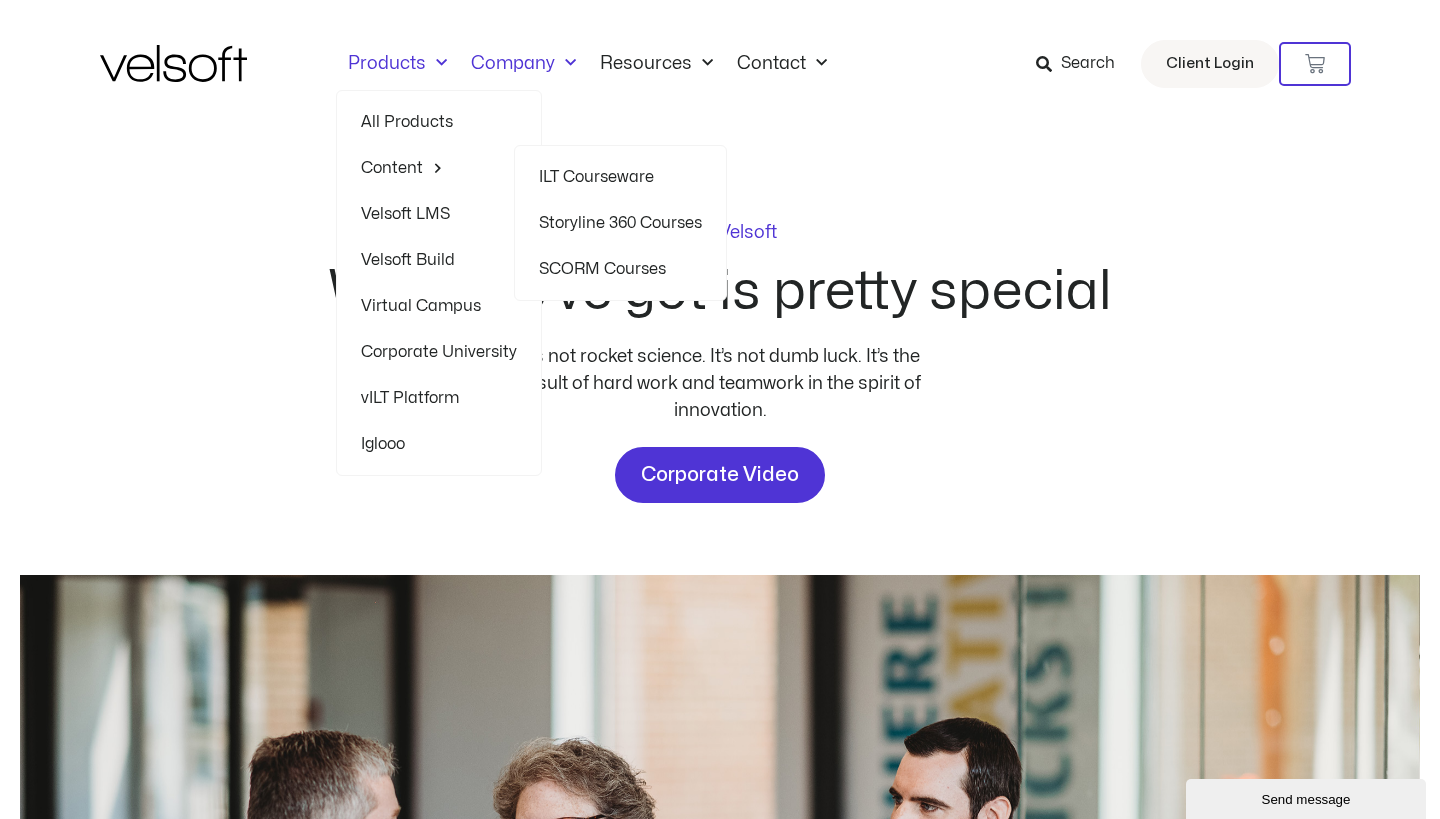 click on "ILT Courseware" 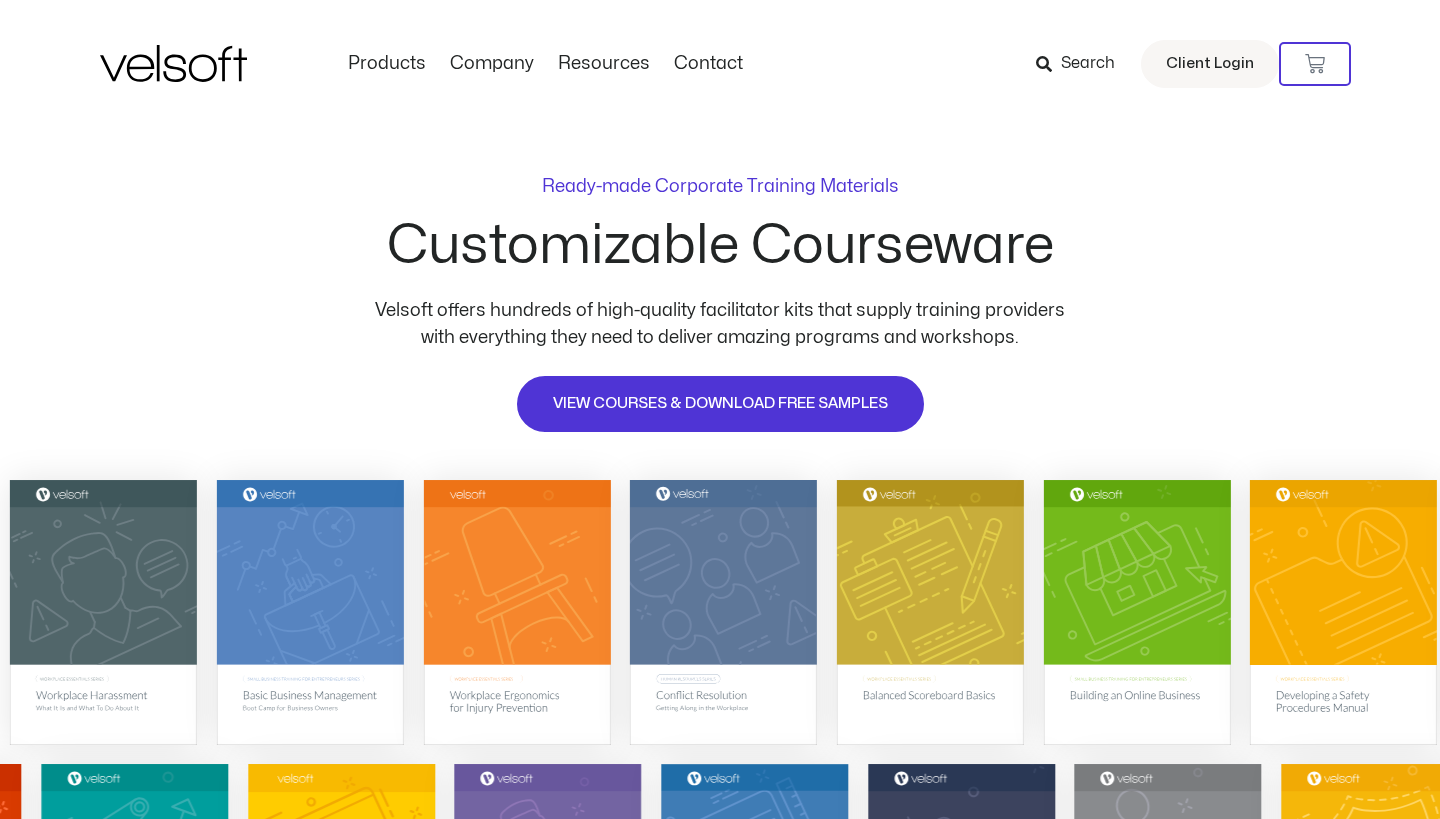 scroll, scrollTop: 0, scrollLeft: 0, axis: both 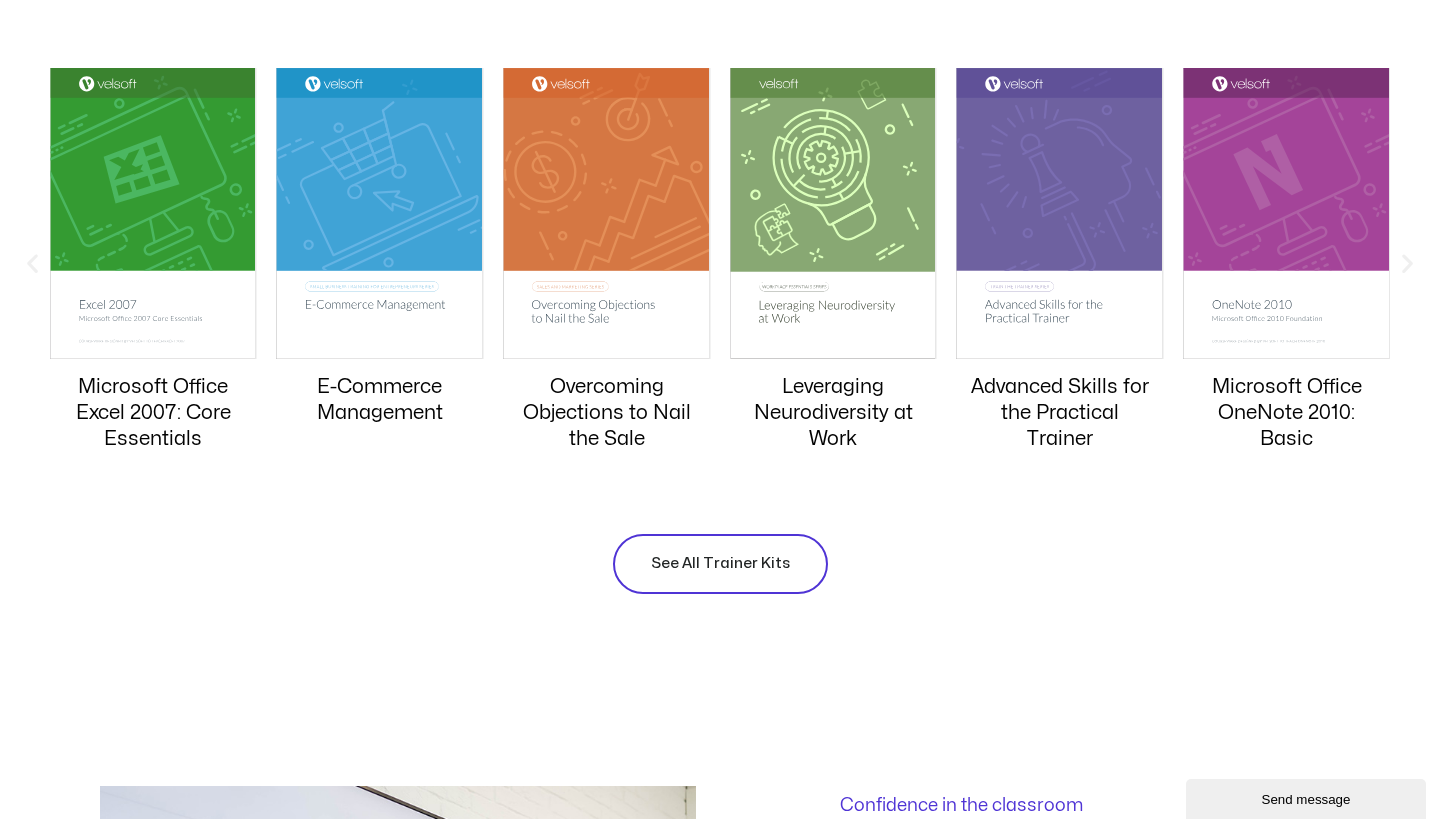 click on "See All Trainer Kits" at bounding box center [720, 564] 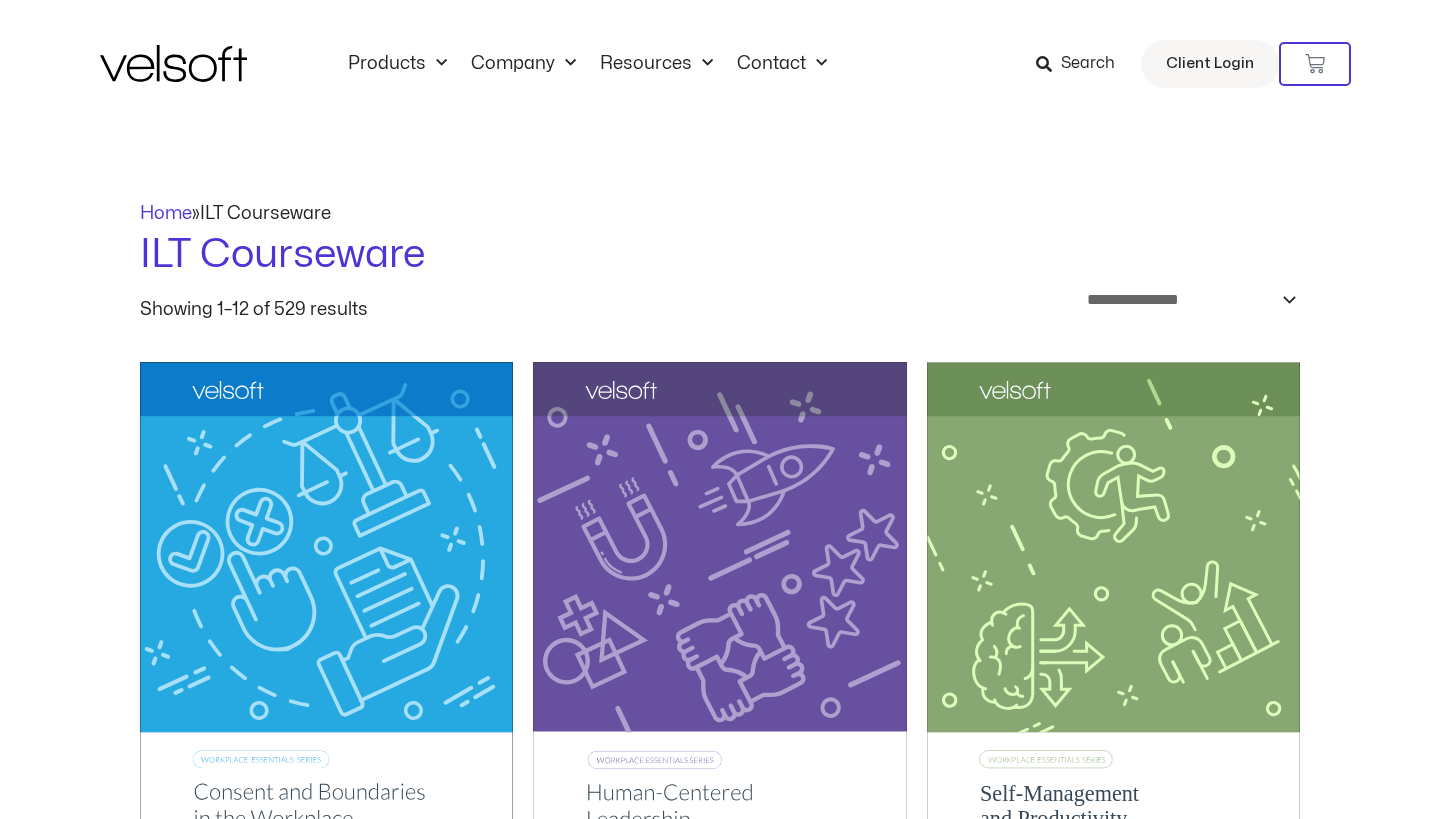 scroll, scrollTop: 0, scrollLeft: 0, axis: both 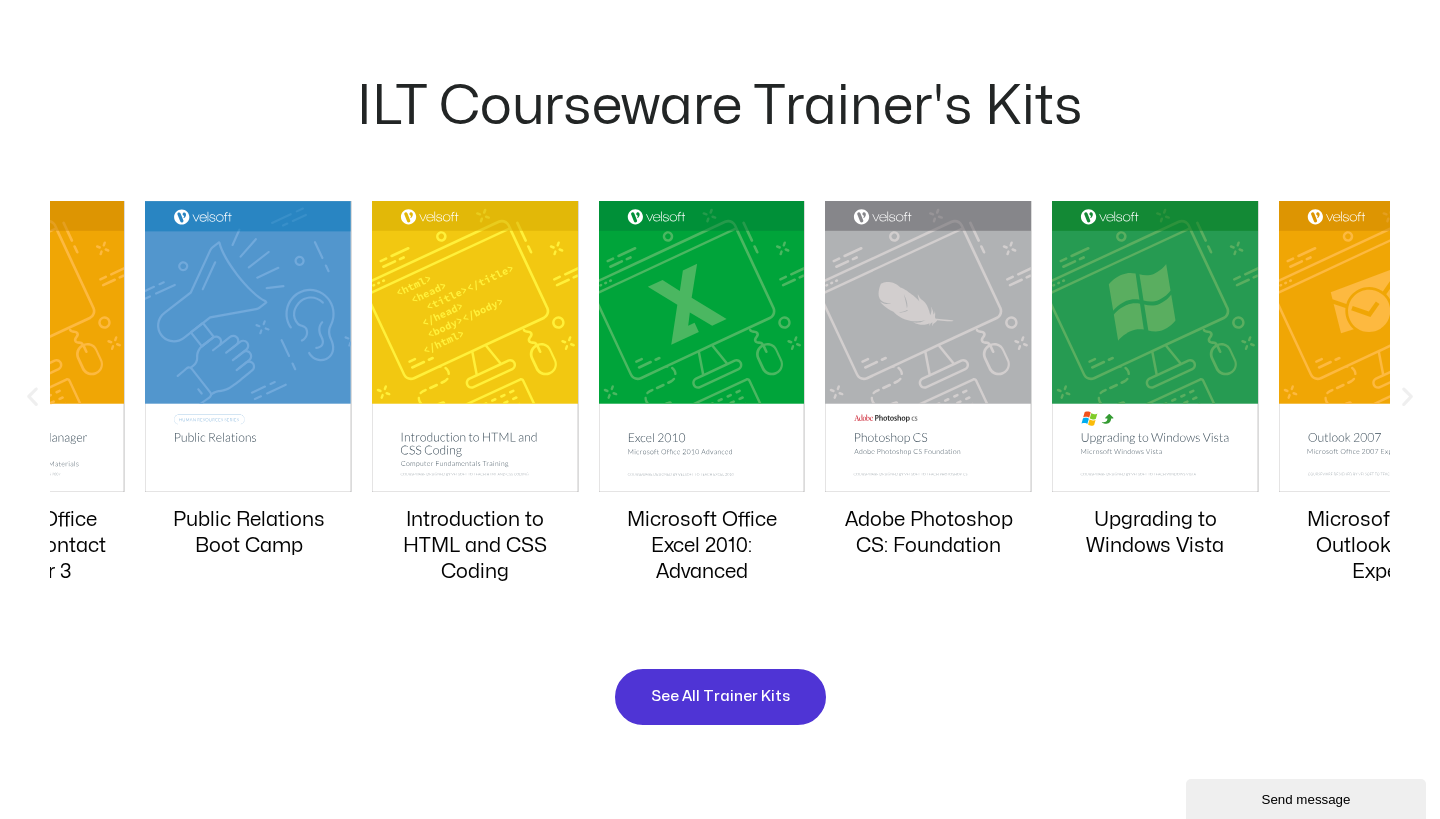 click on "Microsoft Office Excel 2010: Advanced" at bounding box center (702, 543) 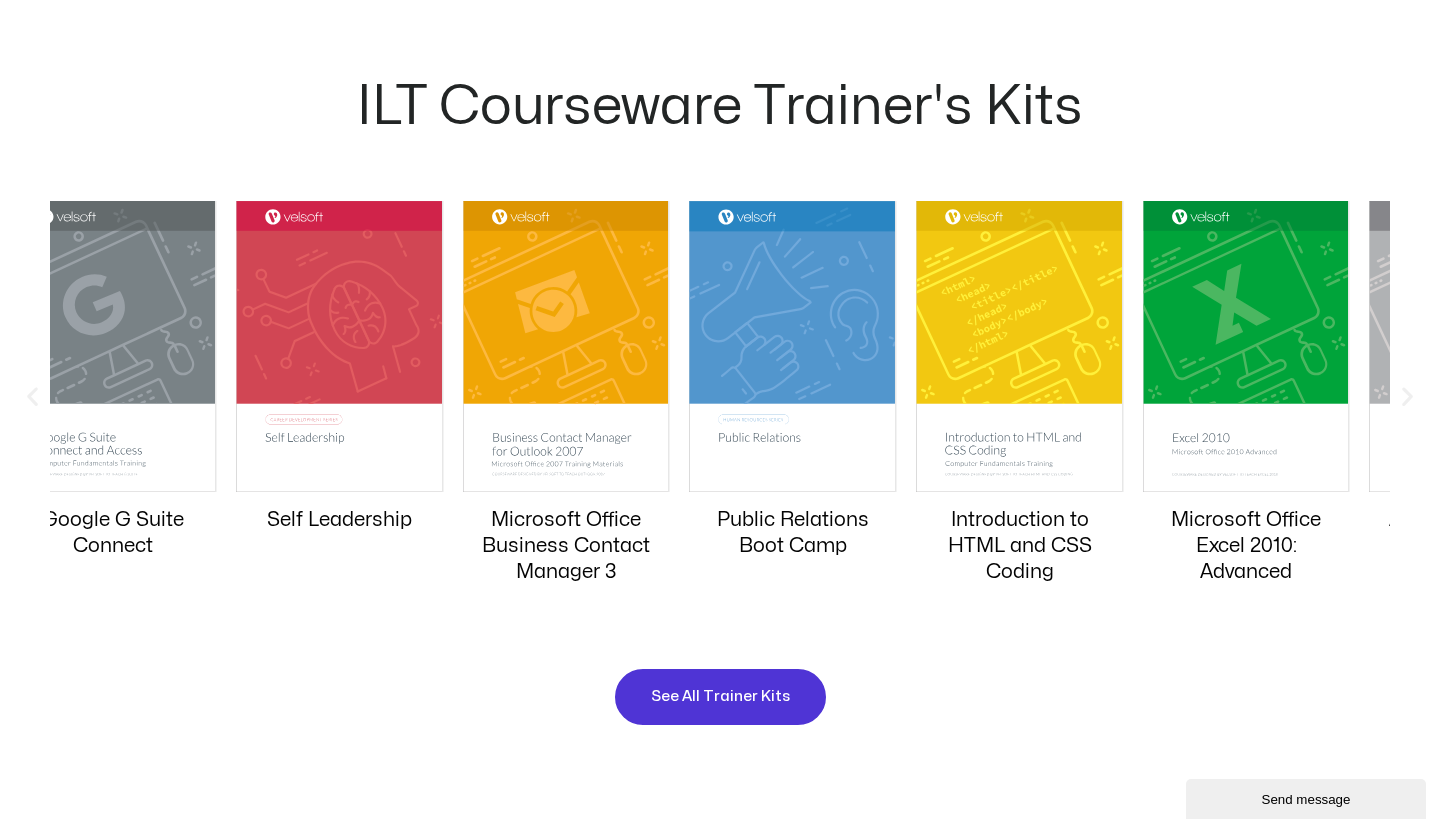 click at bounding box center [793, 347] 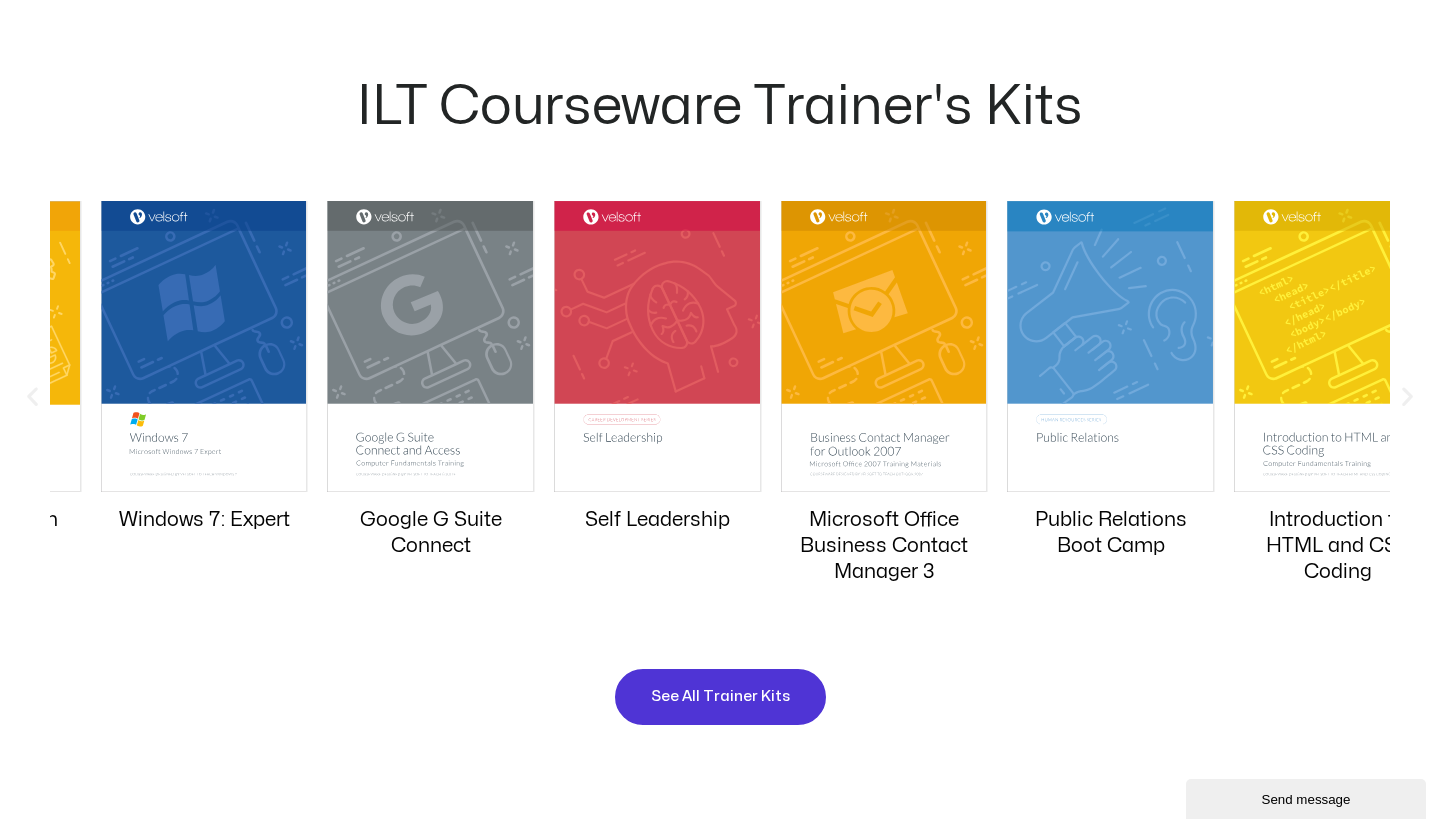 click on "Motivation Training: Motivating Your Workforce
Microsoft XP Outlook 2002: Advanced
Employee Recognition: Appreciating Your Workforce
Corrective Action
Windows 7: Expert
Google G Suite Connect" at bounding box center (-1713, 411) 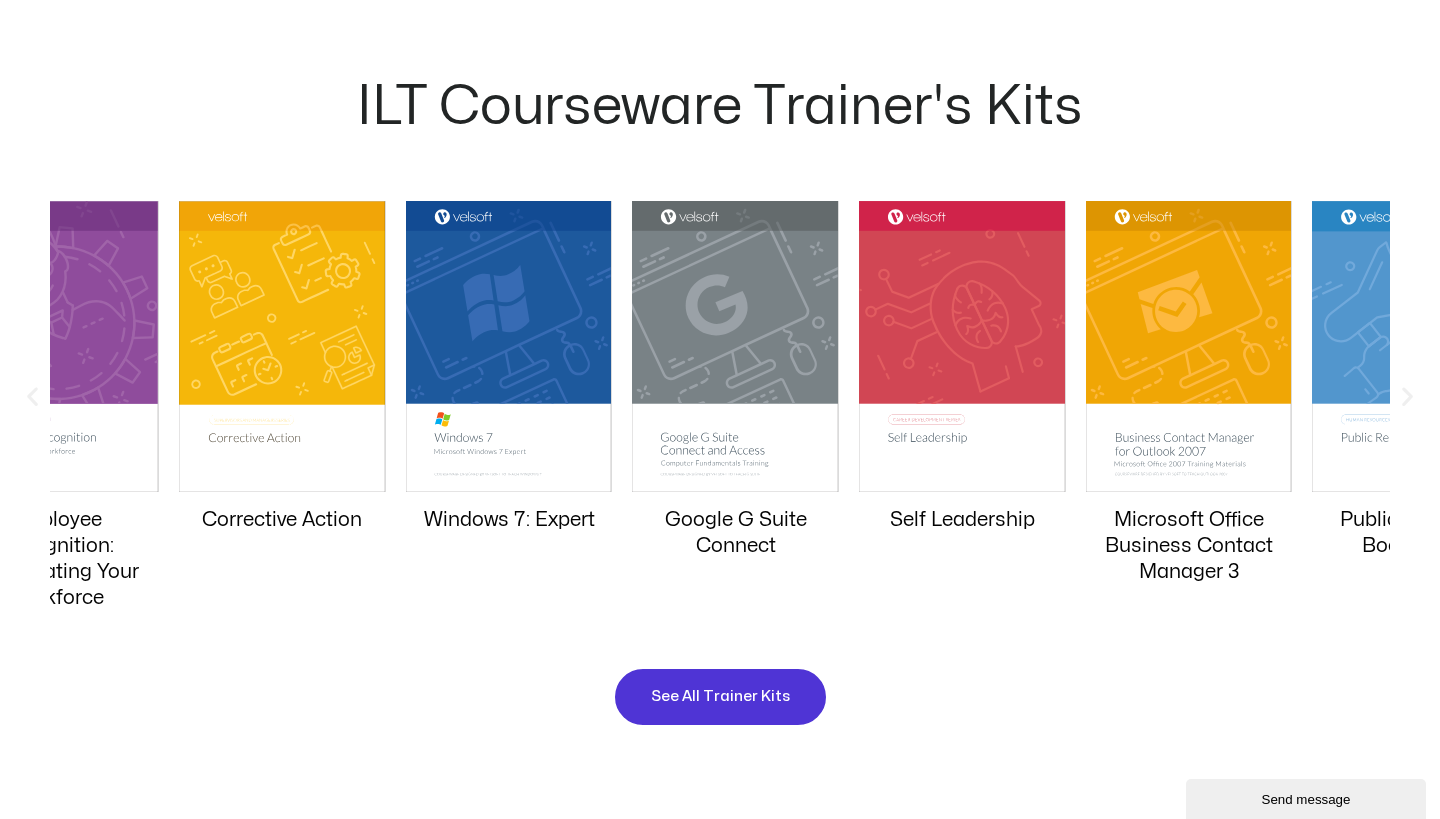 click at bounding box center [735, 347] 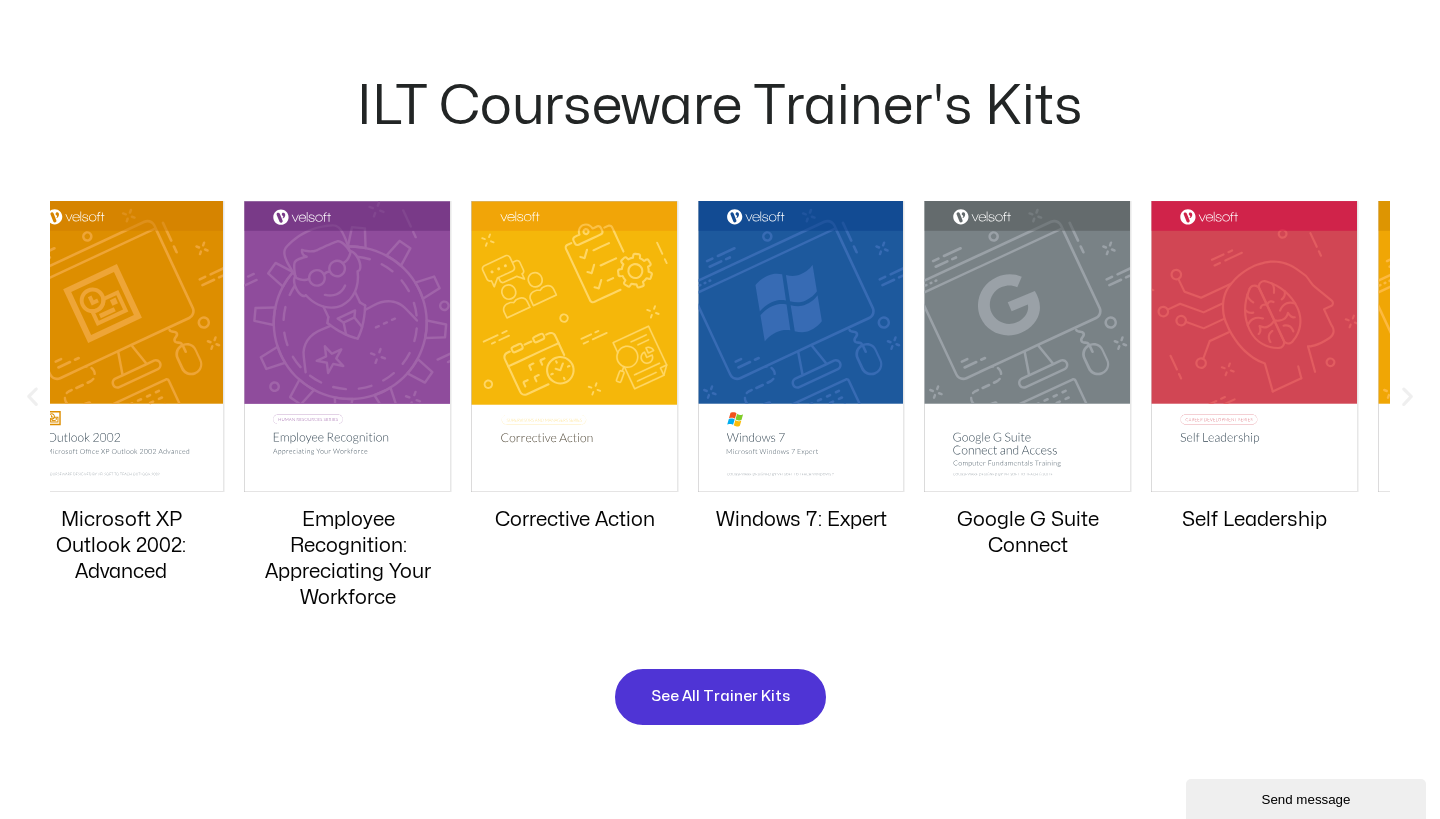 click at bounding box center [801, 347] 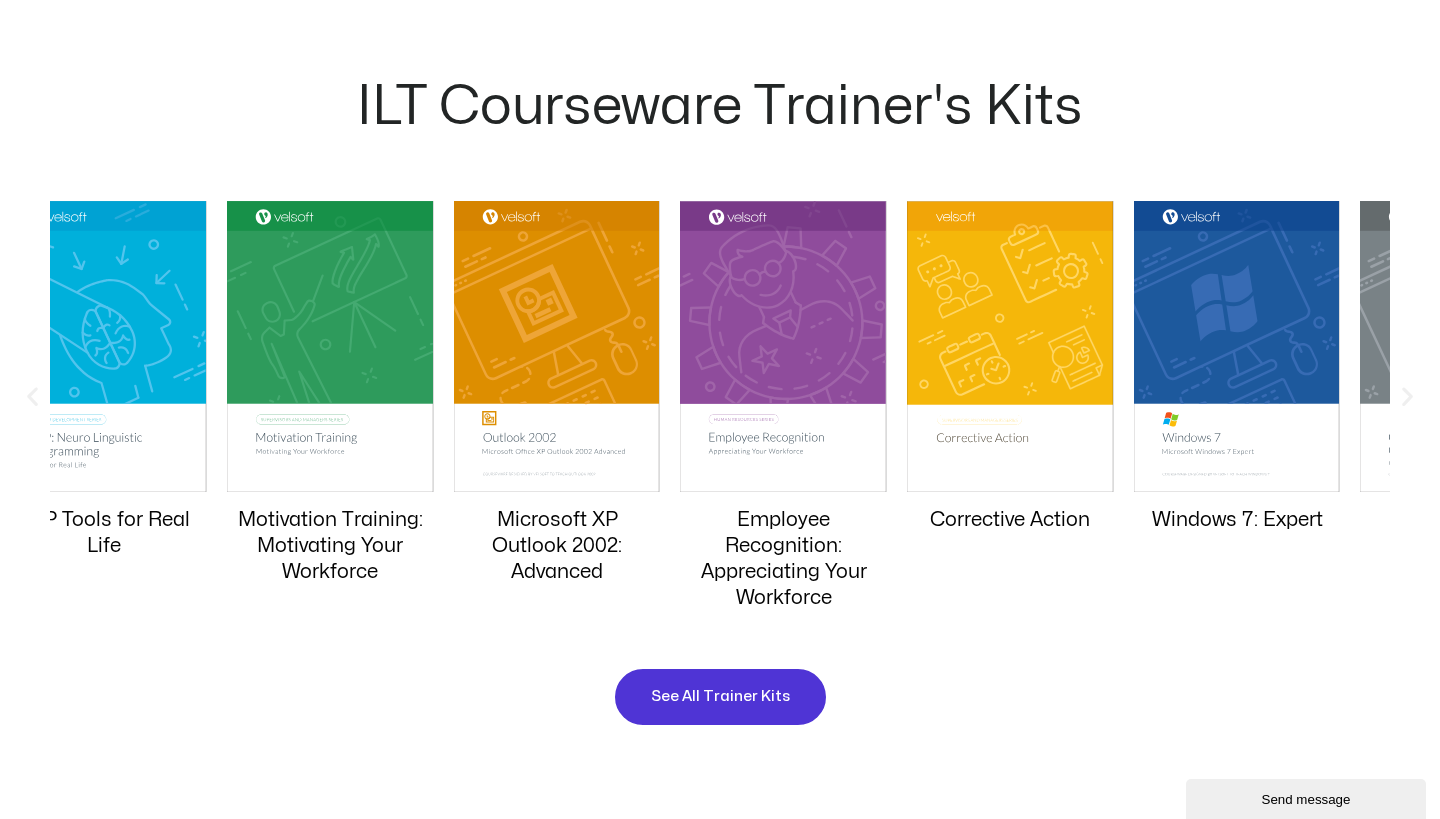click at bounding box center [783, 347] 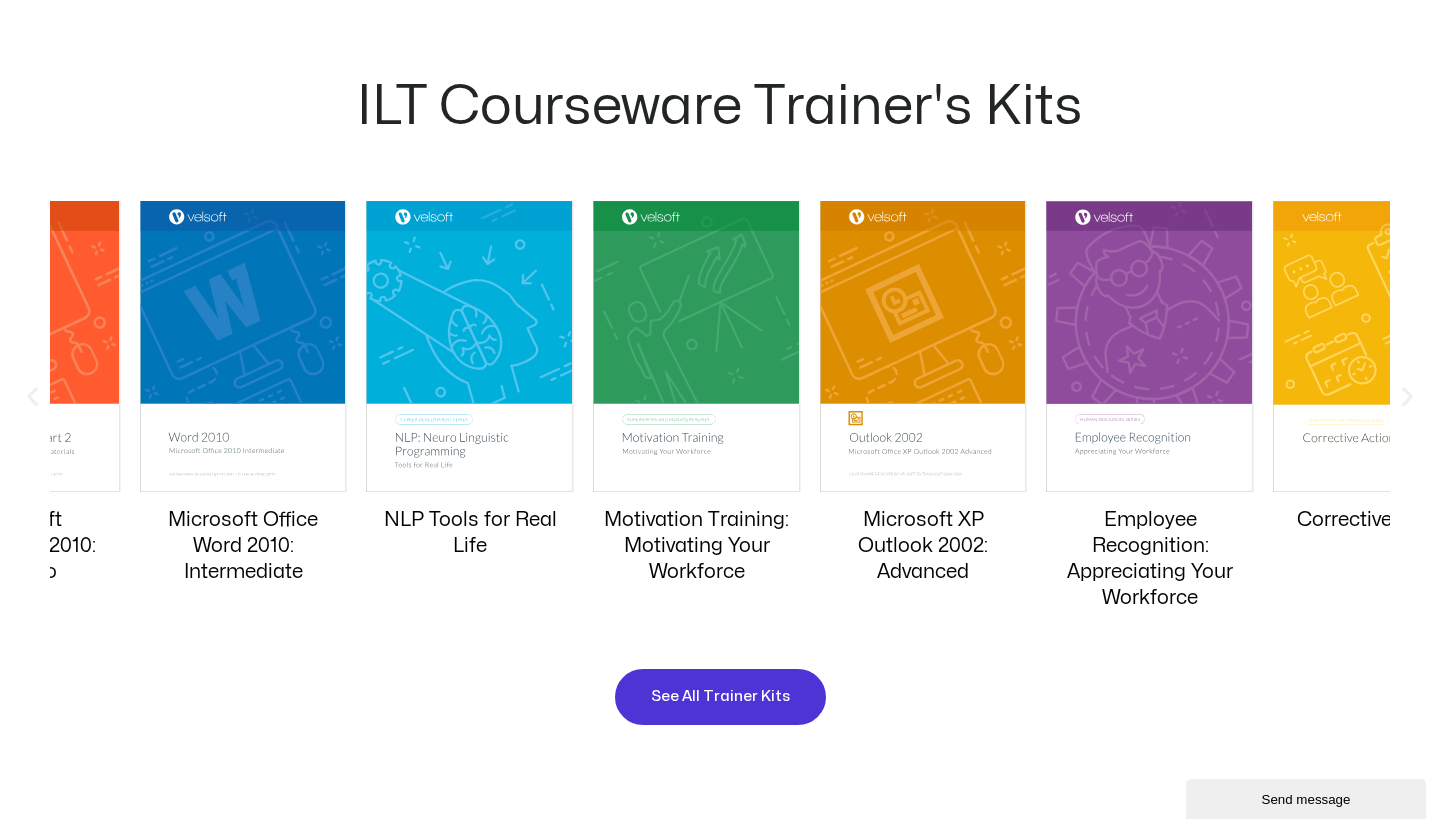click at bounding box center (923, 347) 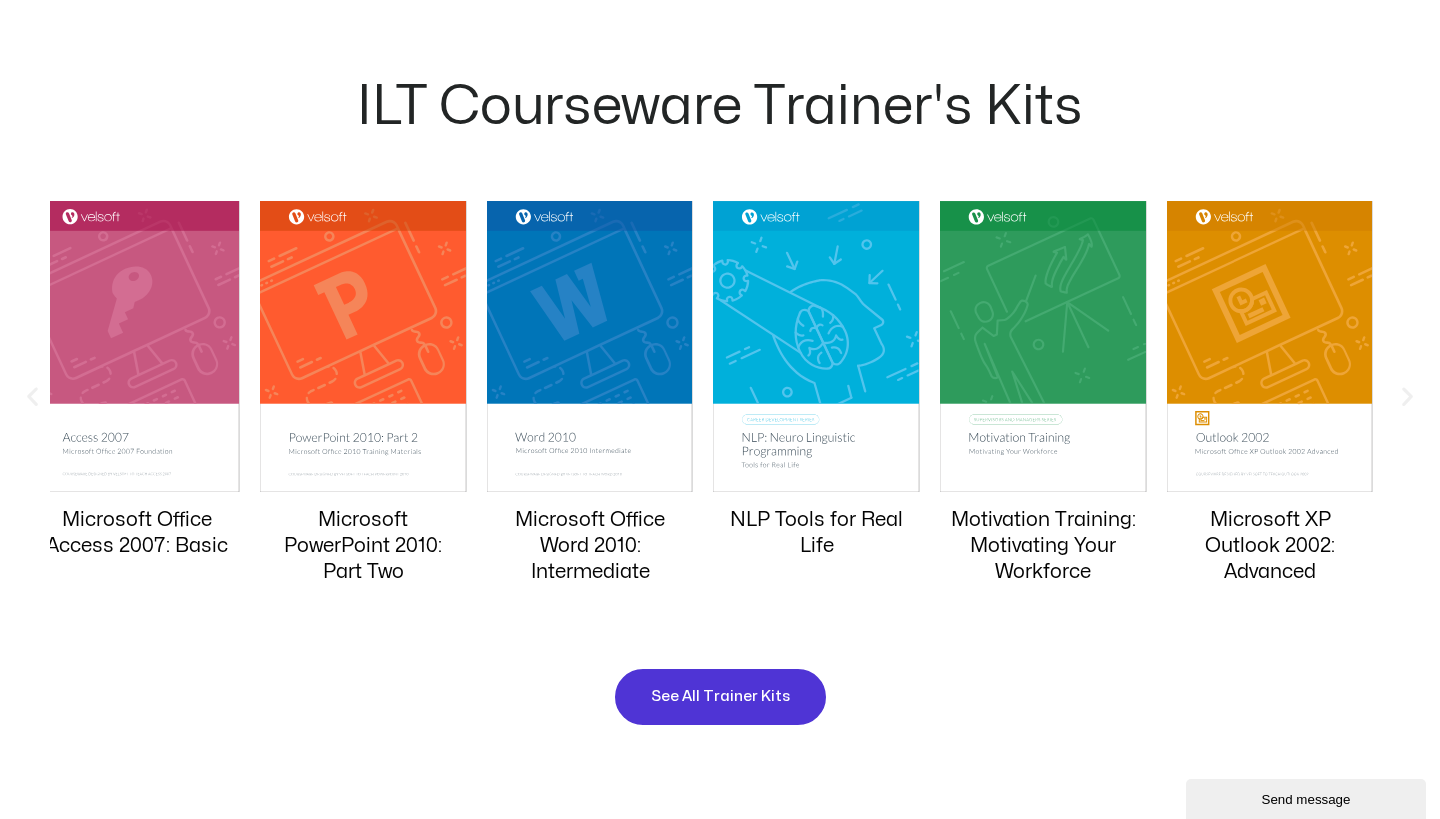click on "Motivation Training: Motivating Your Workforce" at bounding box center [1043, 398] 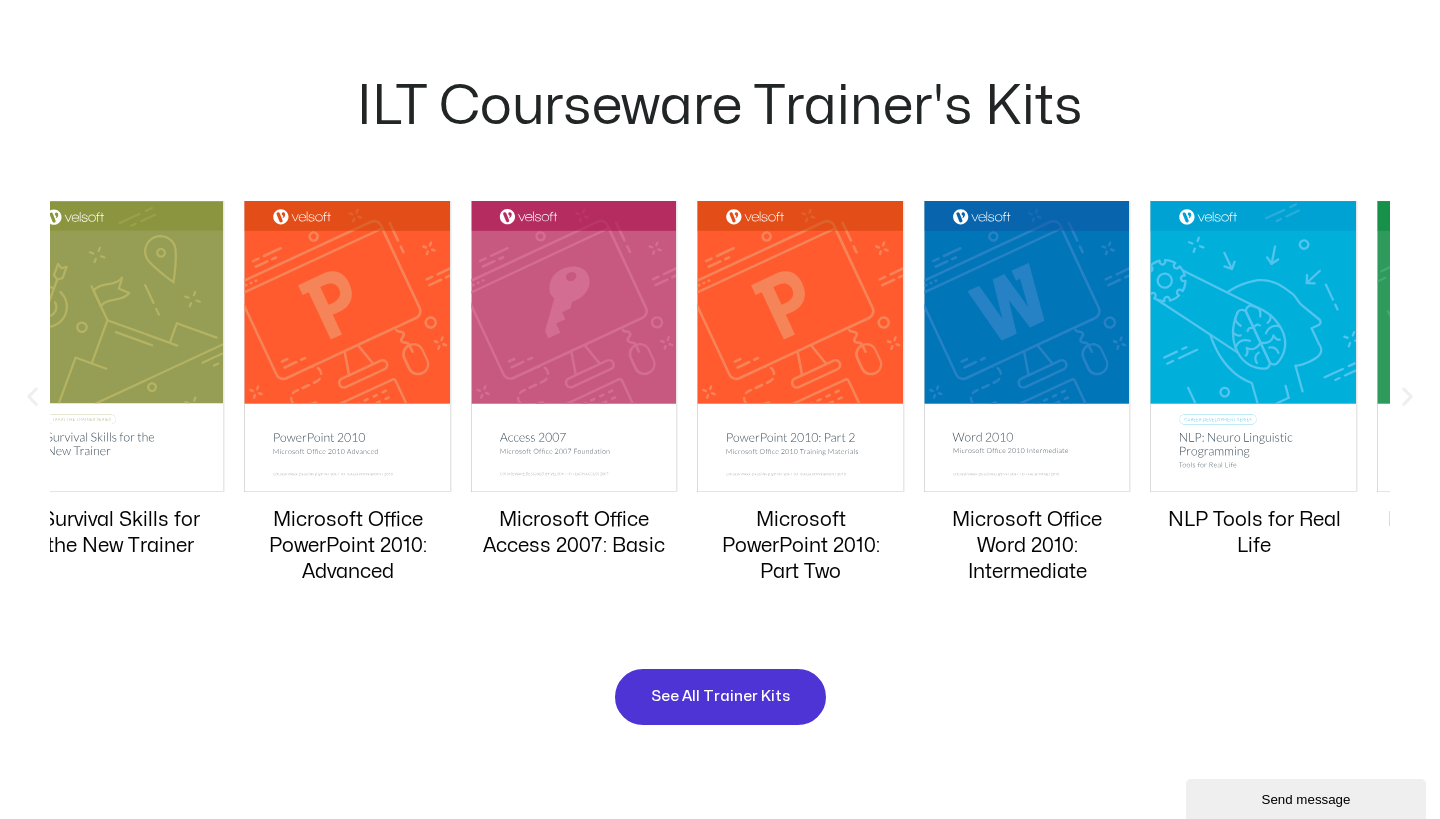 click at bounding box center (800, 347) 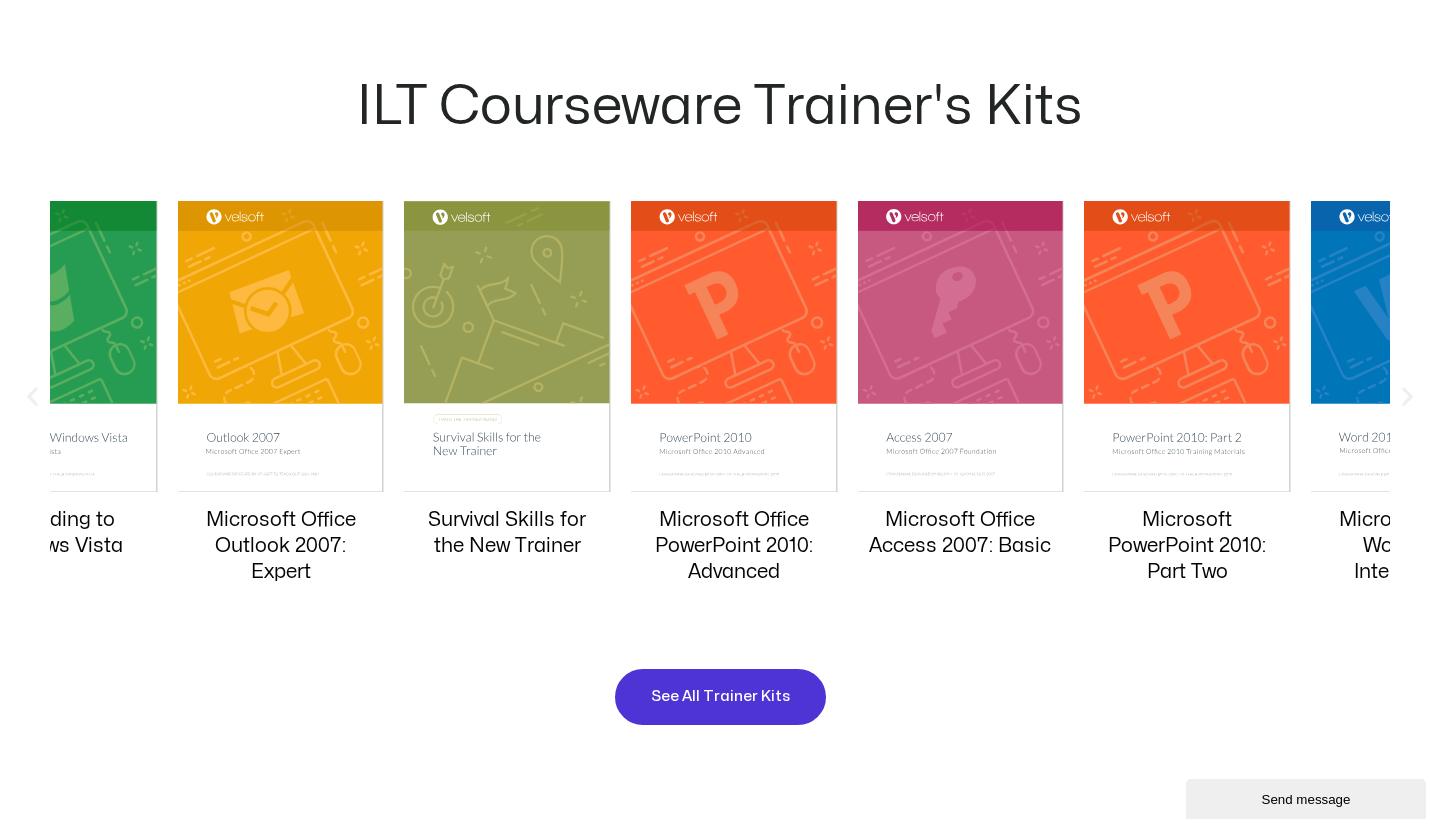 click at bounding box center [960, 347] 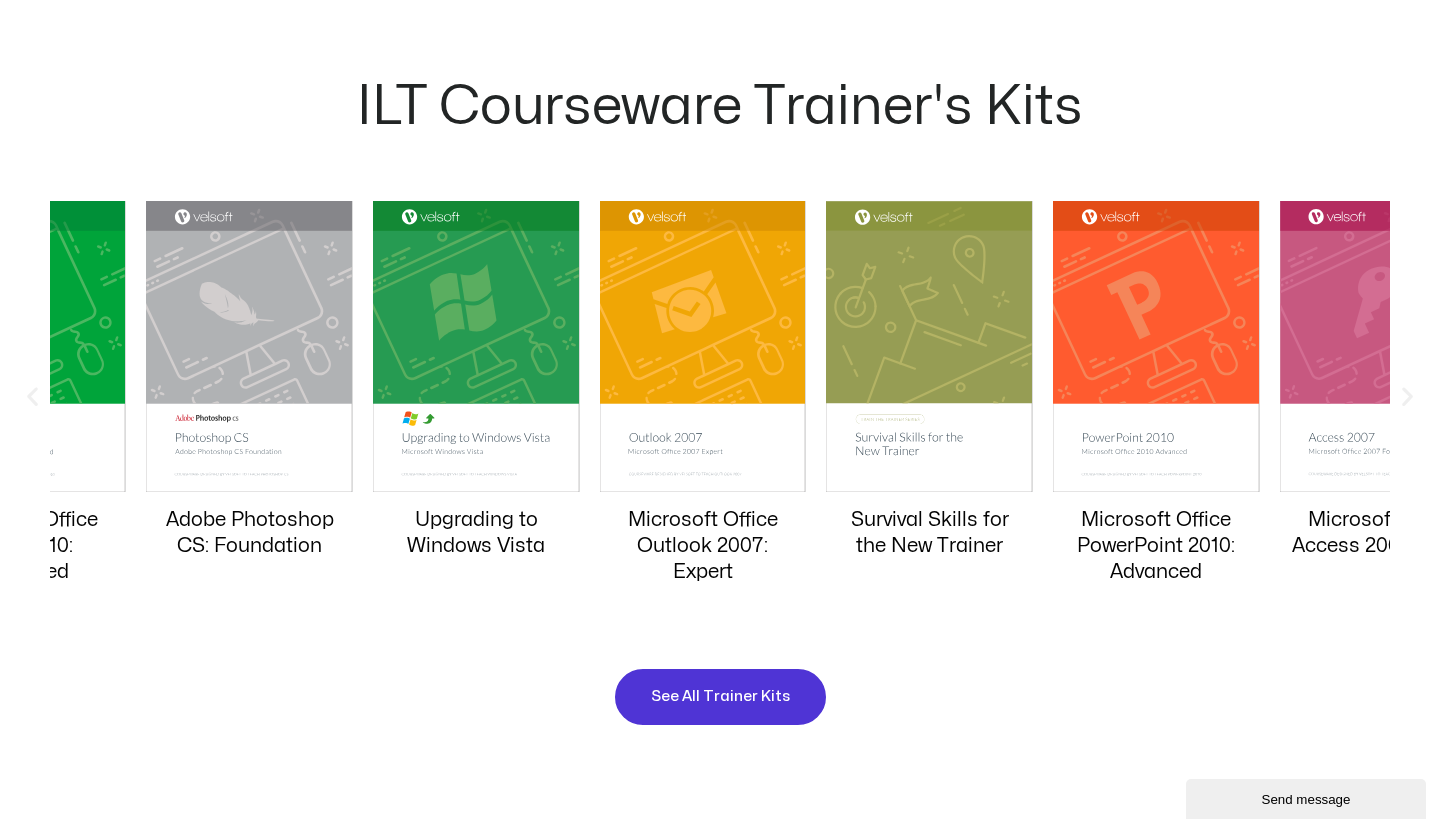 click on "Motivation Training: Motivating Your Workforce
Microsoft XP Outlook 2002: Advanced
Employee Recognition: Appreciating Your Workforce
Corrective Action
Windows 7: Expert
Google G Suite Connect" at bounding box center (1279, 411) 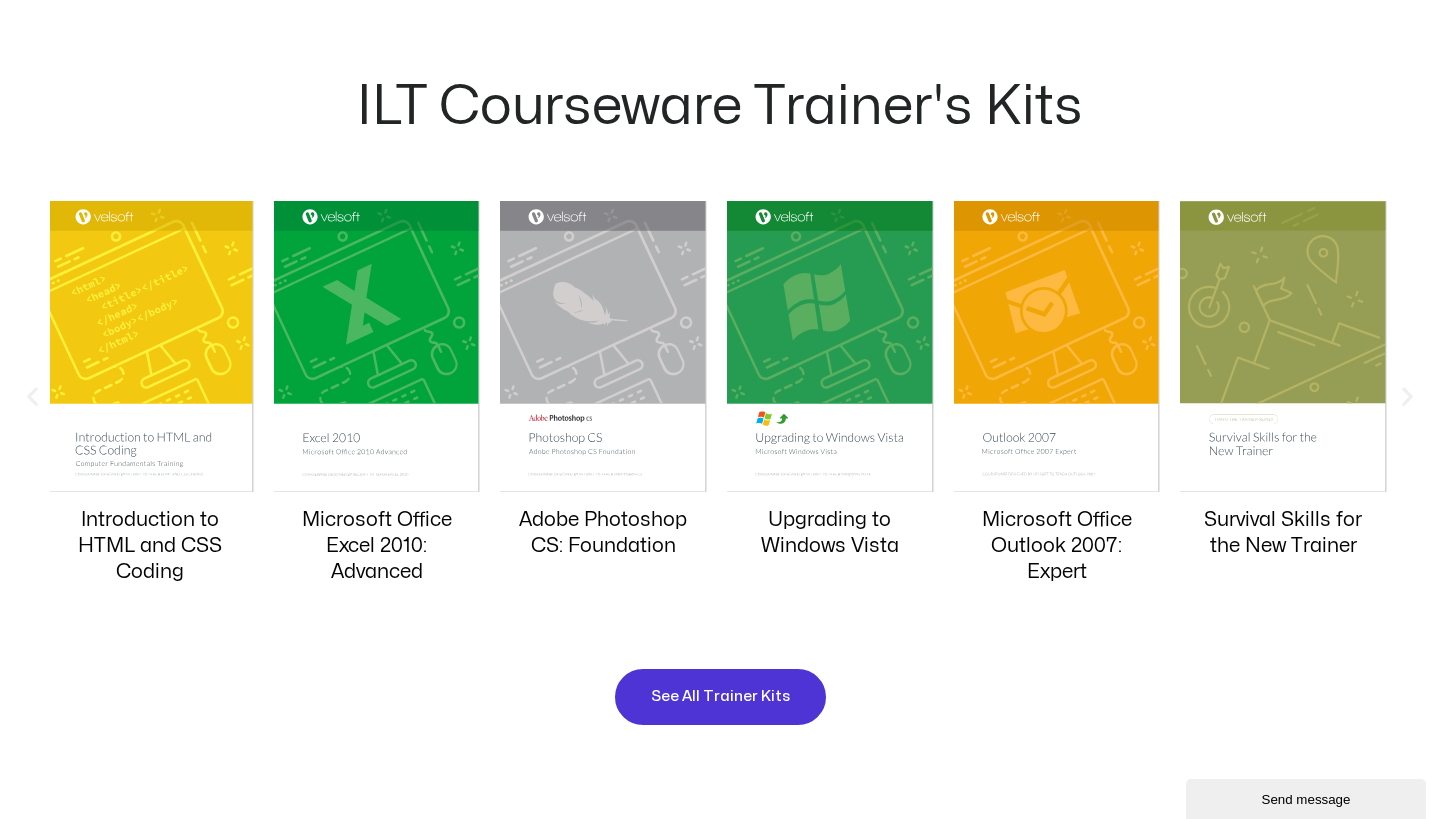 click at bounding box center [830, 347] 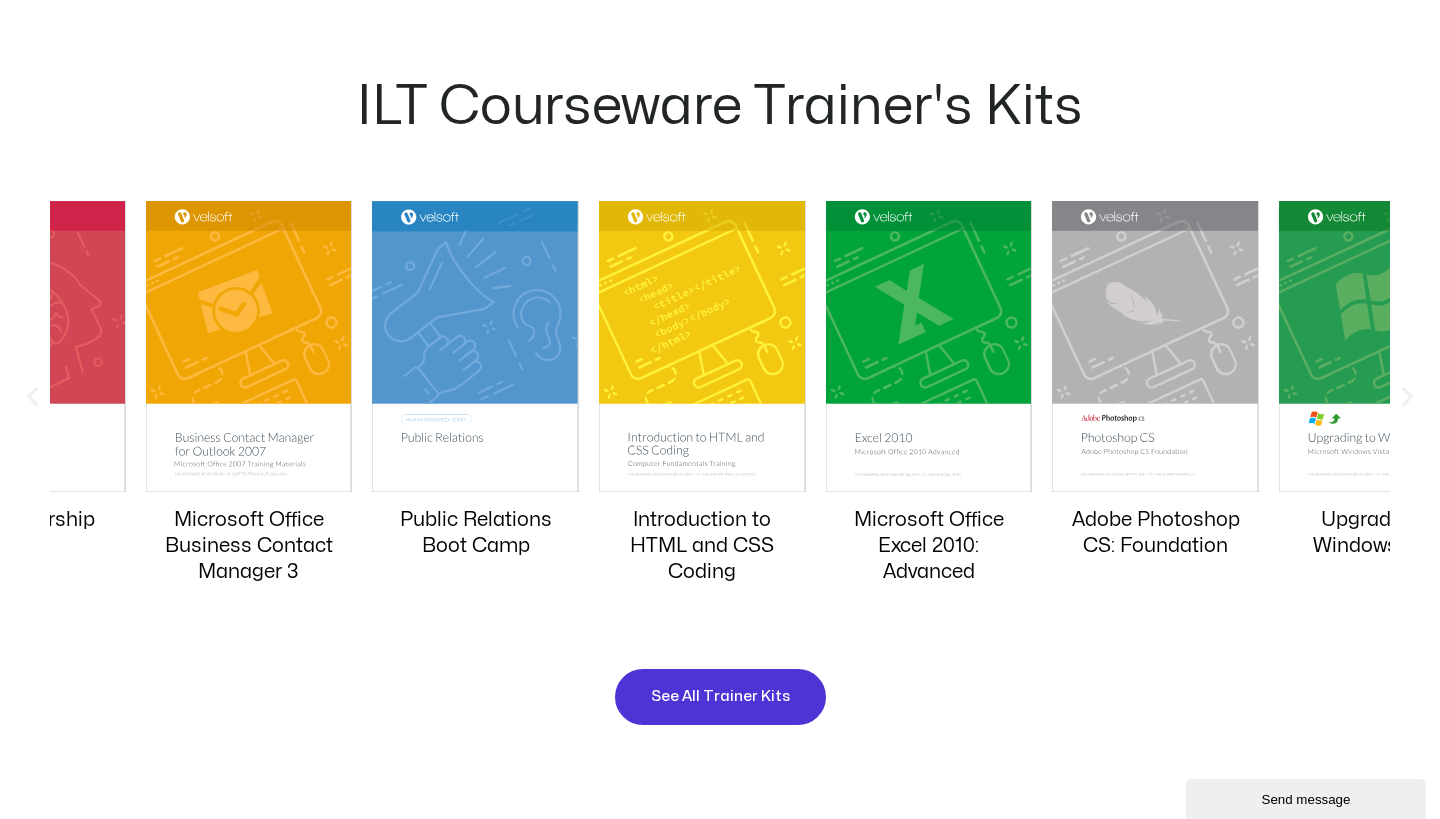 click on "Motivation Training: Motivating Your Workforce
Microsoft XP Outlook 2002: Advanced
Employee Recognition: Appreciating Your Workforce
Corrective Action
Windows 7: Expert
Google G Suite Connect" at bounding box center (2185, 411) 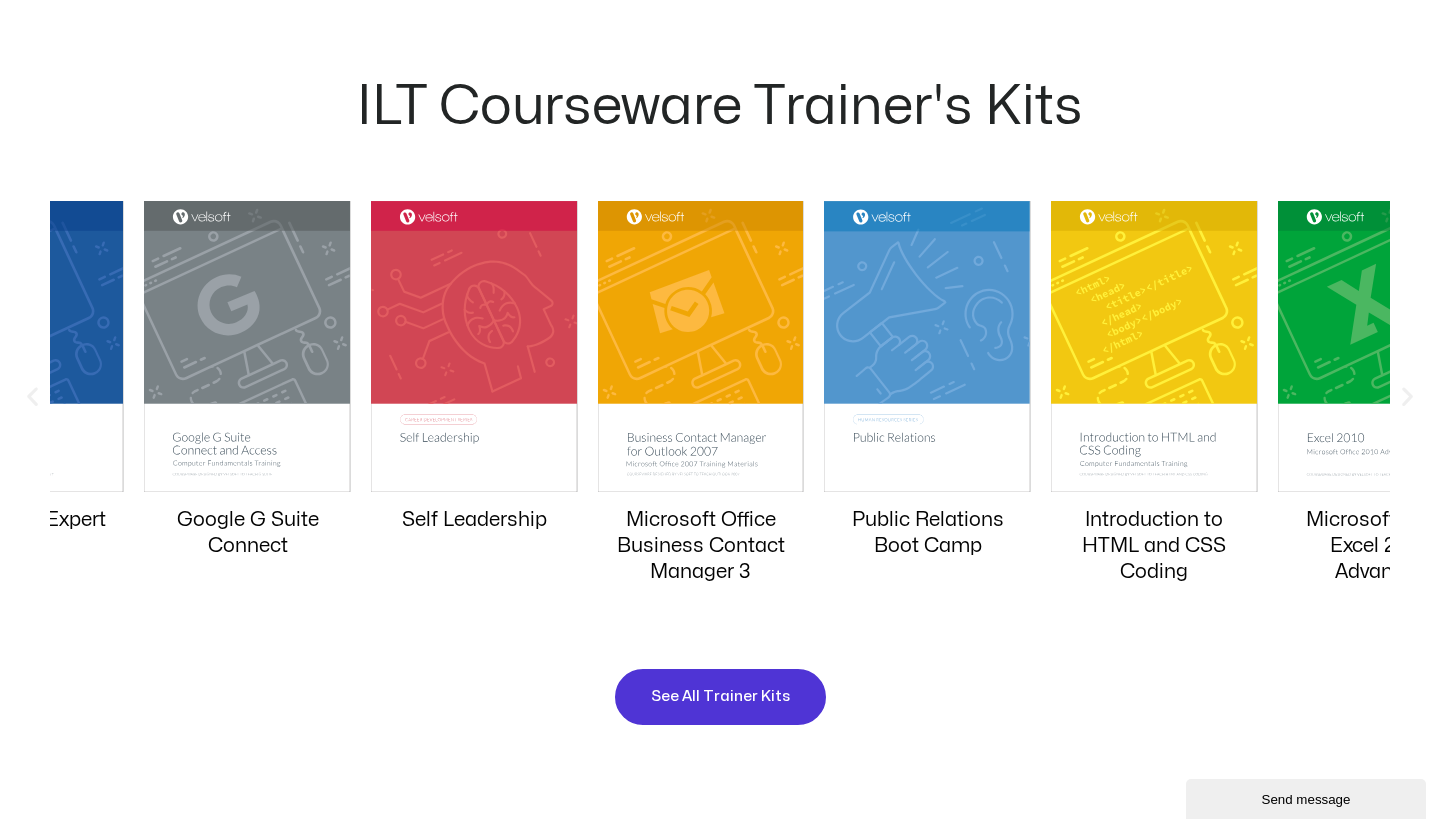 click at bounding box center (701, 347) 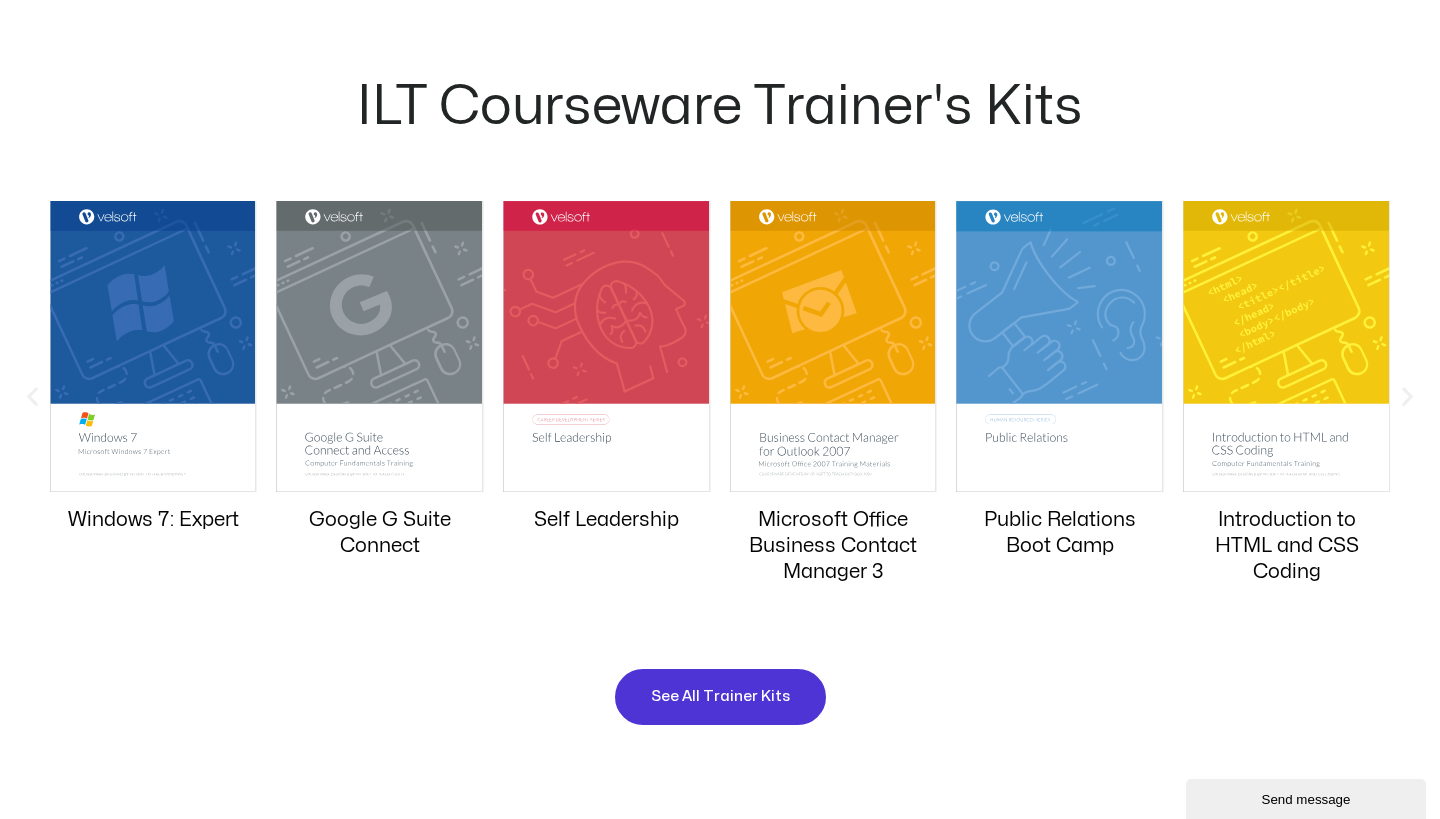 click at bounding box center (606, 347) 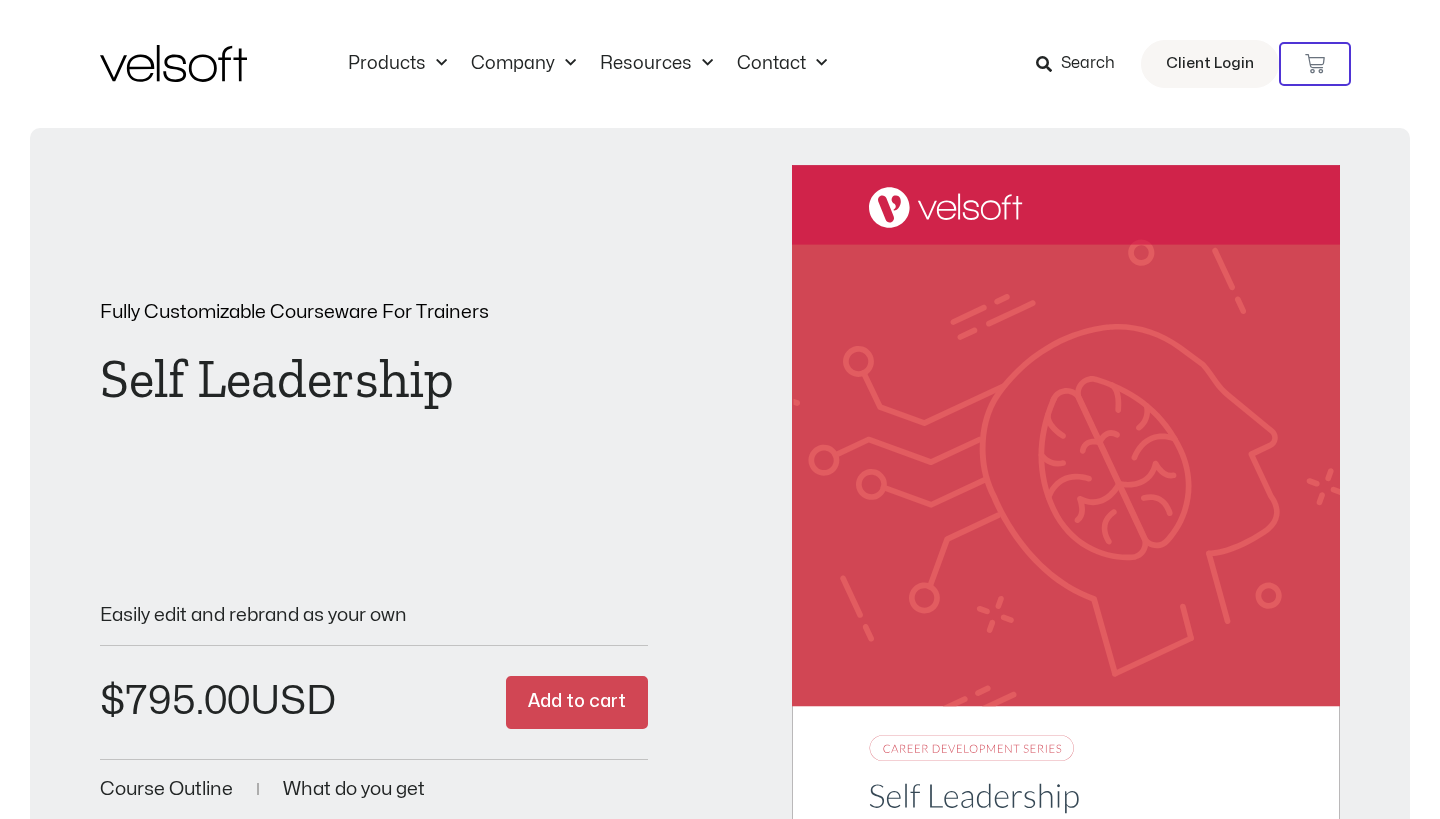scroll, scrollTop: 0, scrollLeft: 0, axis: both 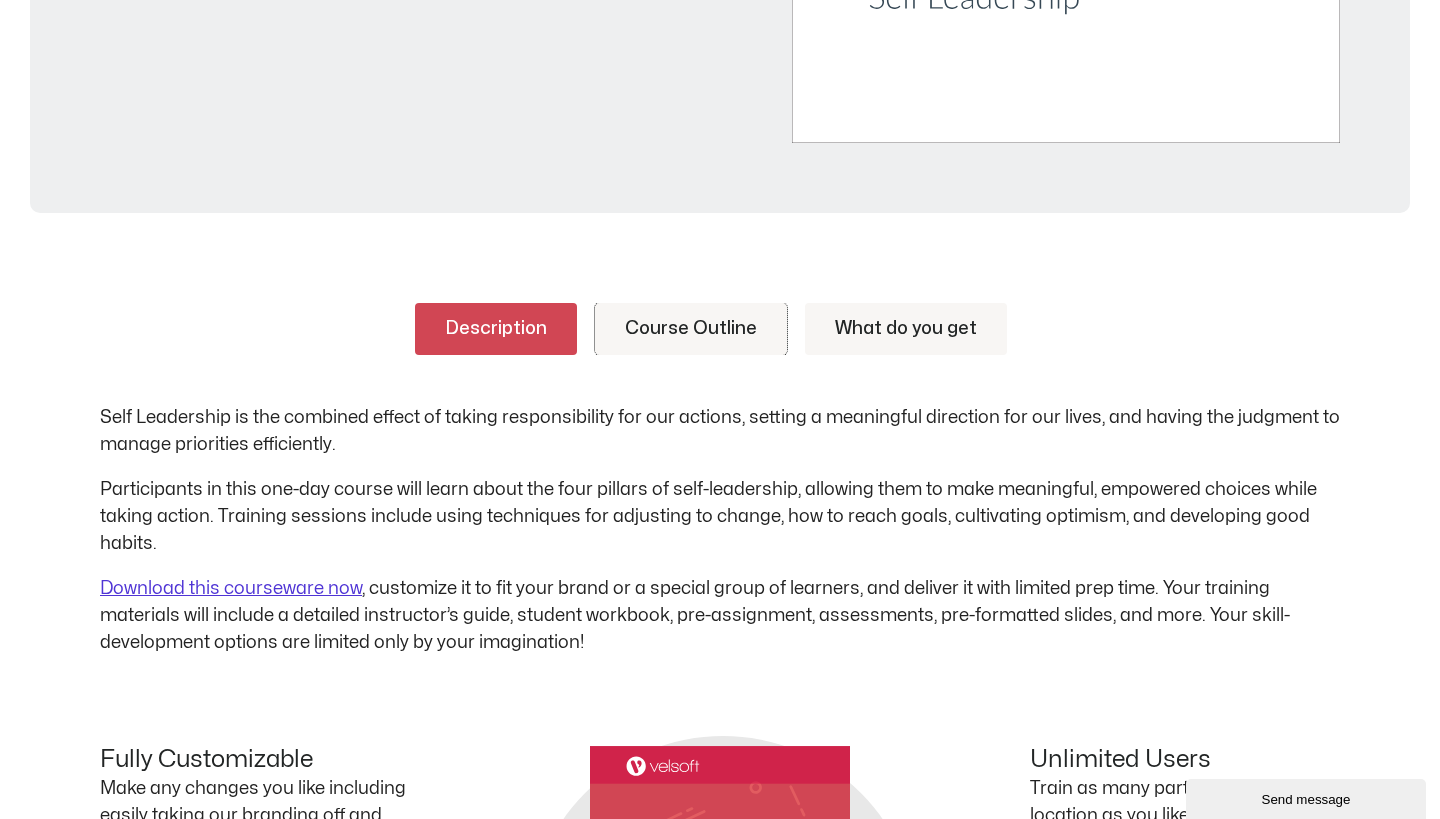 click on "Course Outline" at bounding box center (691, 329) 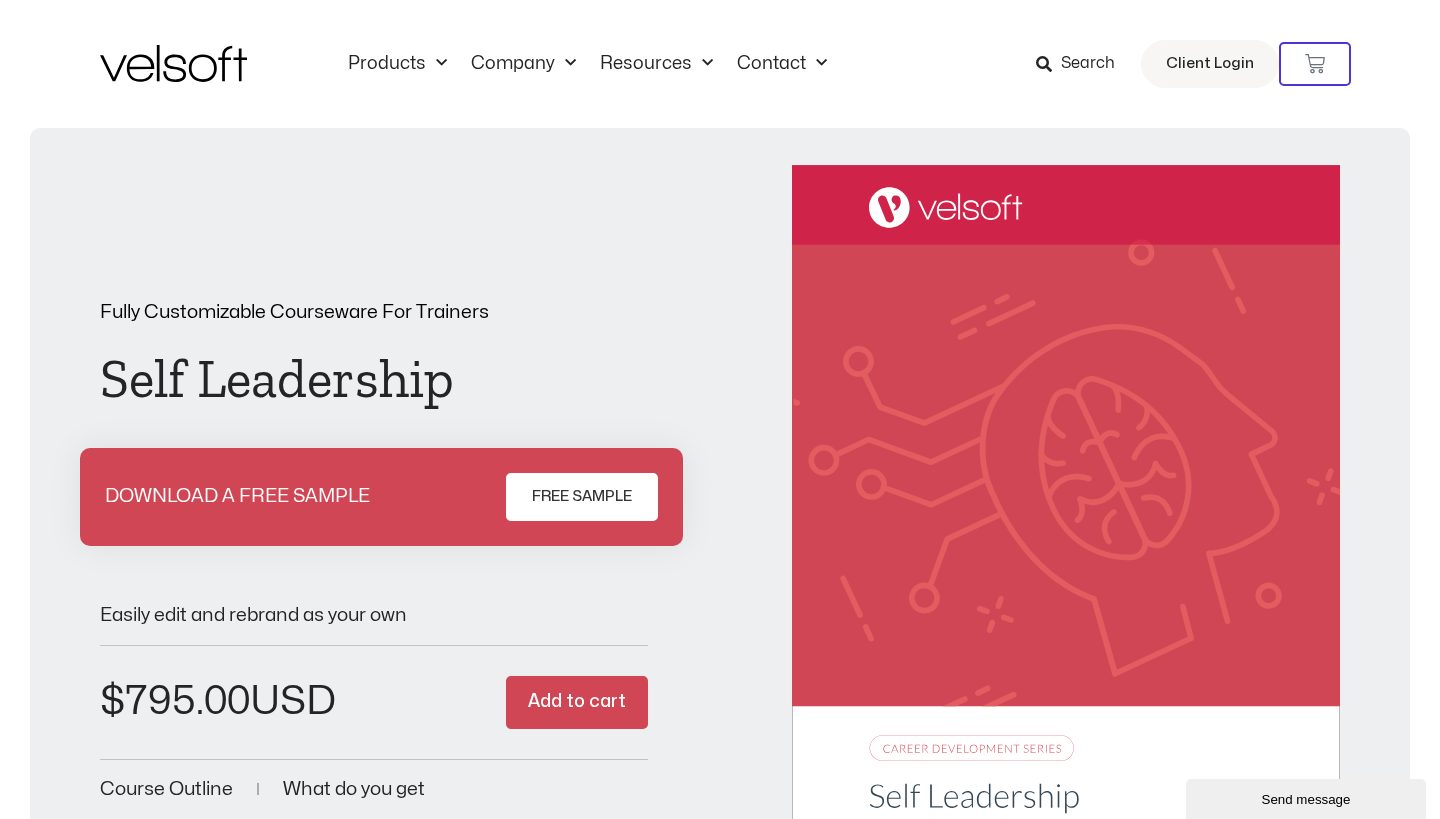 scroll, scrollTop: 0, scrollLeft: 0, axis: both 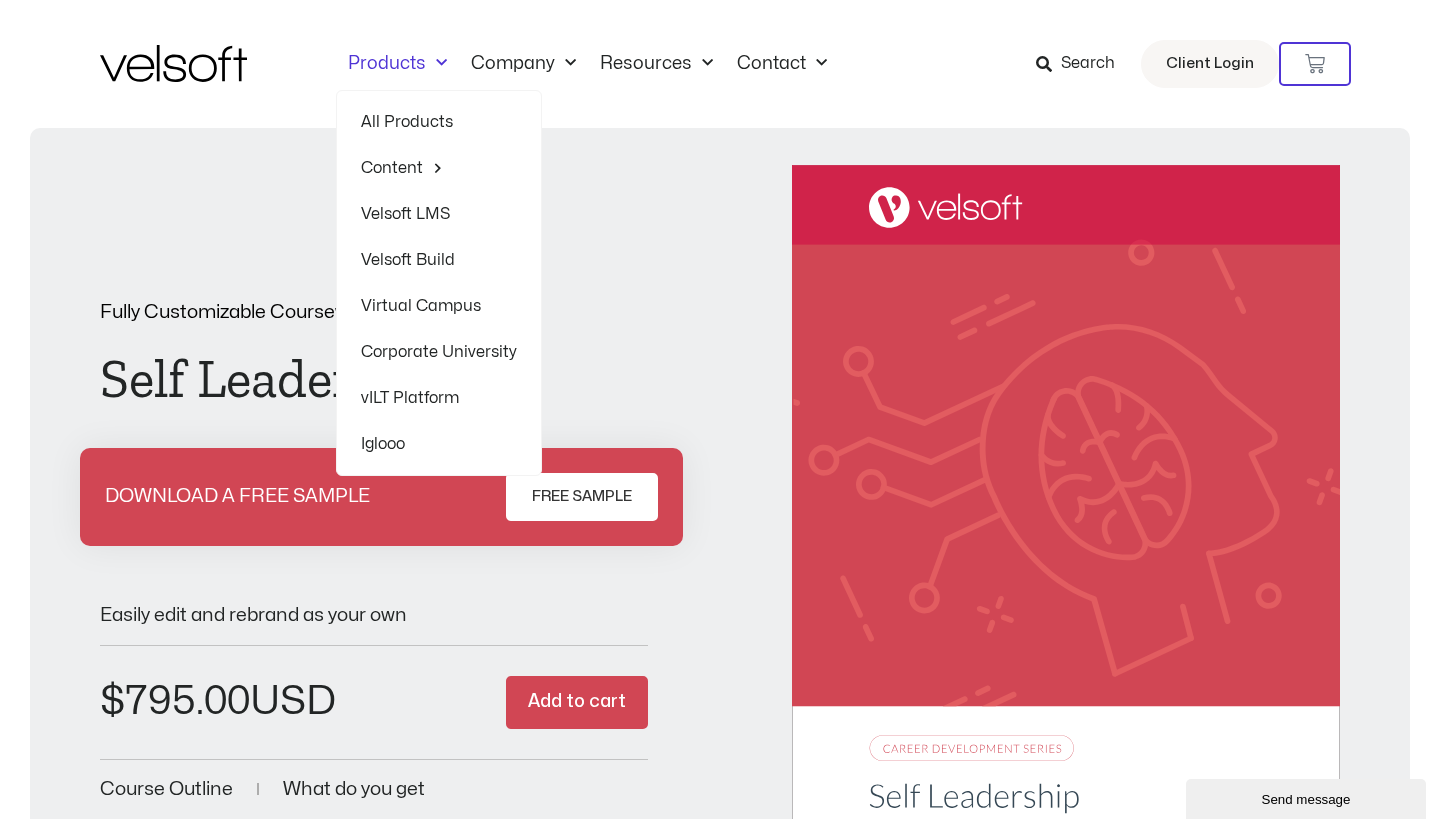 click 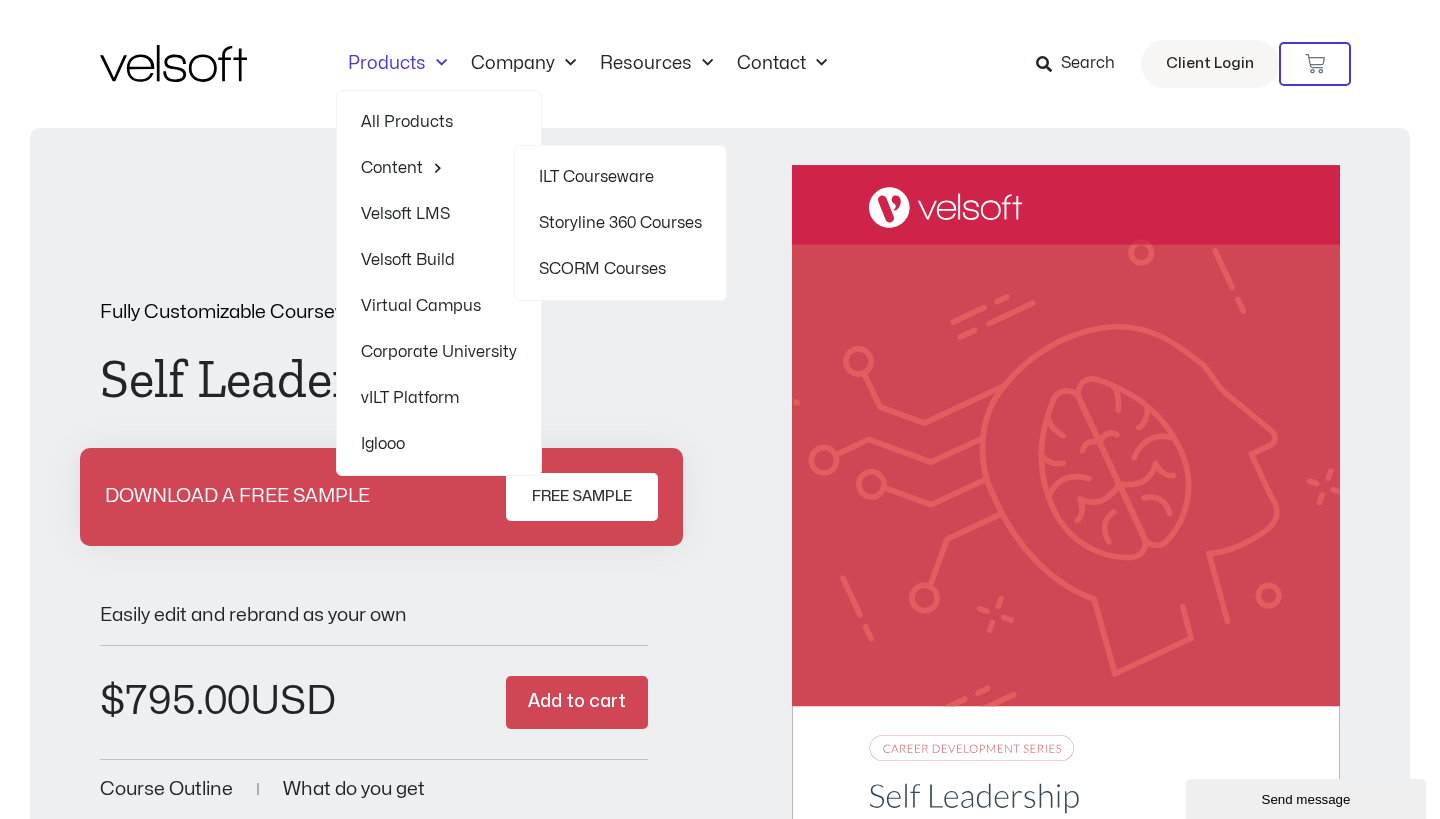 click on "Storyline 360 Courses" 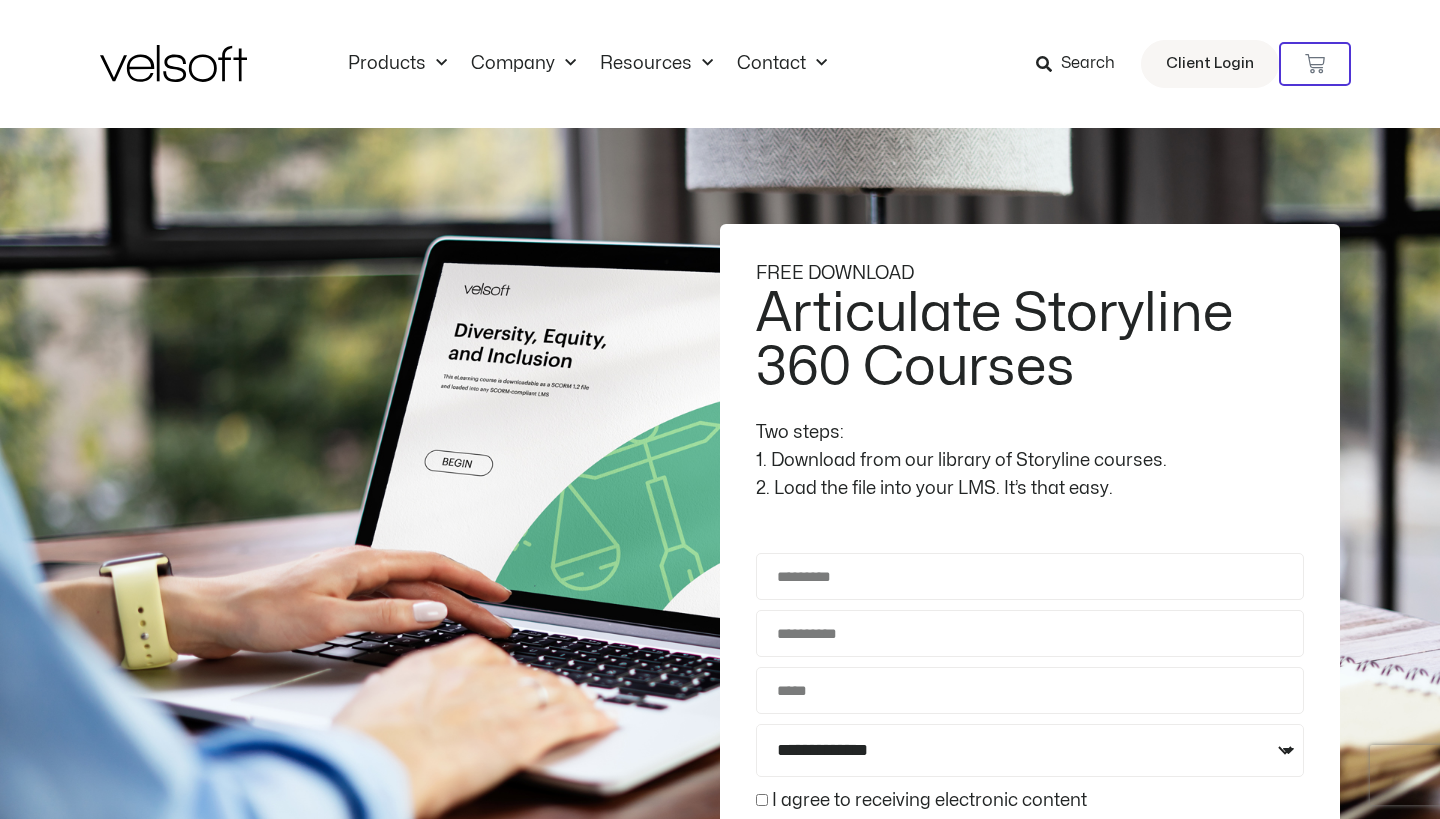 scroll, scrollTop: 0, scrollLeft: 0, axis: both 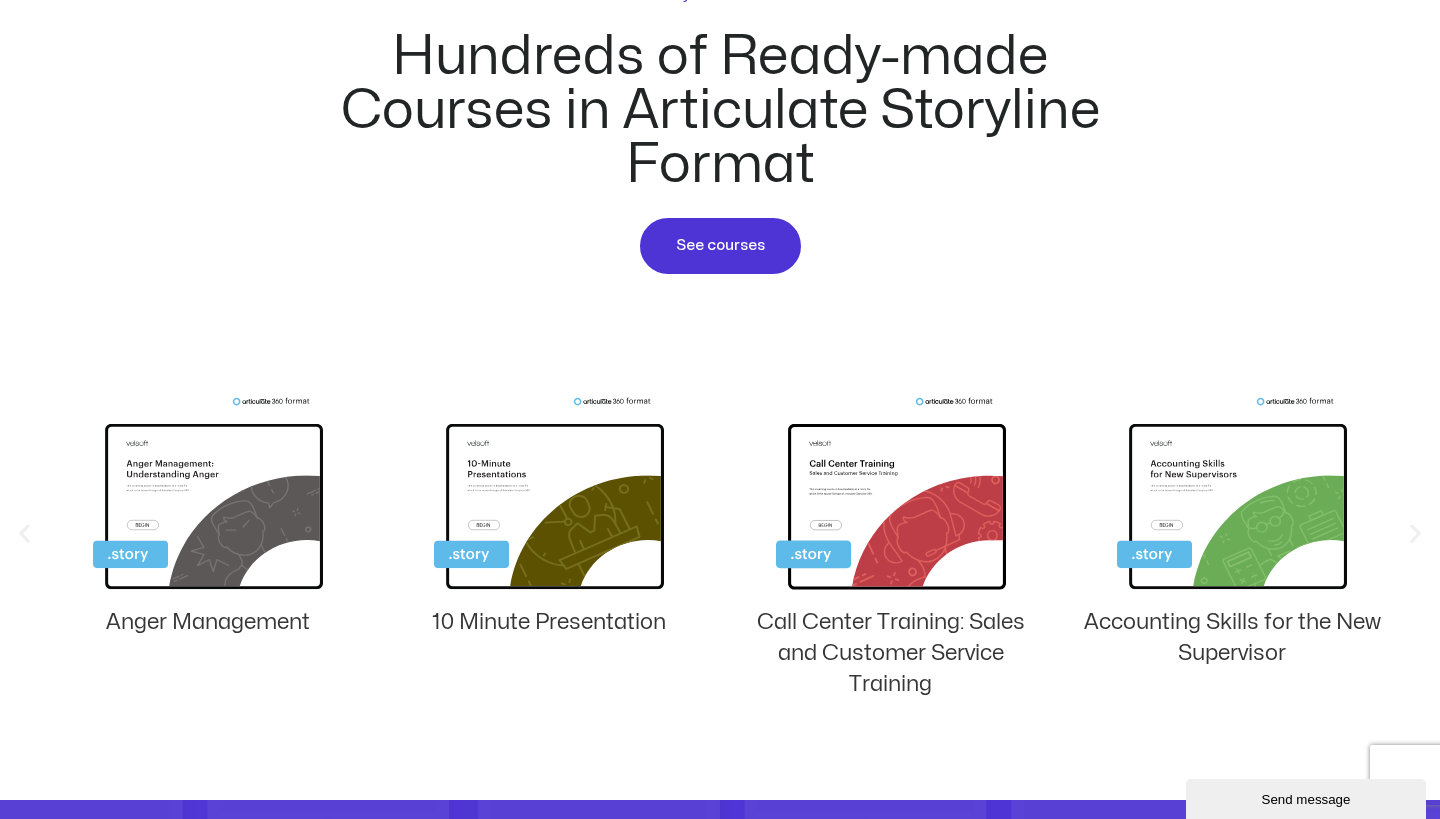 drag, startPoint x: 0, startPoint y: 0, endPoint x: 1410, endPoint y: 525, distance: 1504.568 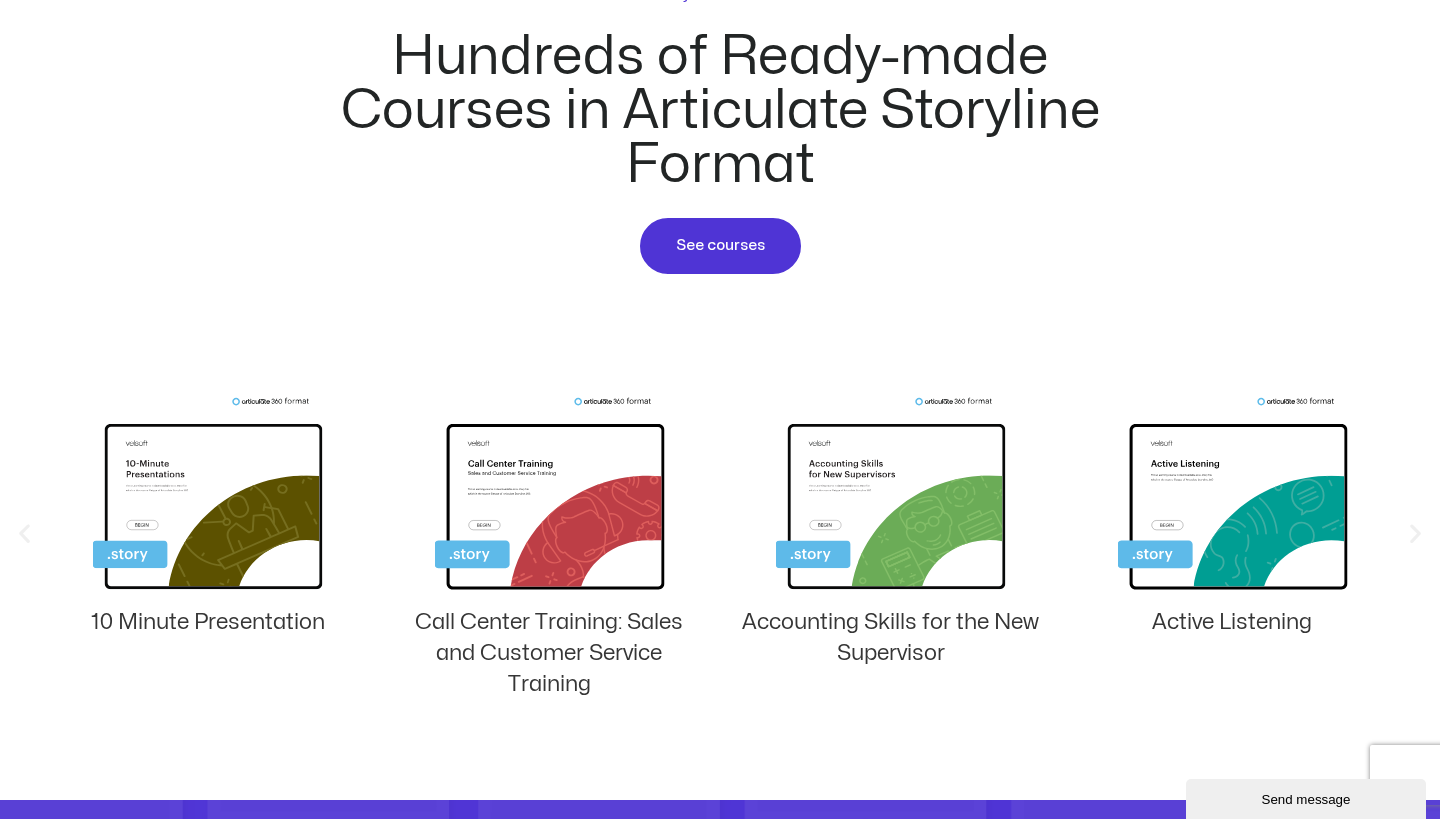 click at bounding box center [1415, 533] 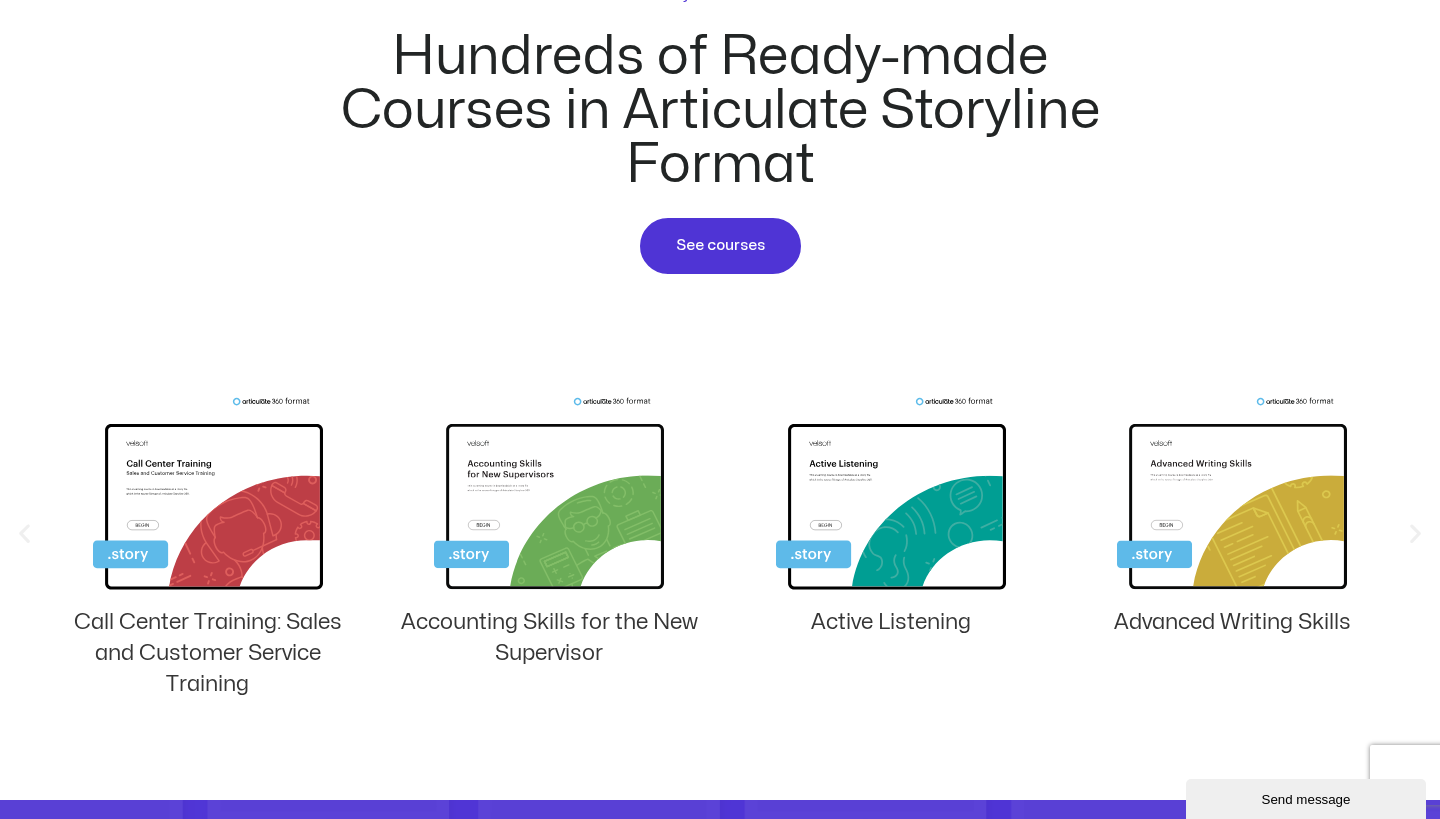 click at bounding box center [1415, 533] 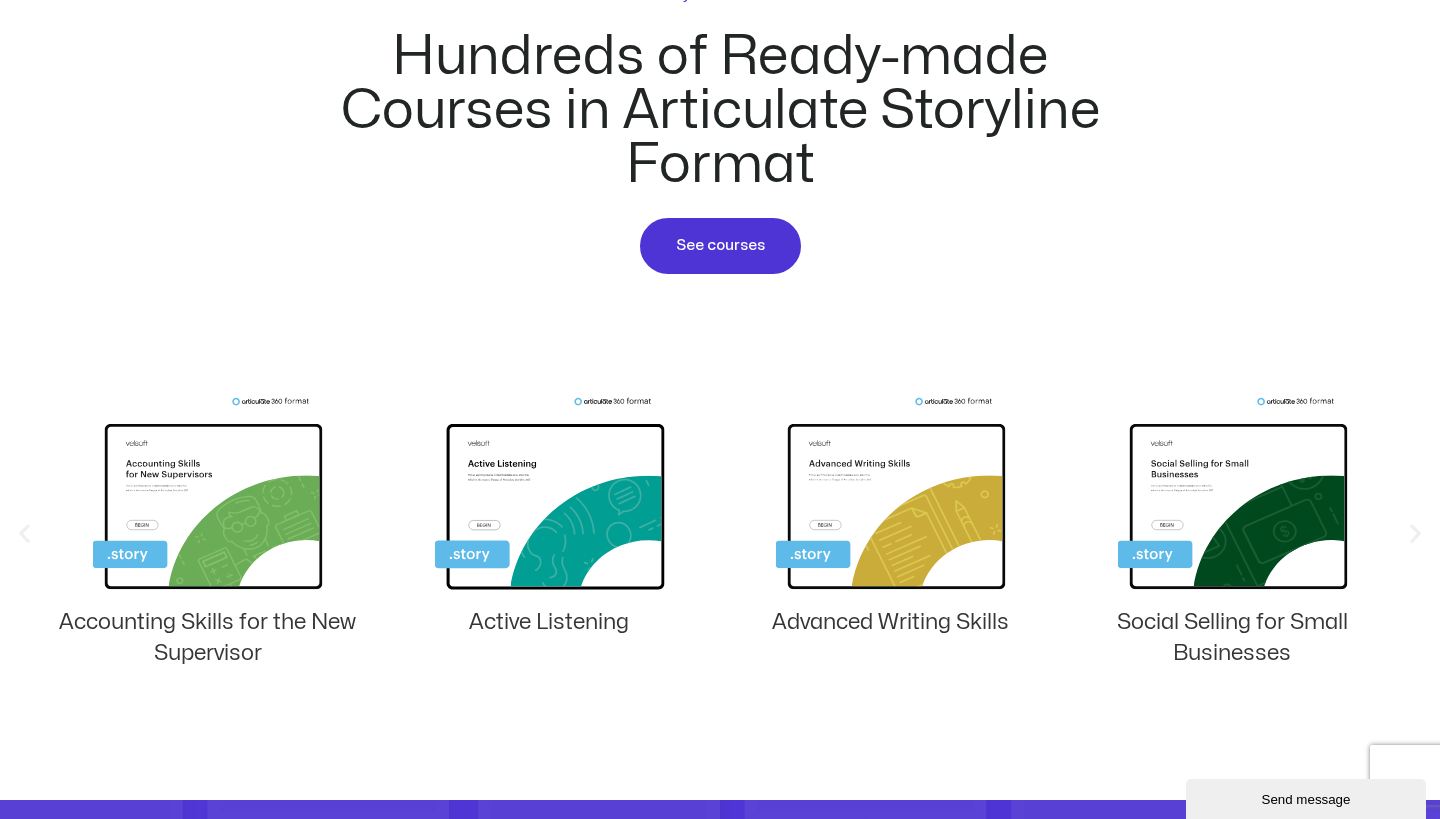 click at bounding box center [1415, 533] 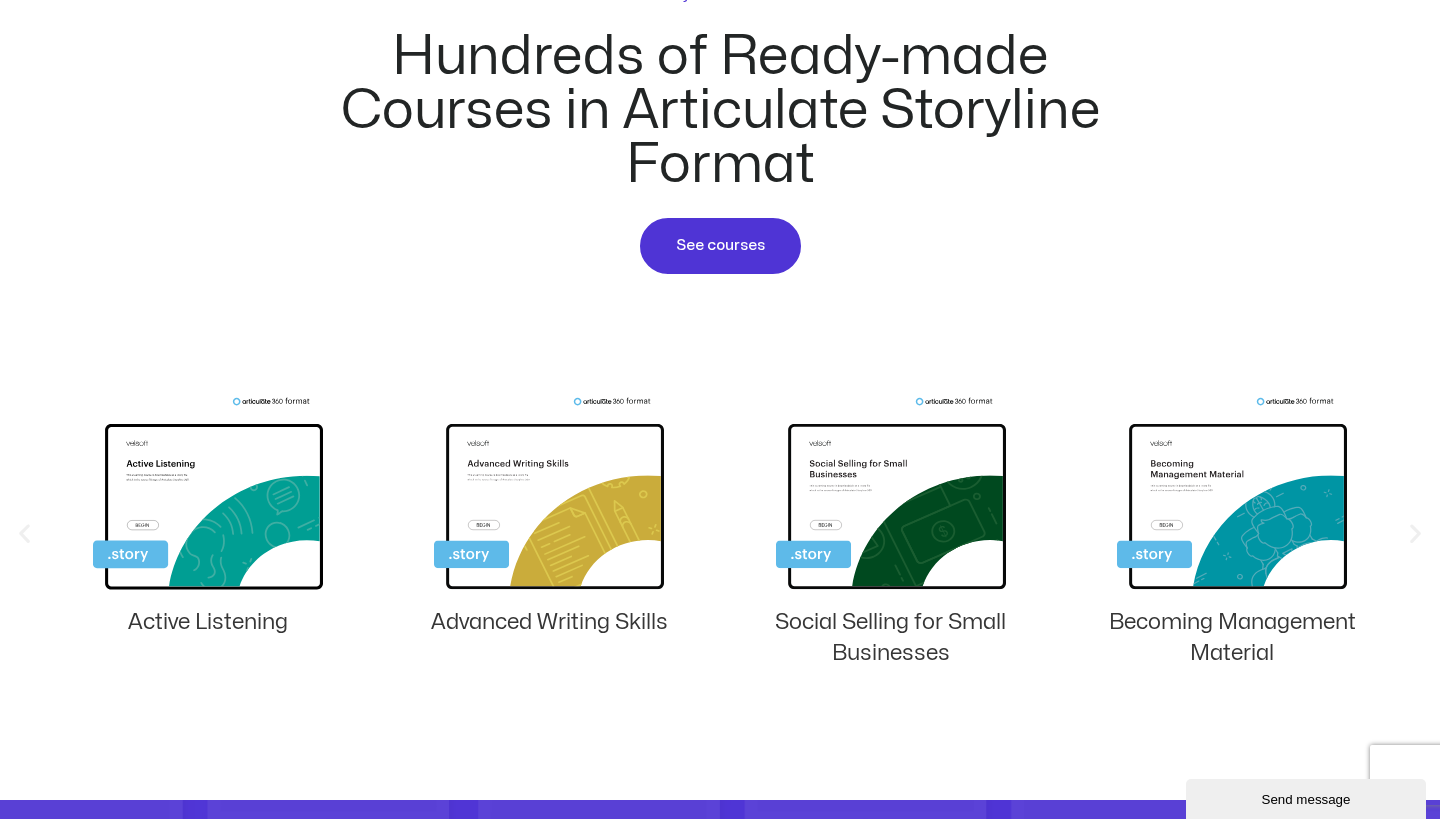 click at bounding box center (1415, 533) 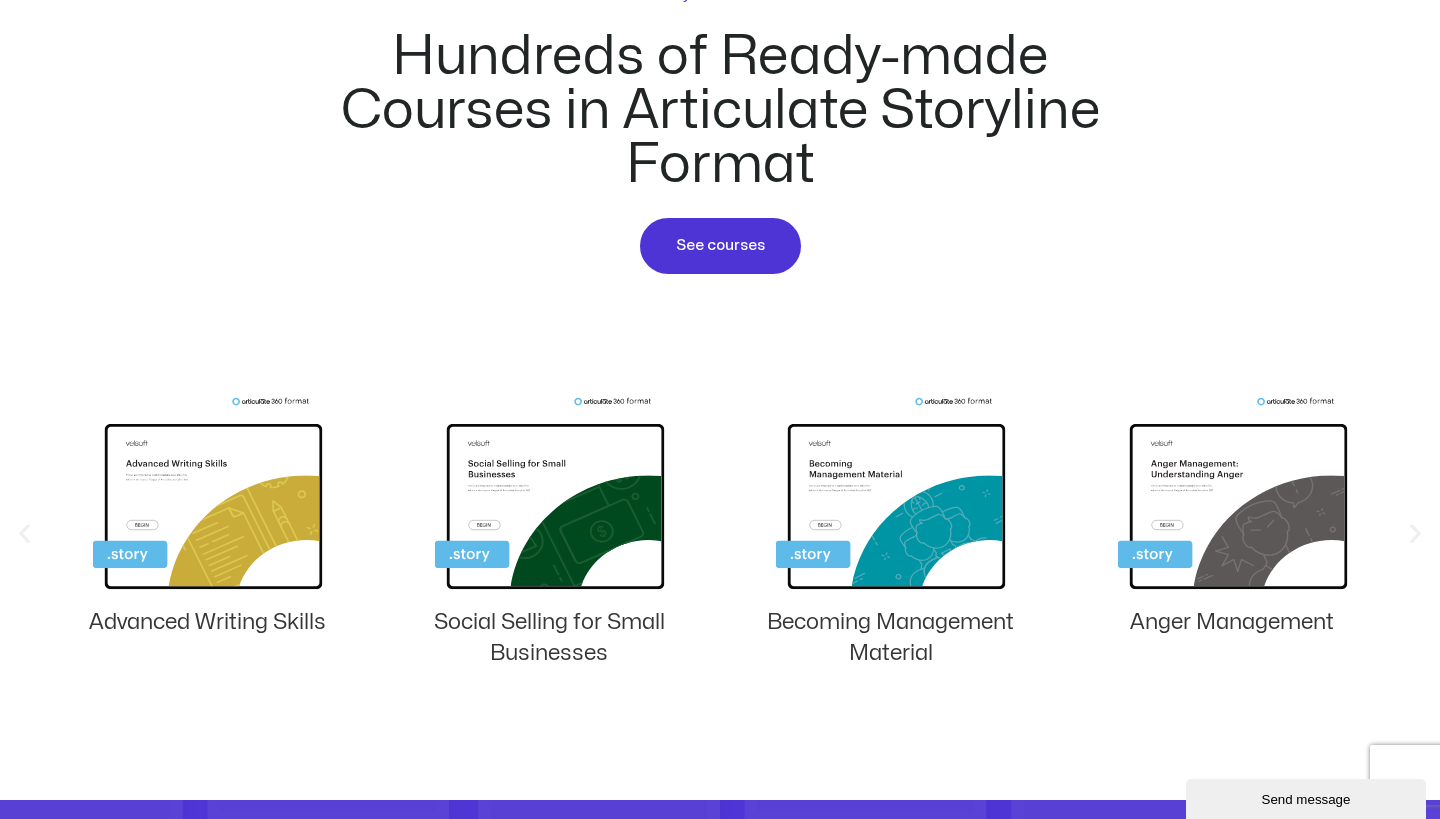 click at bounding box center [1415, 533] 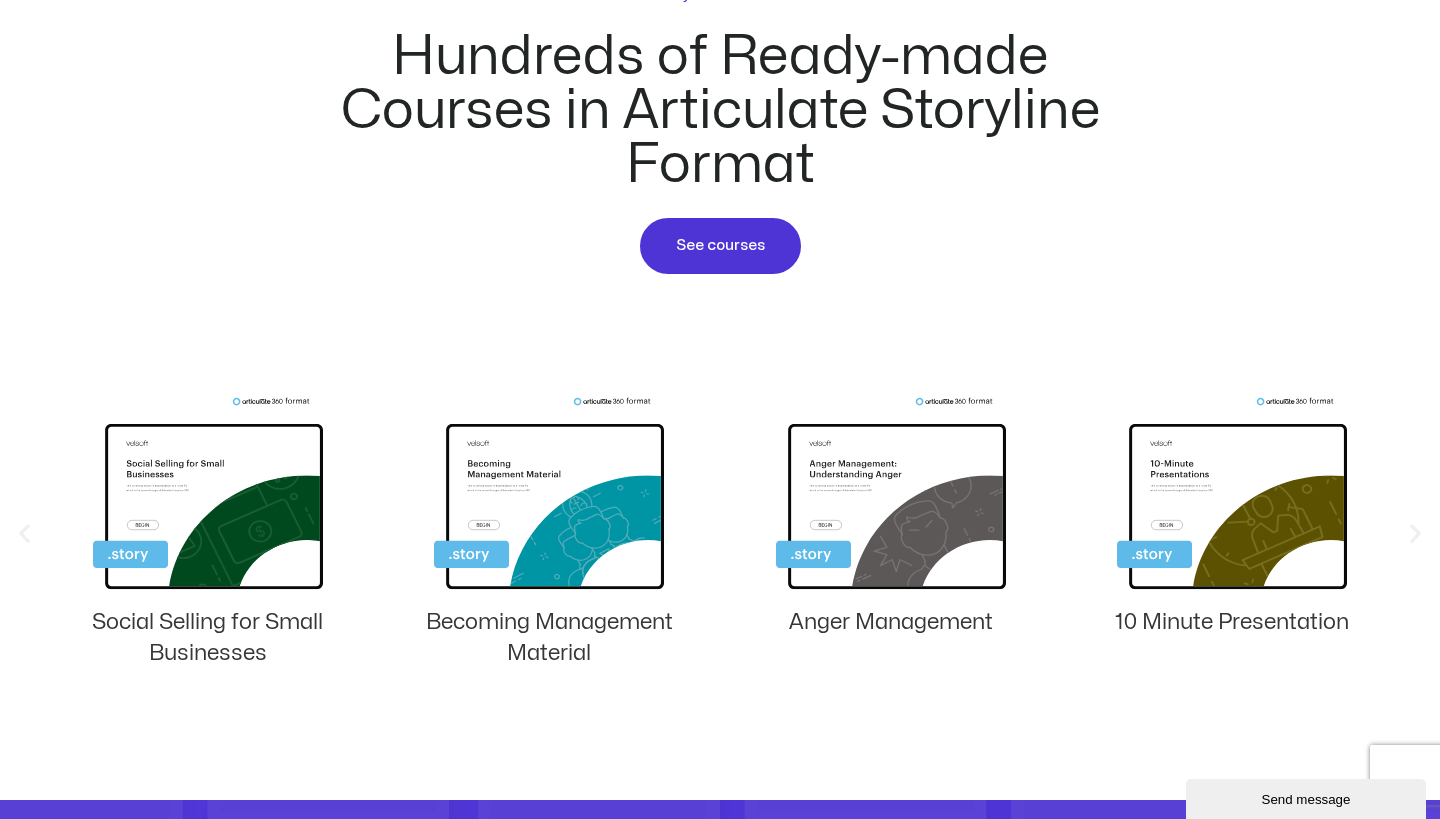 click at bounding box center [1415, 533] 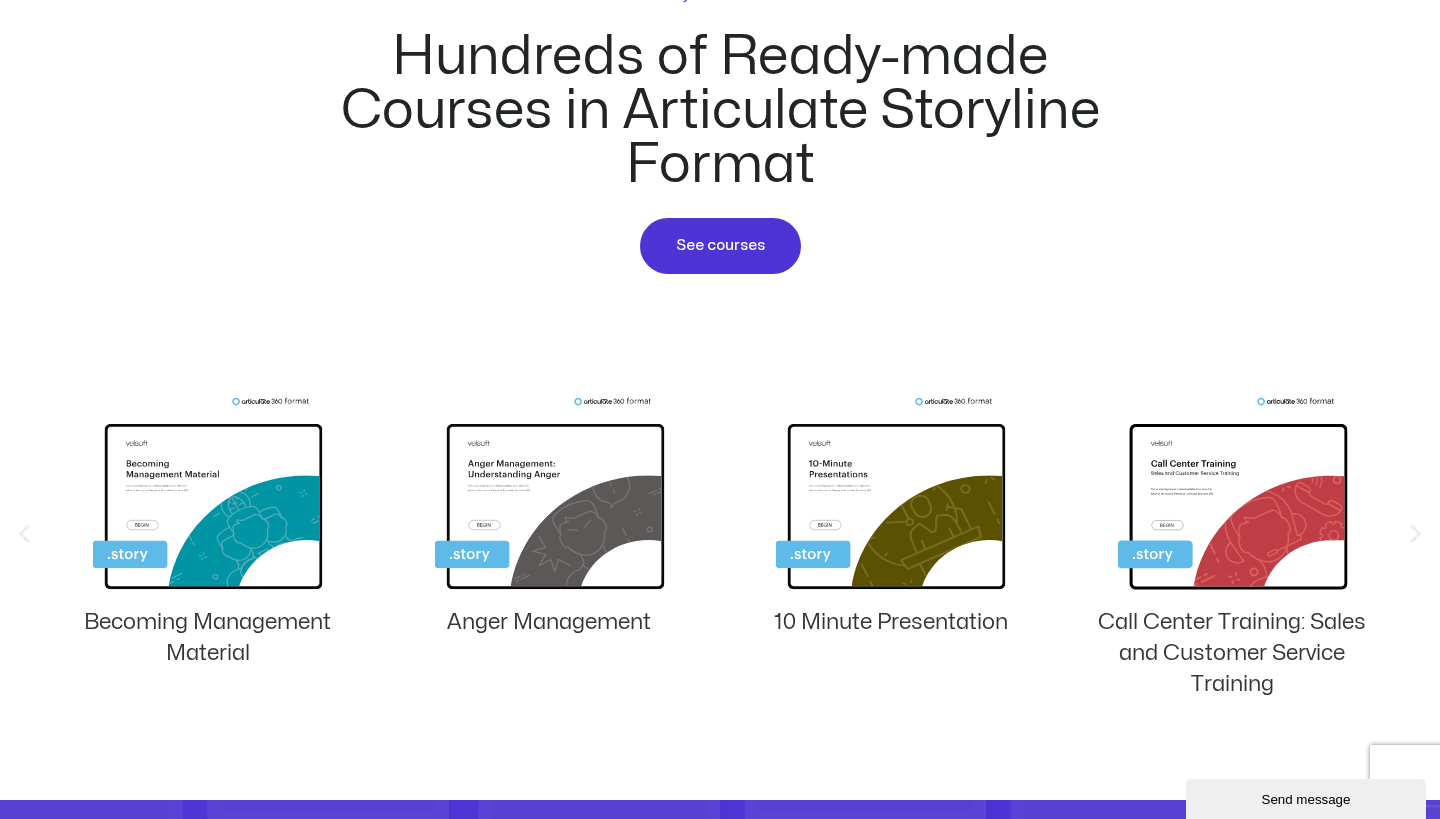 click at bounding box center [1415, 533] 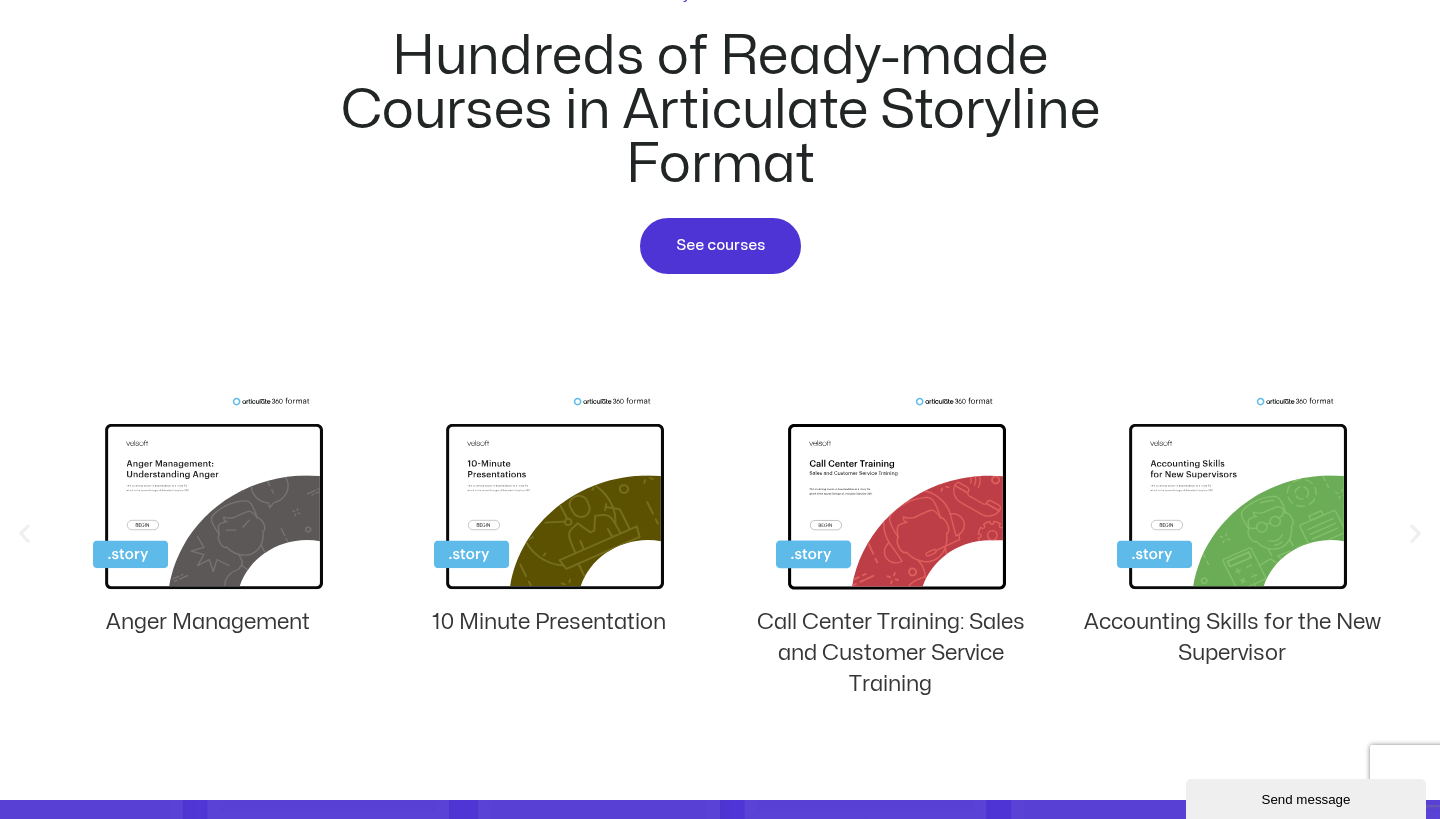 click at bounding box center [1415, 533] 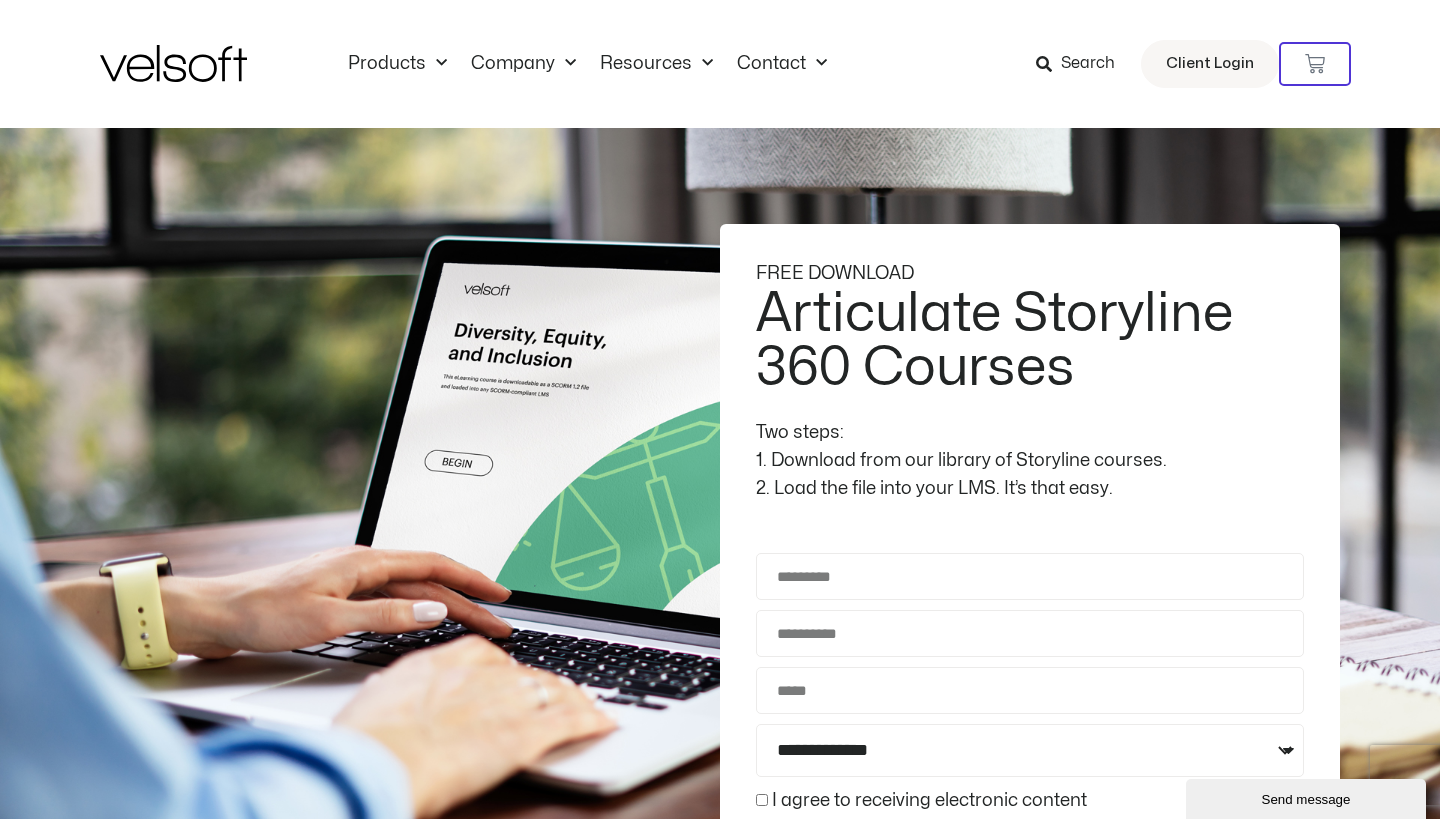 scroll, scrollTop: 0, scrollLeft: 0, axis: both 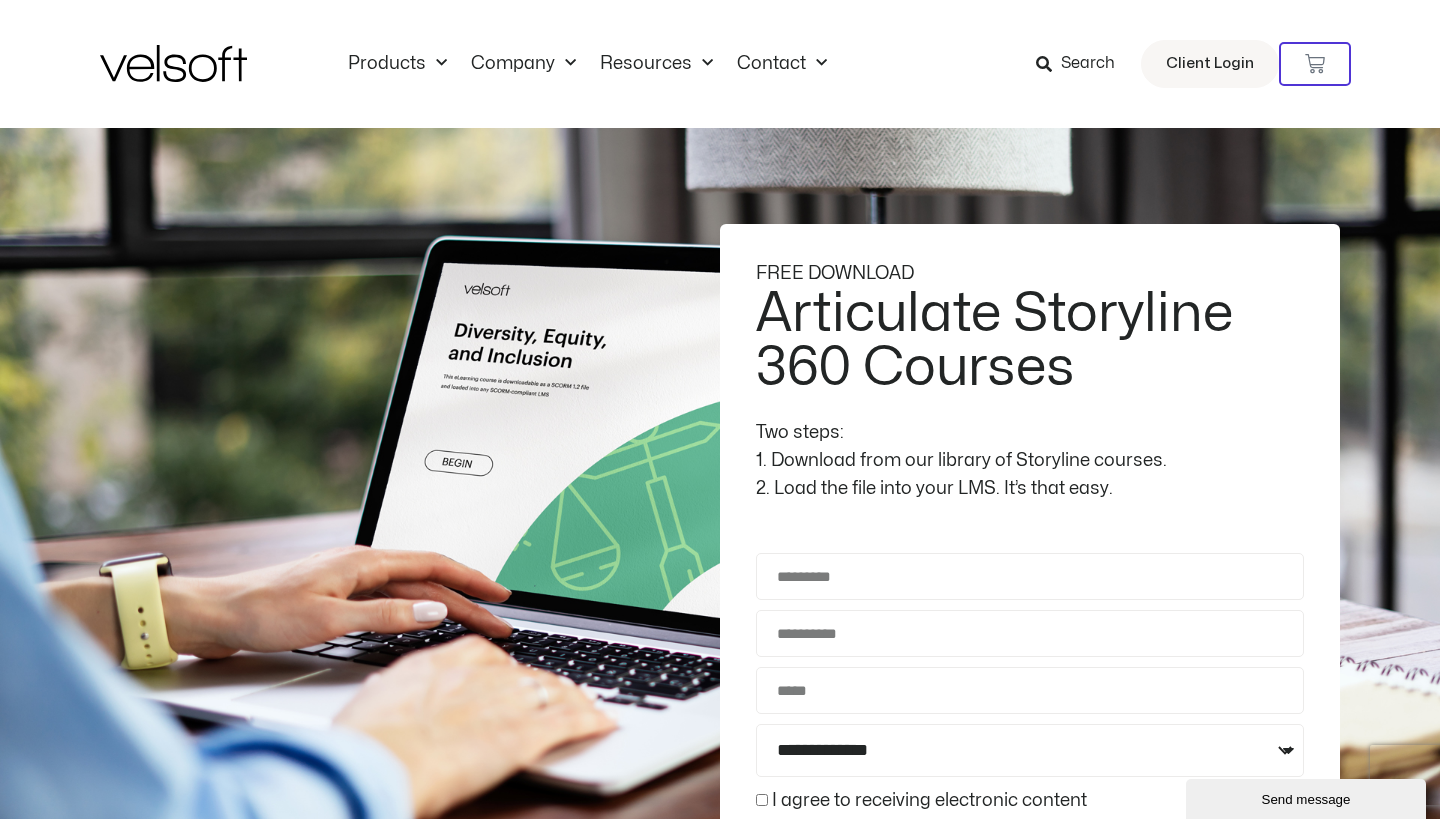 click 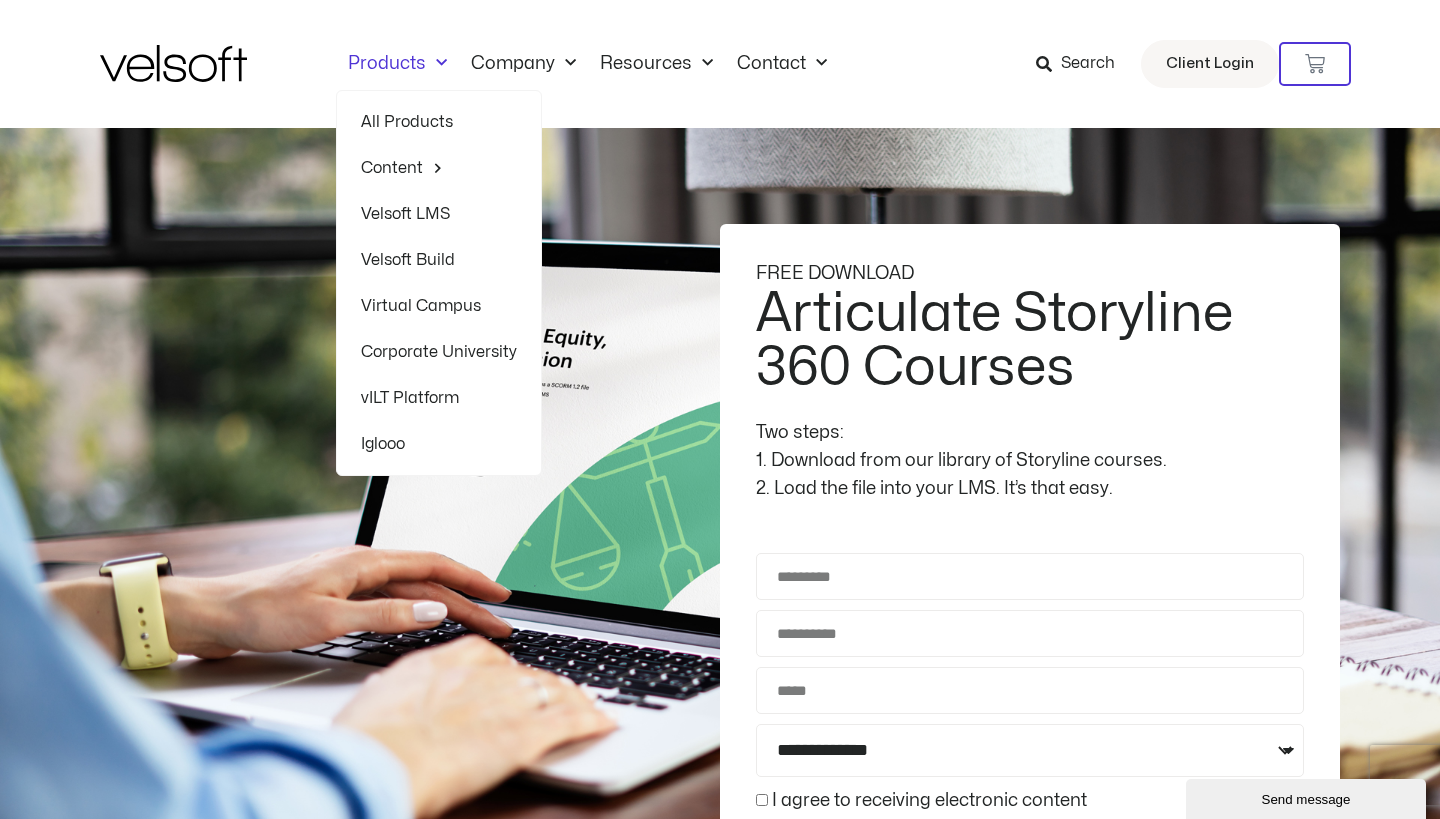 click 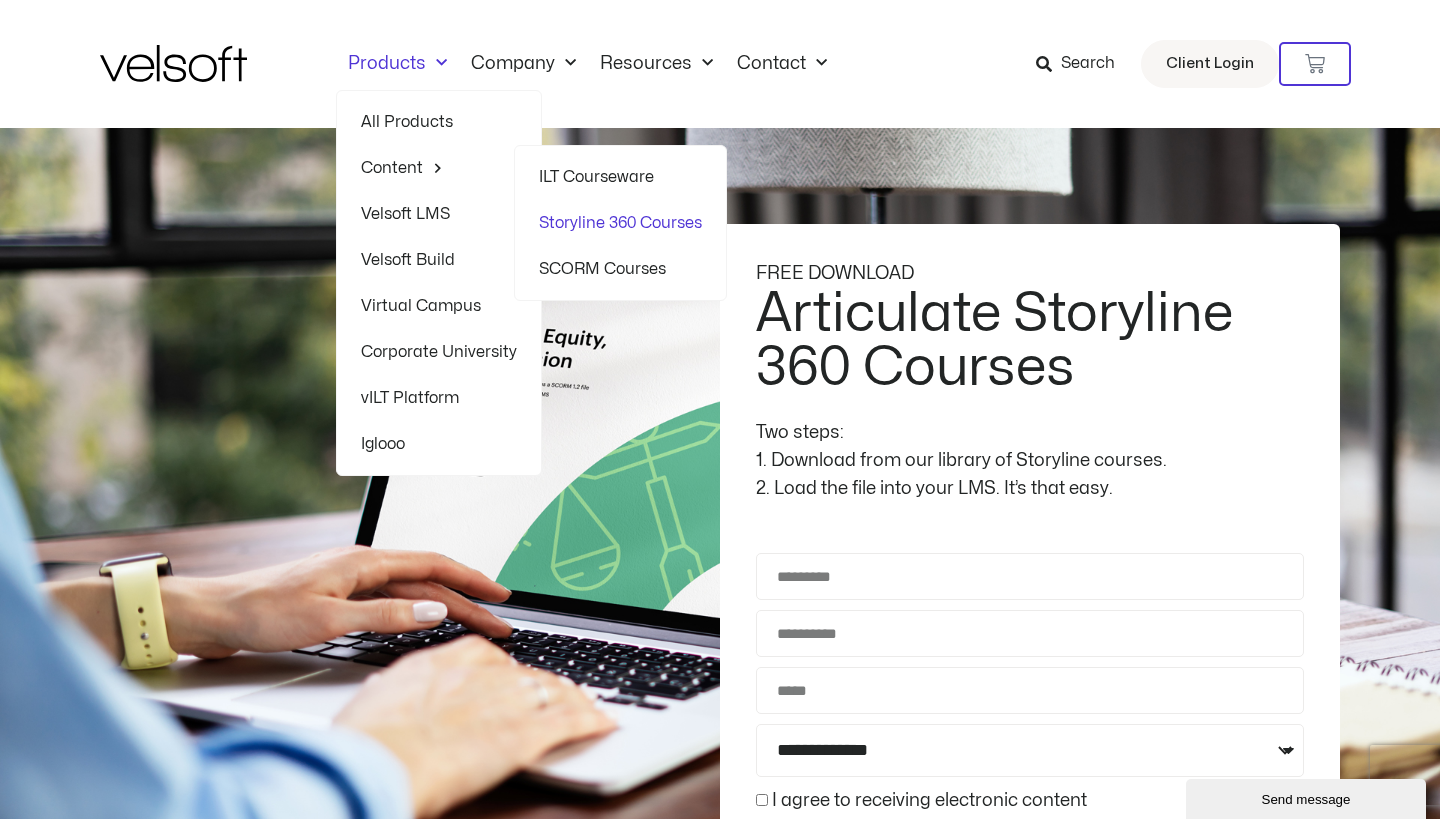 click on "SCORM Courses" 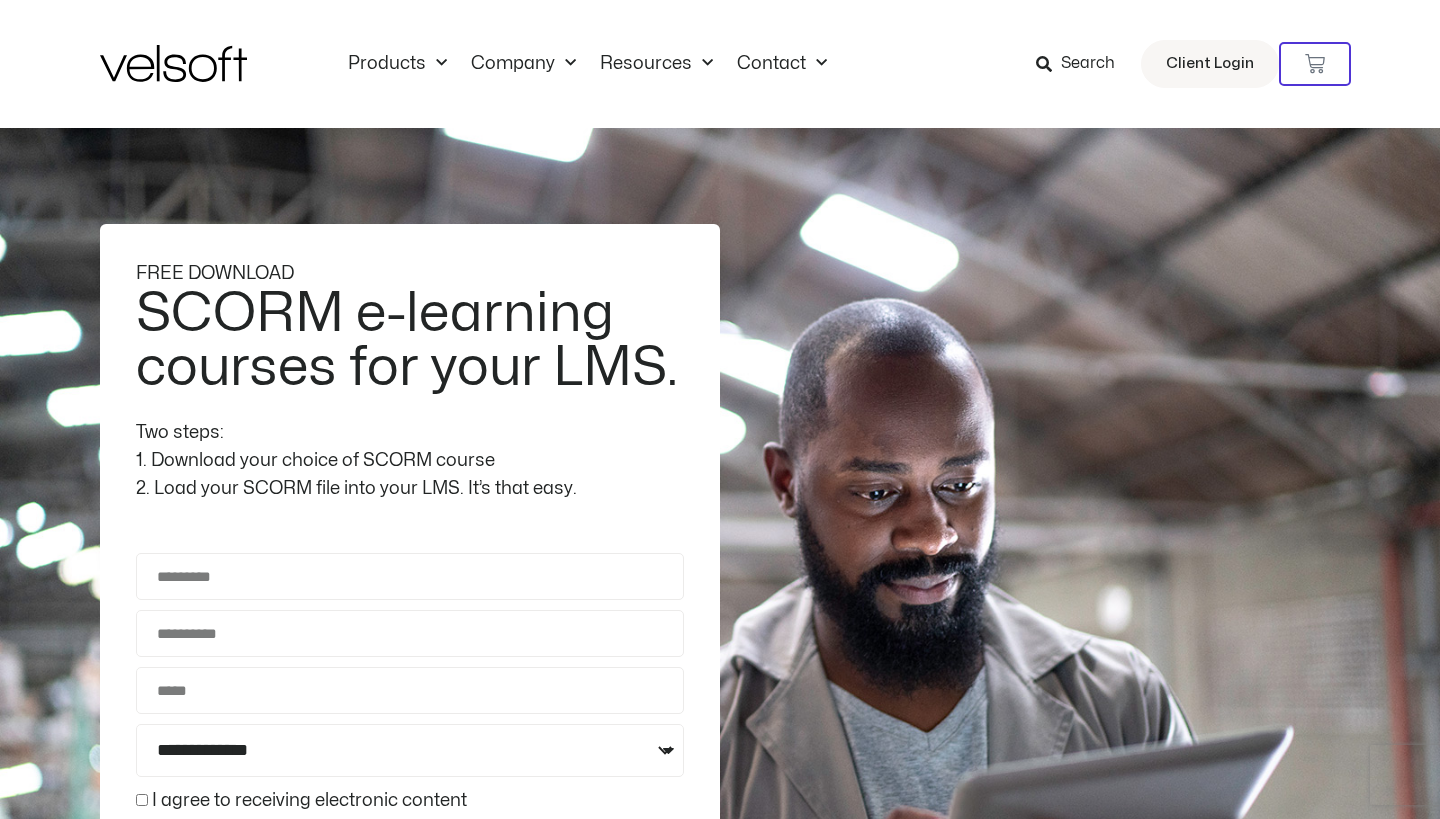 scroll, scrollTop: 0, scrollLeft: 0, axis: both 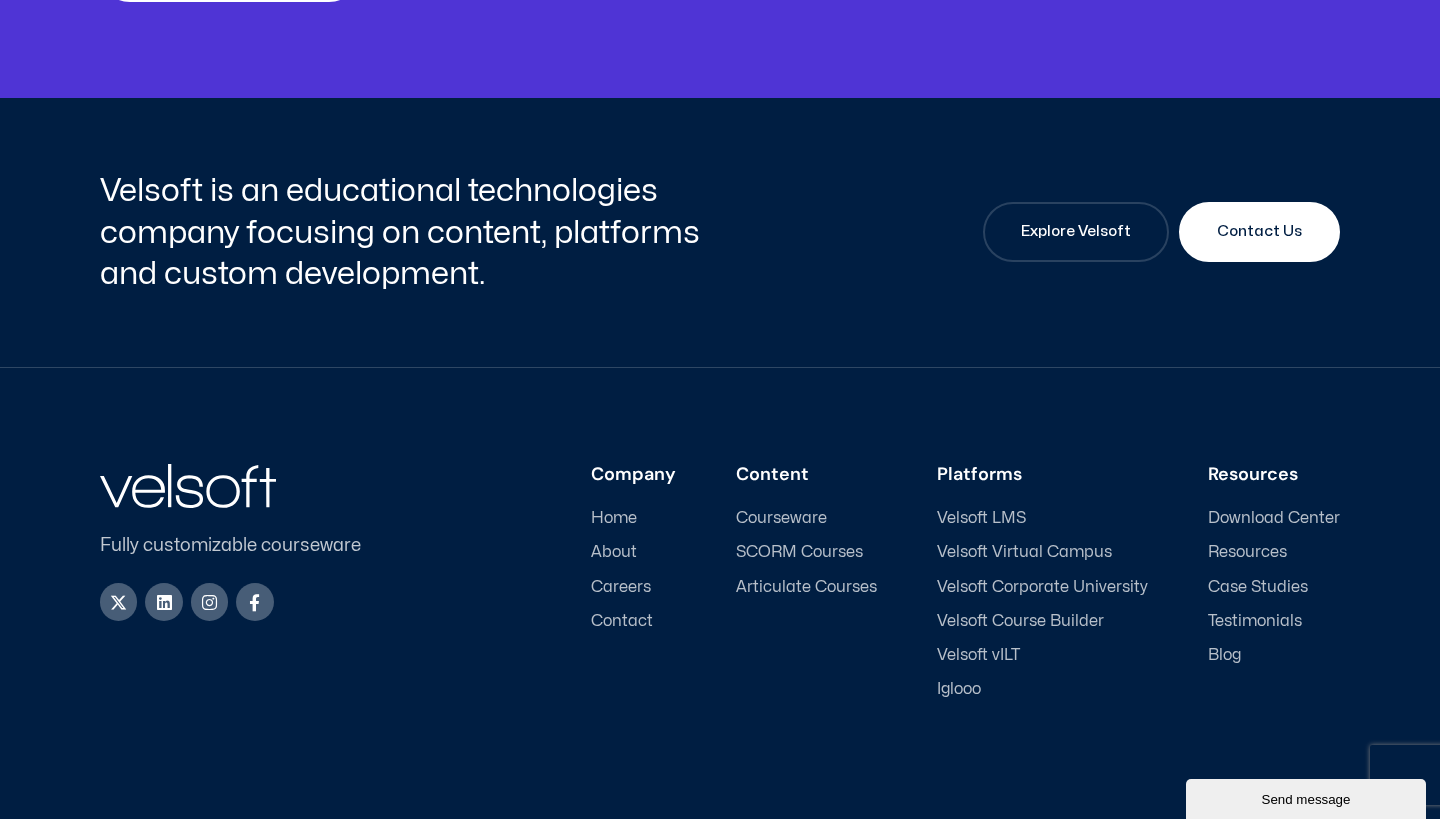click on "Velsoft Virtual Campus" at bounding box center [1024, 552] 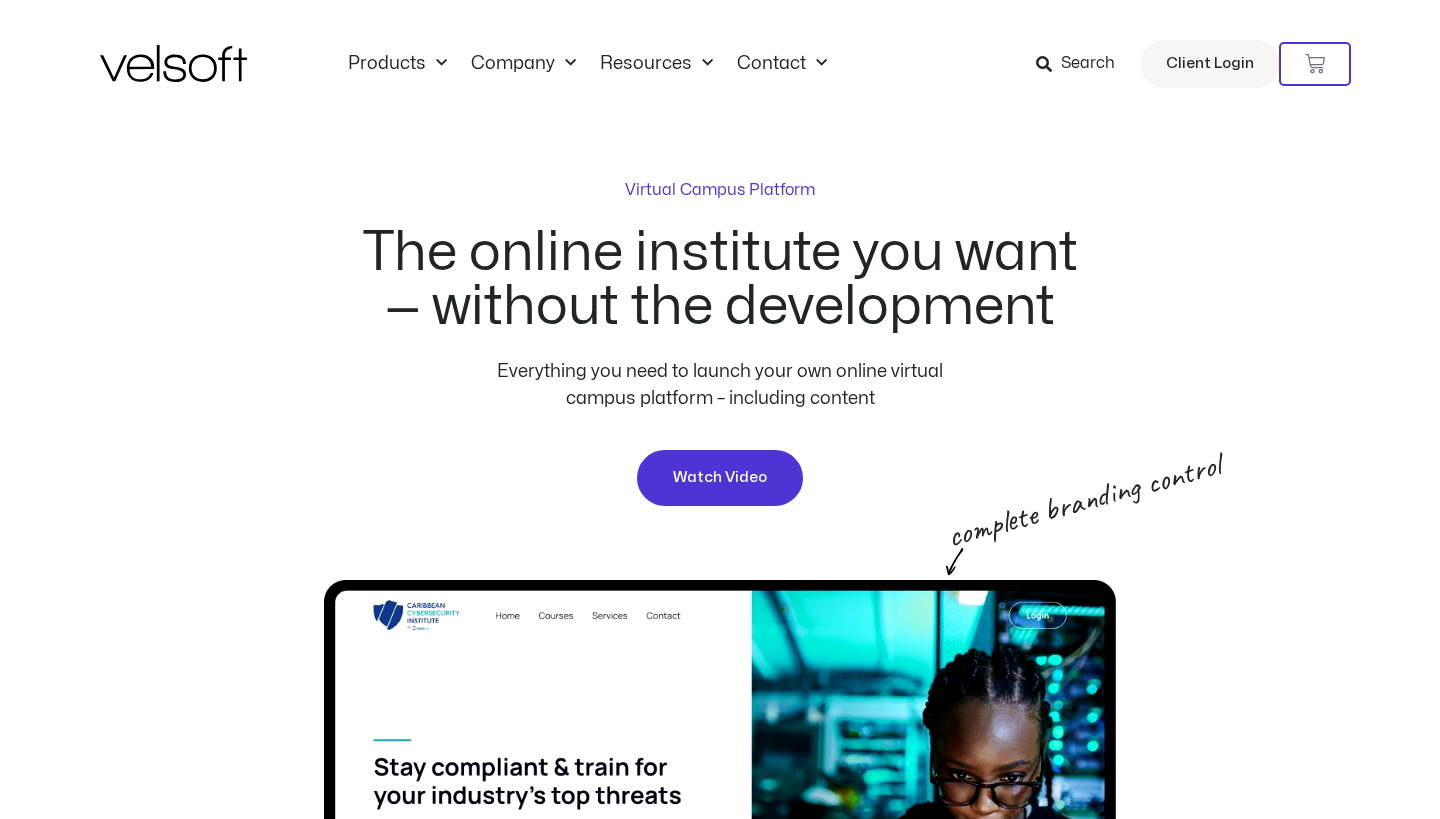 scroll, scrollTop: 0, scrollLeft: 0, axis: both 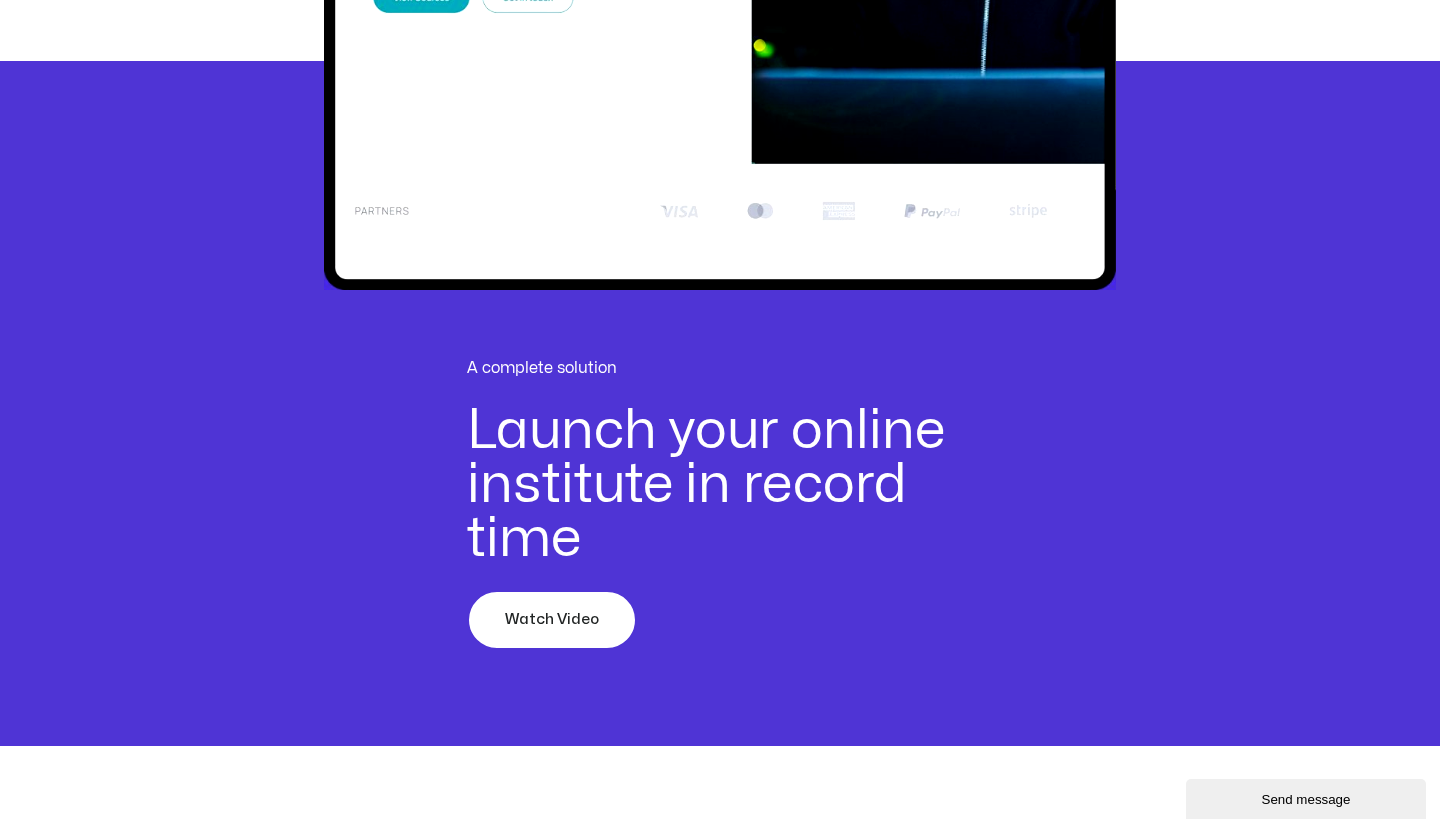 drag, startPoint x: 0, startPoint y: 0, endPoint x: 562, endPoint y: 607, distance: 827.22003 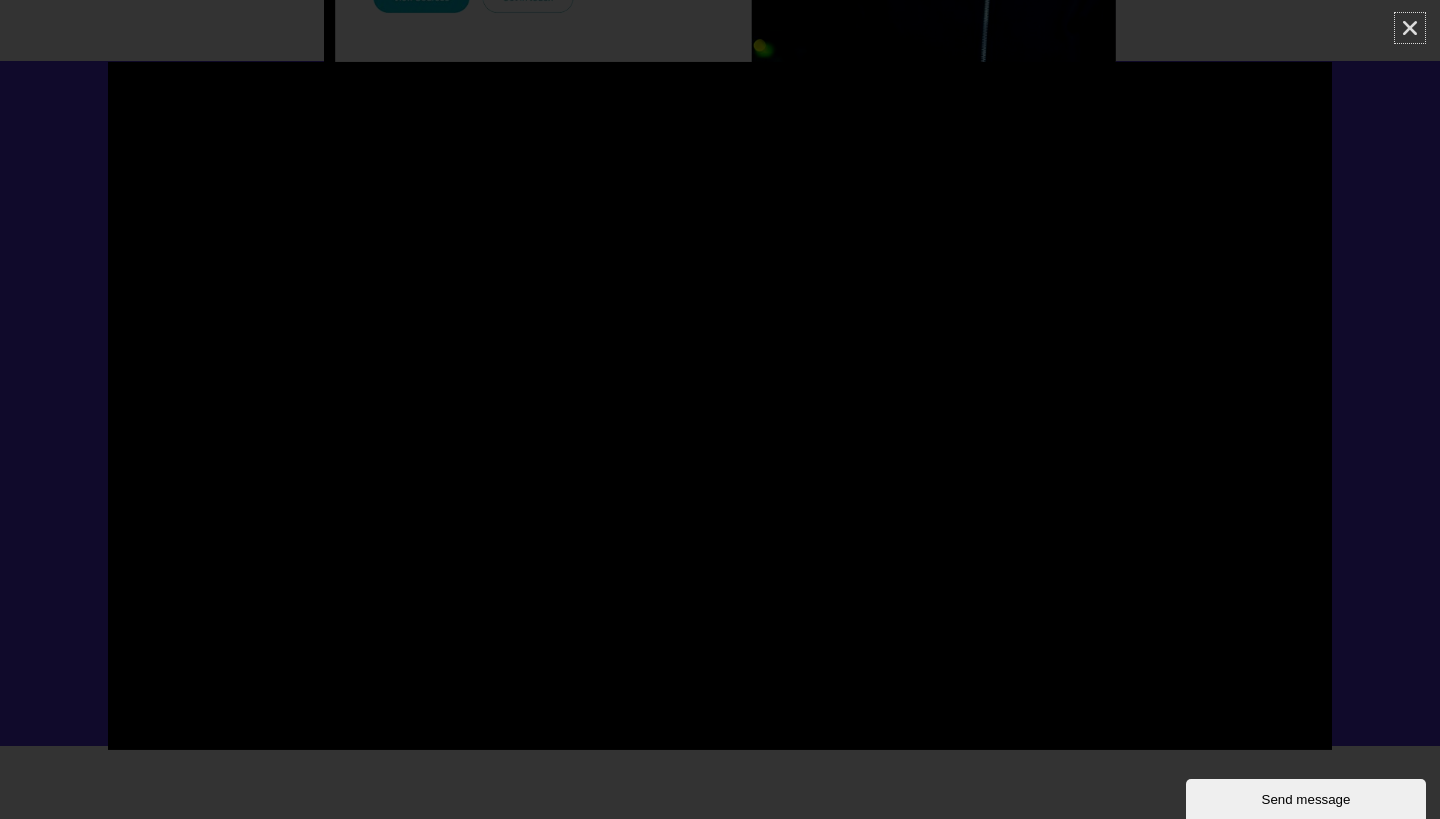 click at bounding box center (1410, 28) 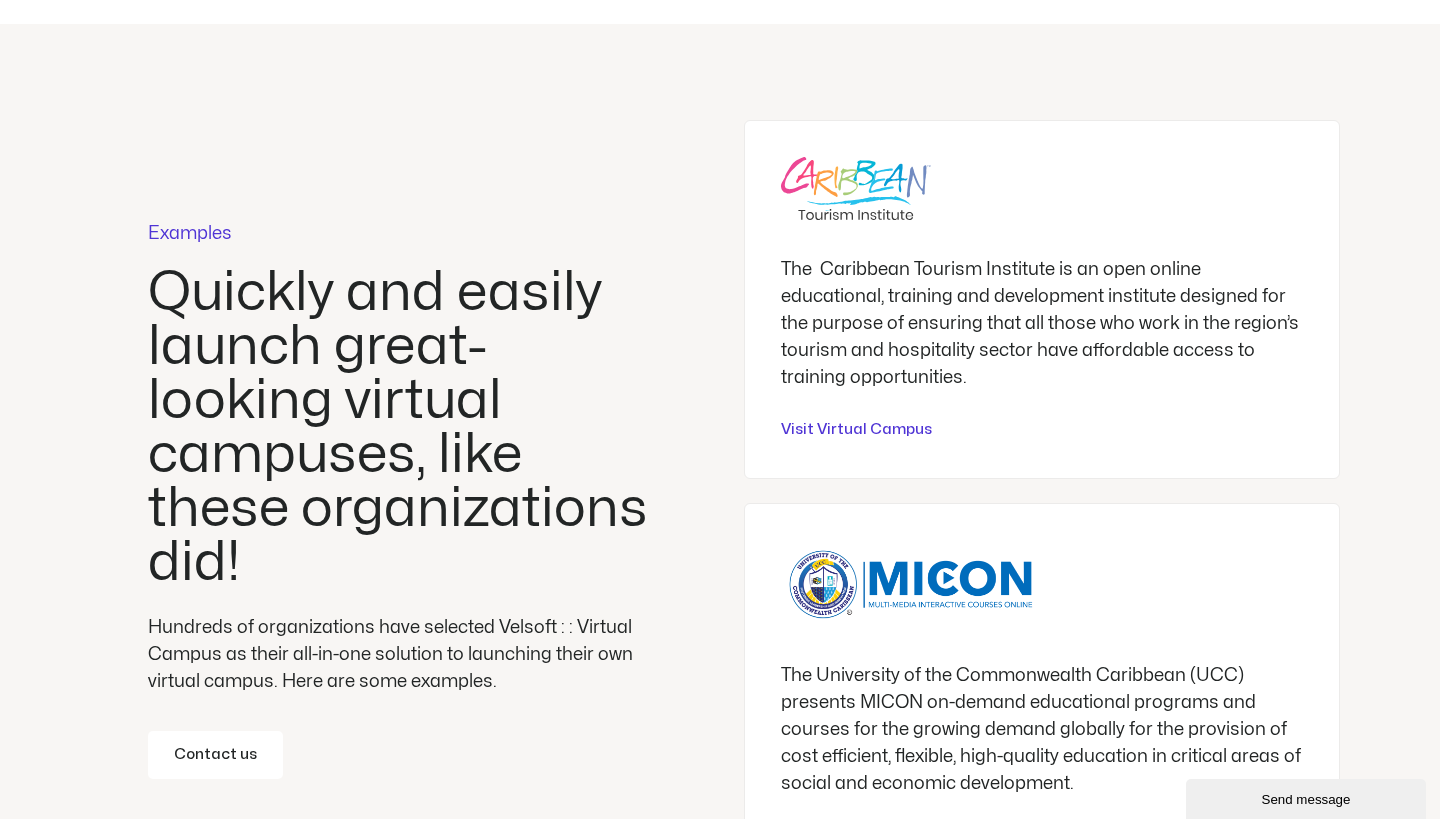 scroll, scrollTop: 4992, scrollLeft: 0, axis: vertical 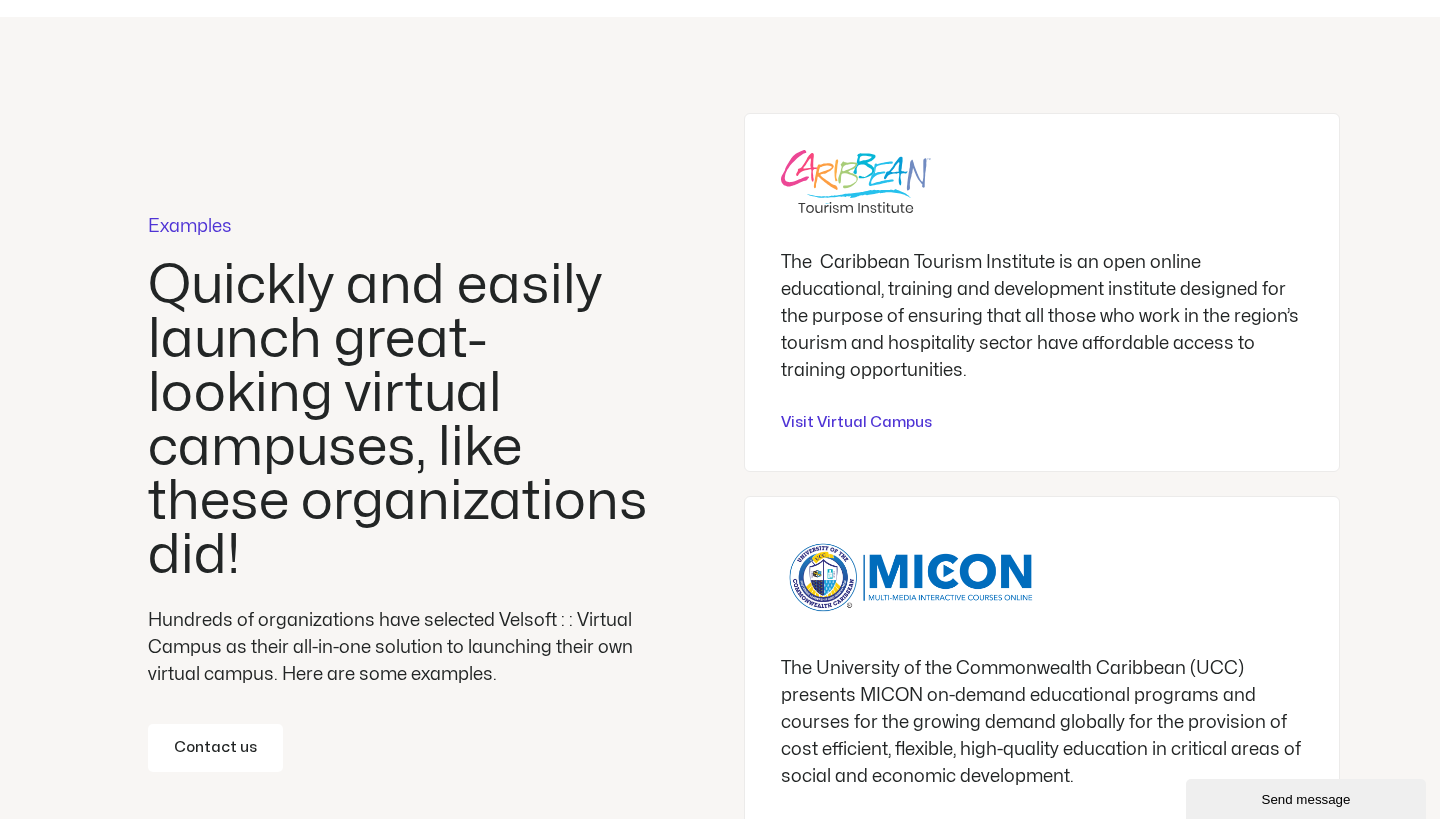 click on "Visit Virtual Campus" at bounding box center (856, 423) 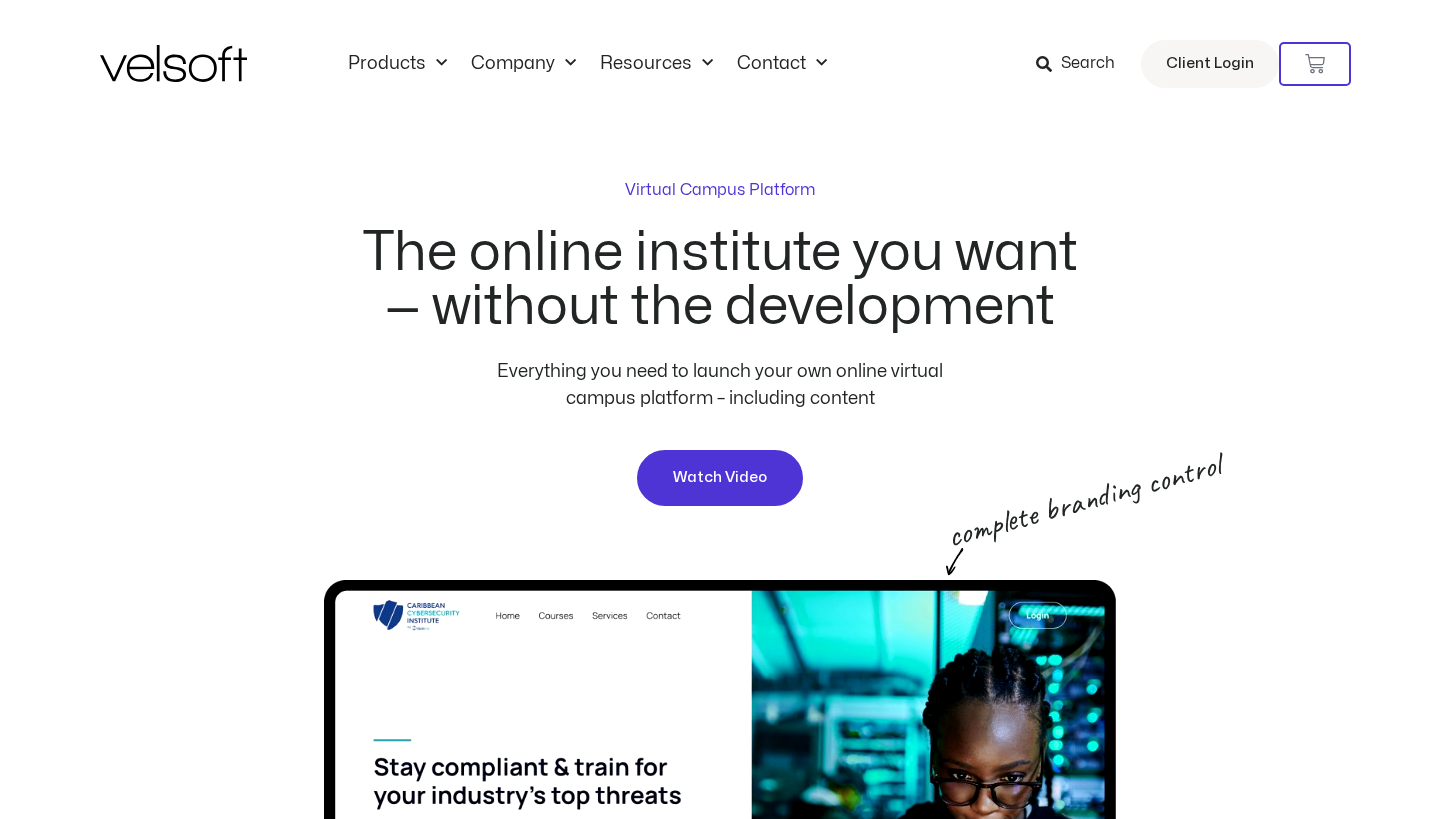 scroll, scrollTop: 4992, scrollLeft: 0, axis: vertical 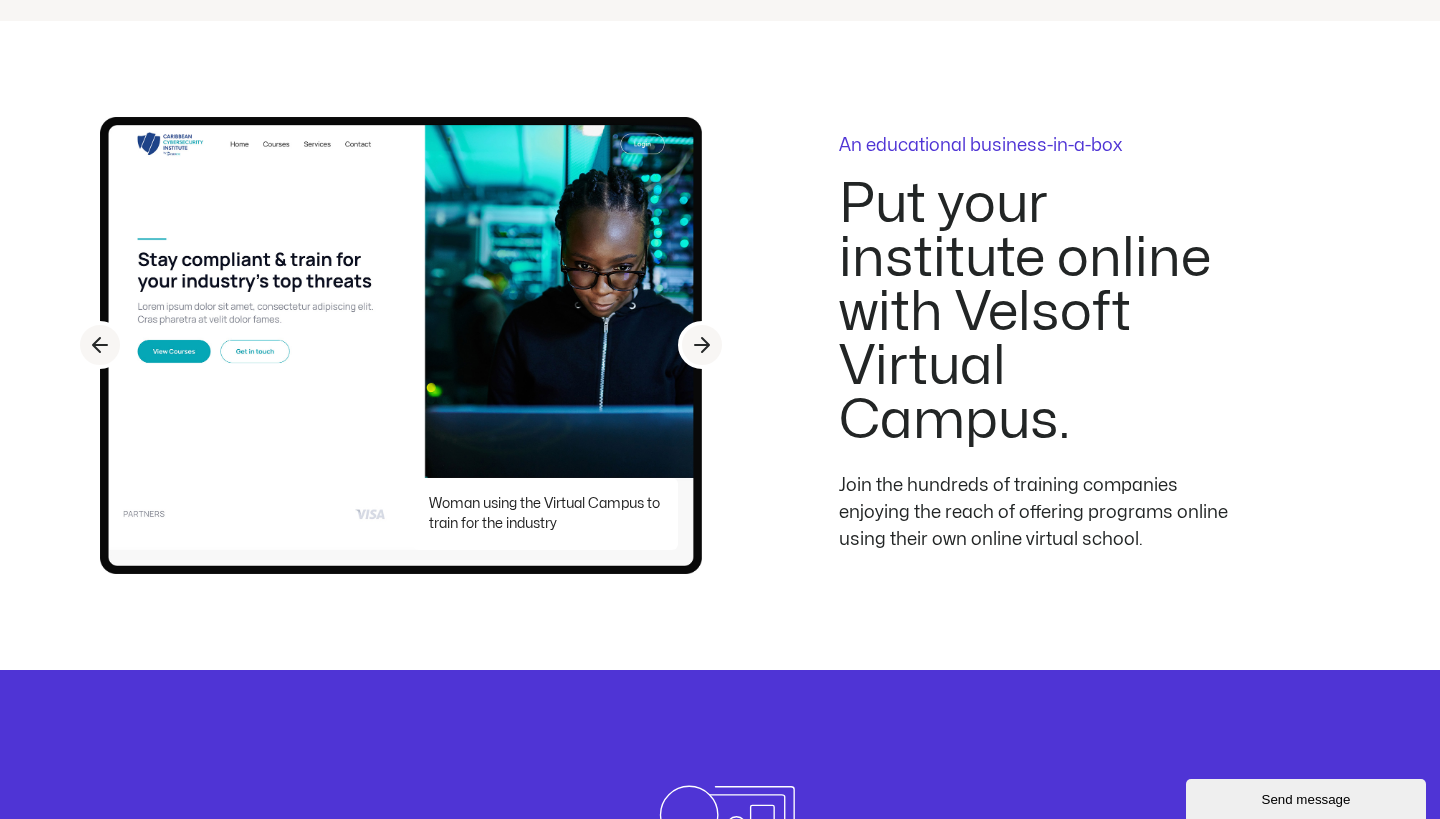 click 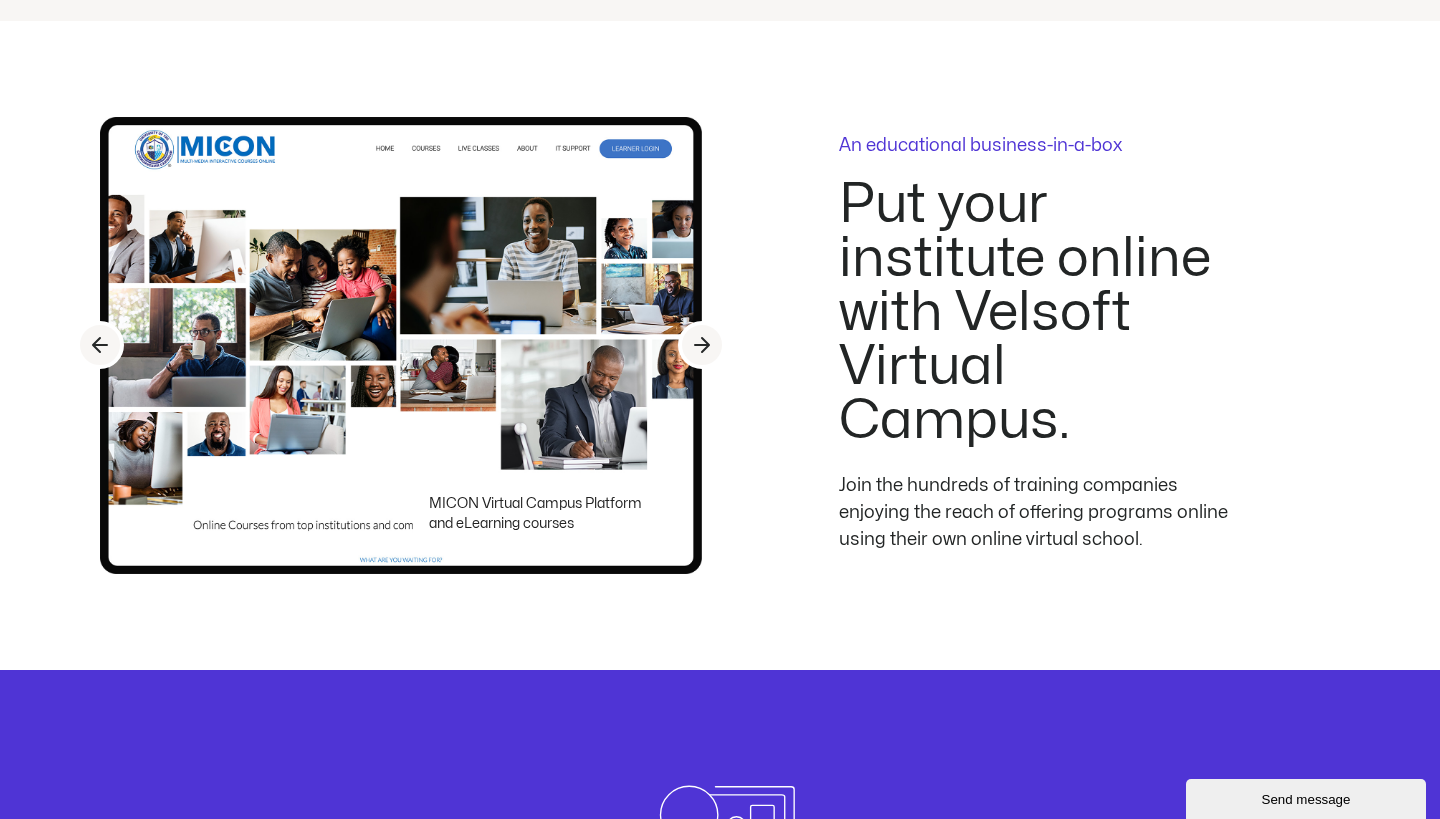 click 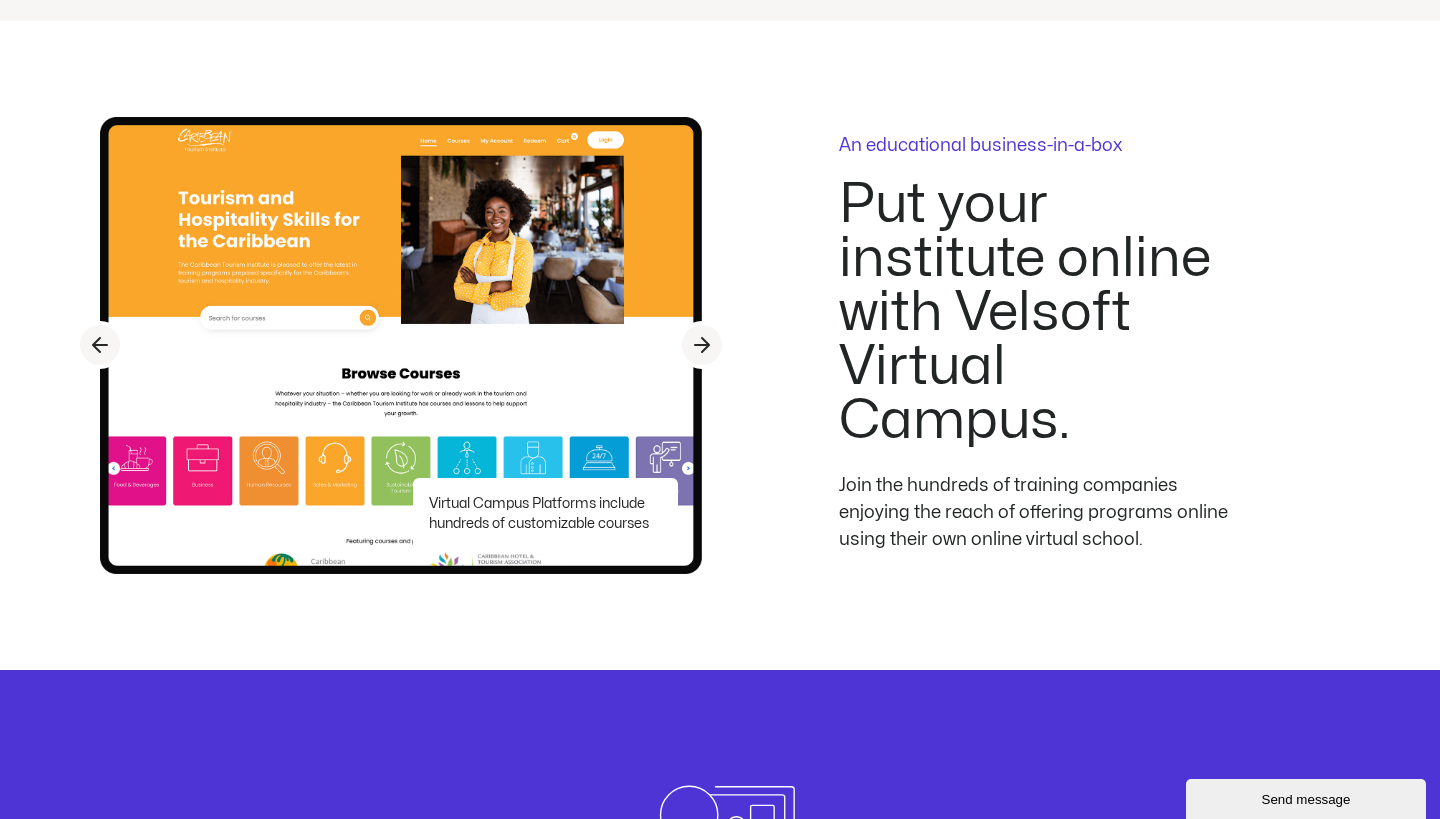 click 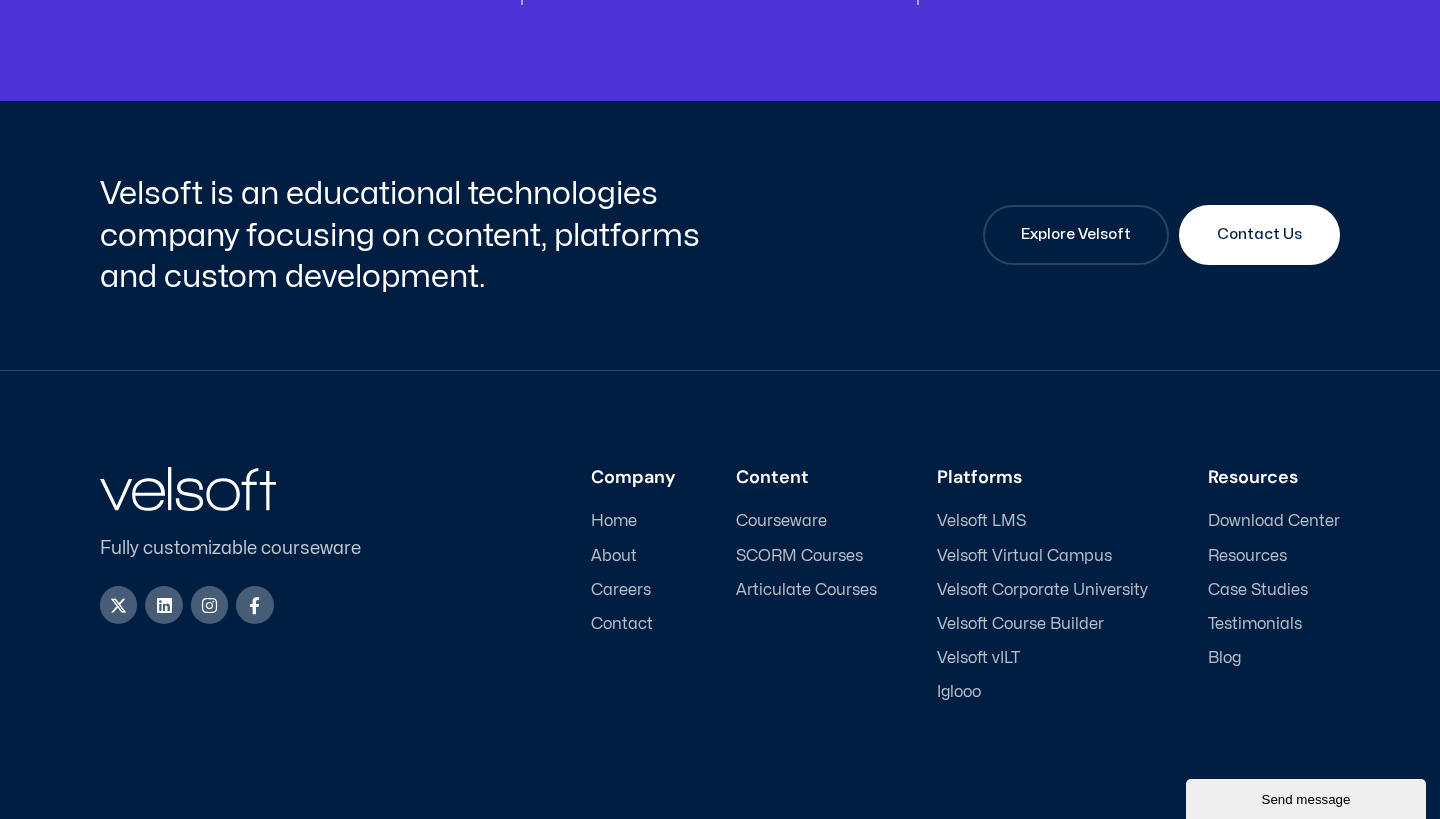 scroll, scrollTop: 7167, scrollLeft: 0, axis: vertical 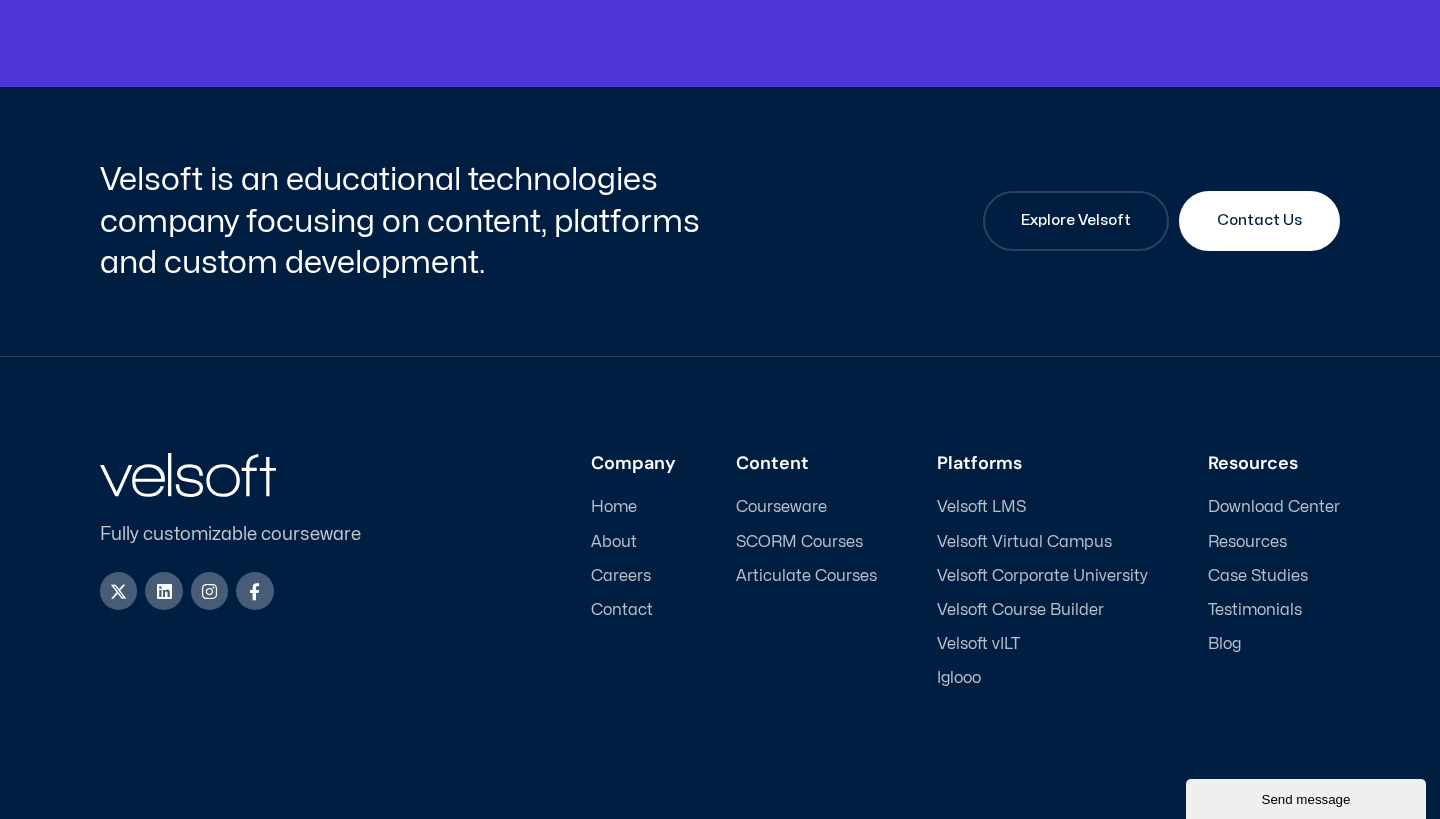 click on "Velsoft vILT" at bounding box center (978, 644) 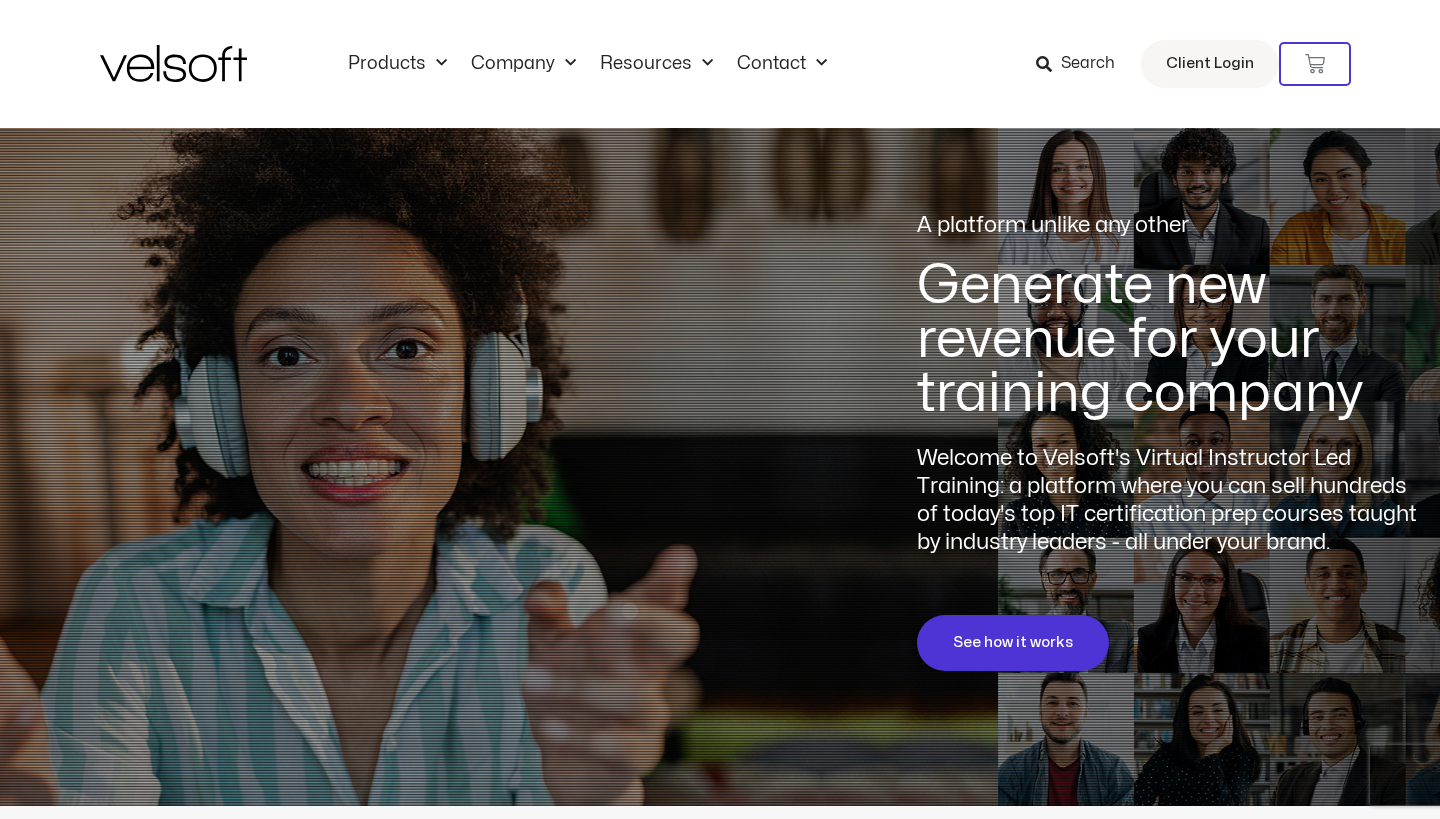 scroll, scrollTop: 0, scrollLeft: 0, axis: both 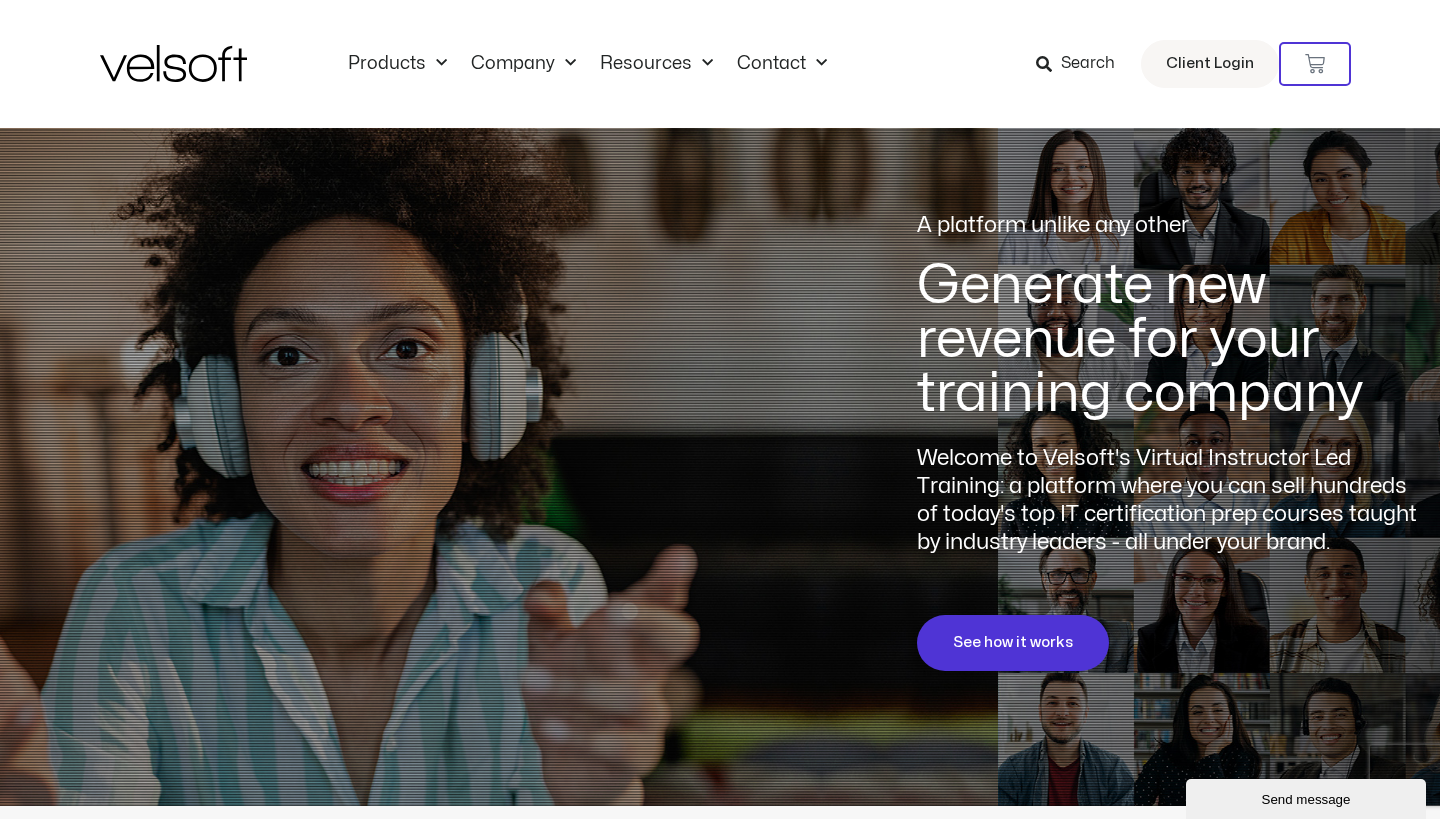 click 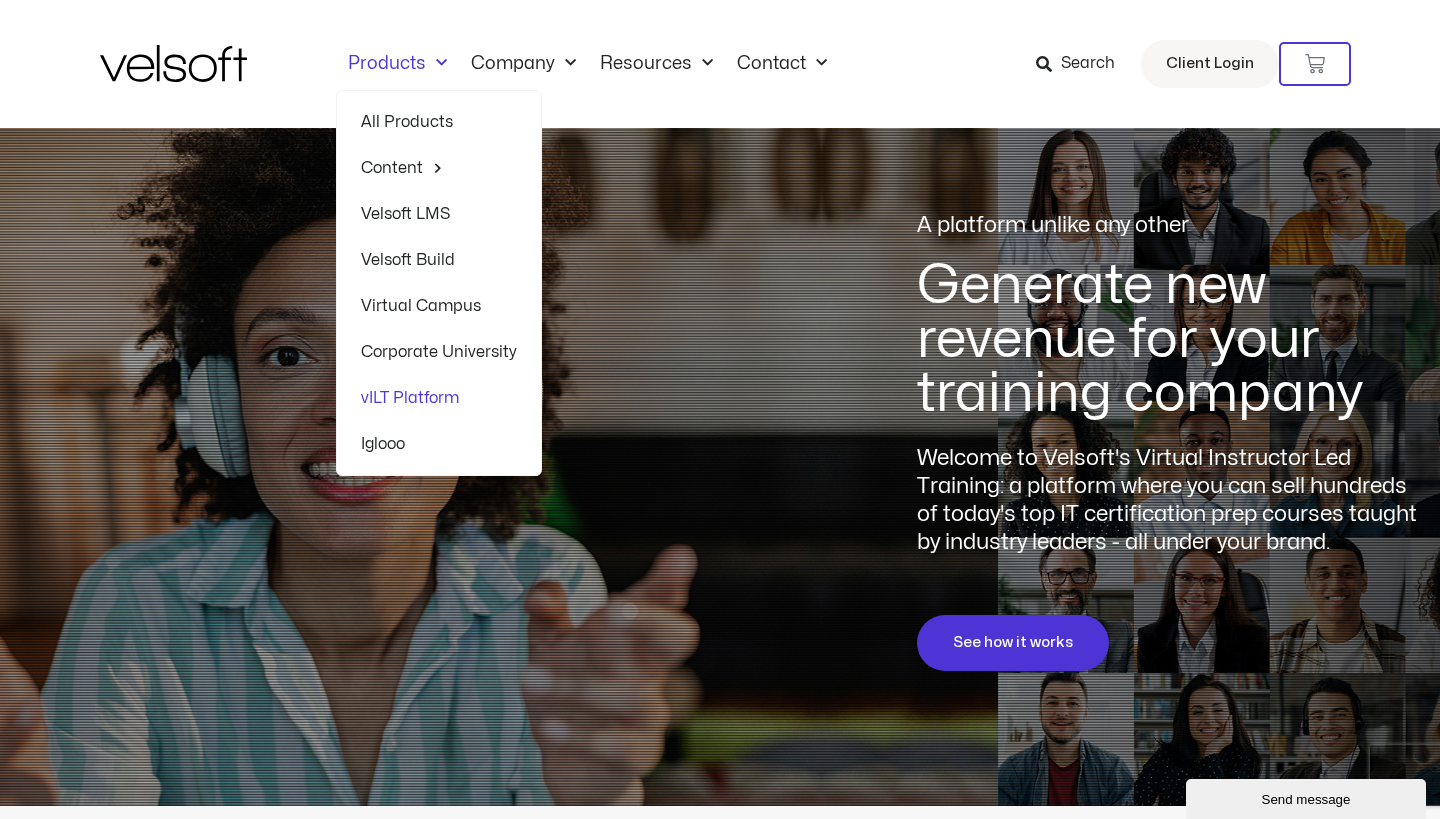 click on "Velsoft LMS" 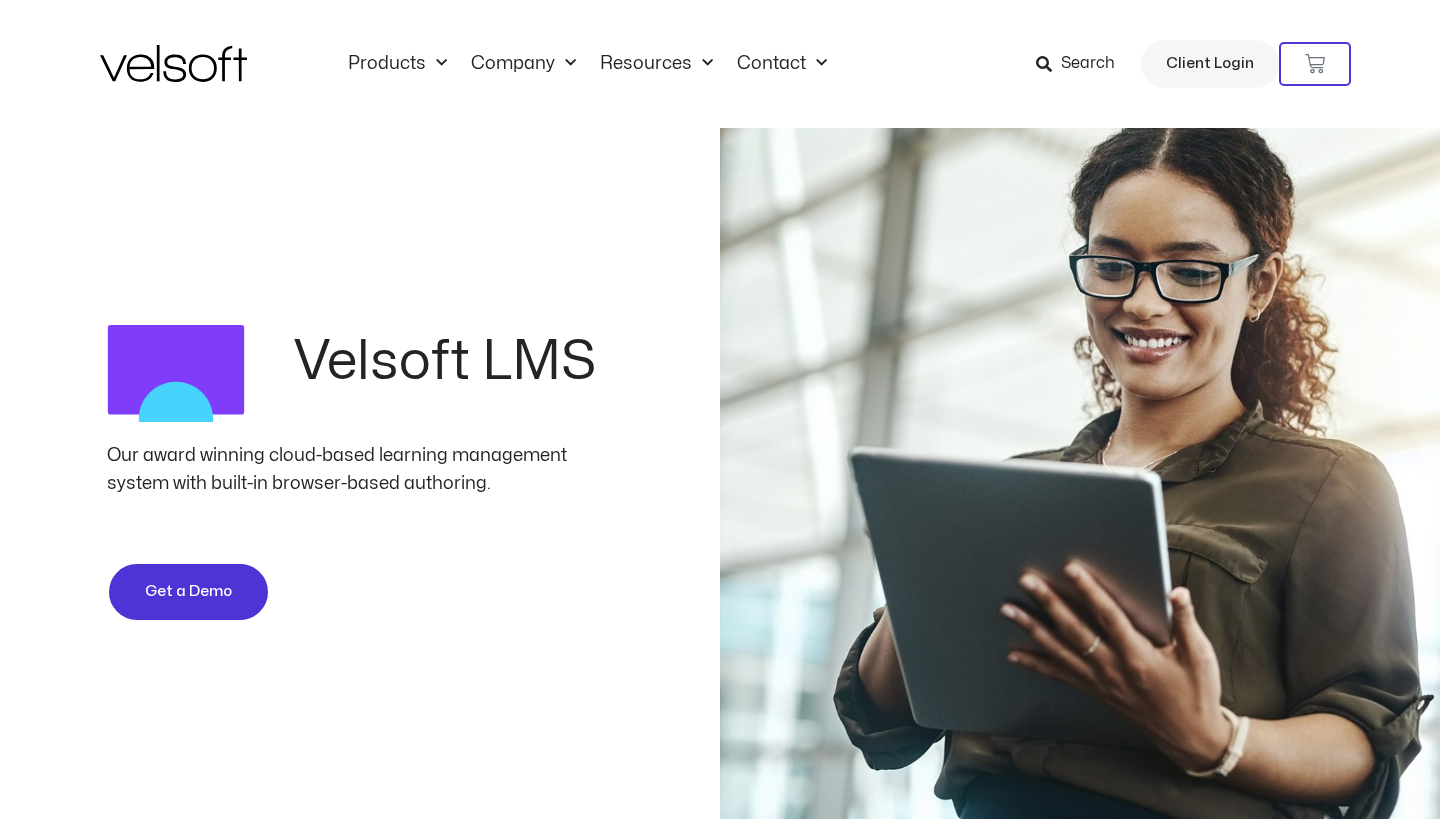 scroll, scrollTop: 0, scrollLeft: 0, axis: both 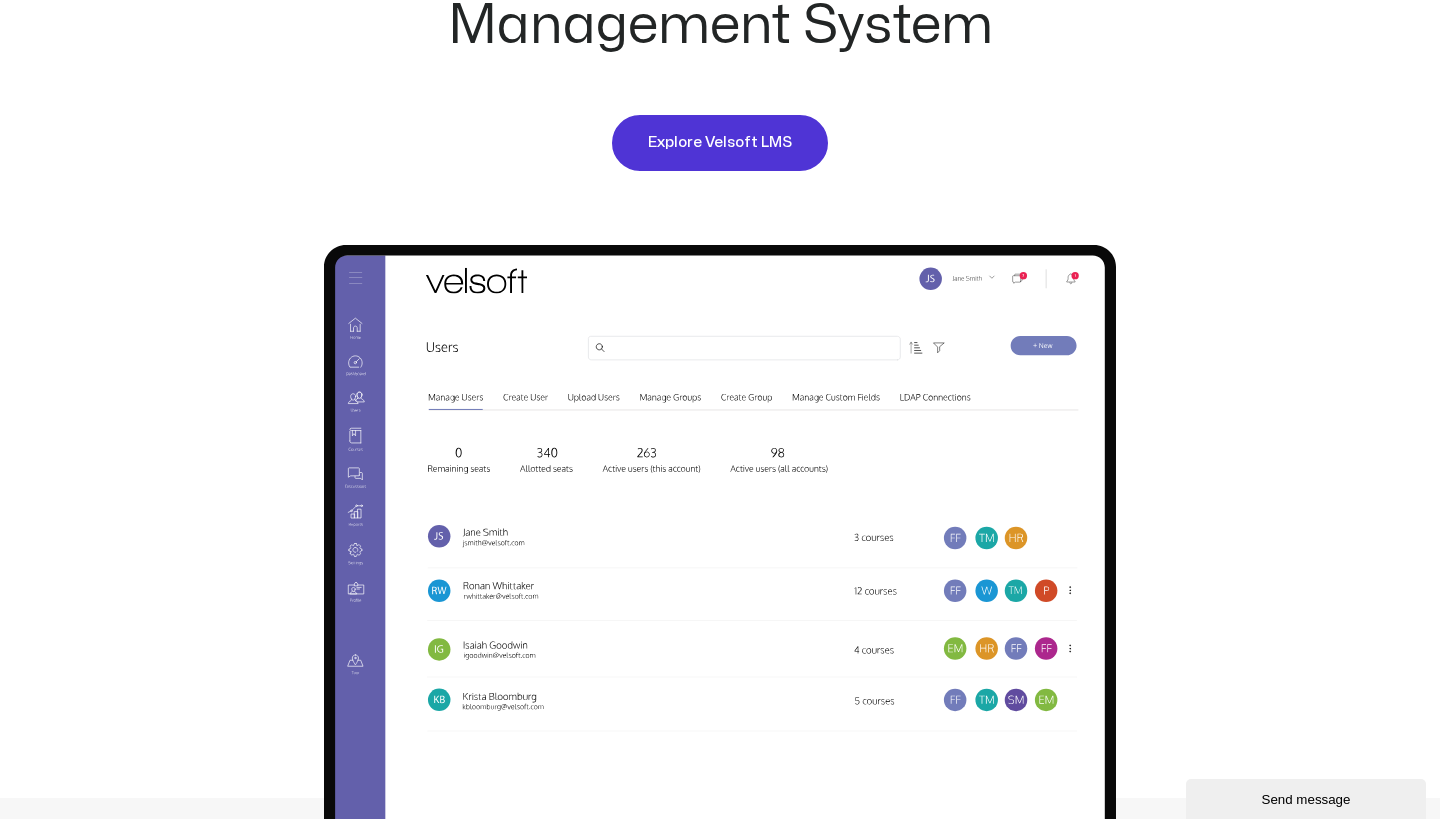 click on "Explore Velsoft LMS" at bounding box center (720, 143) 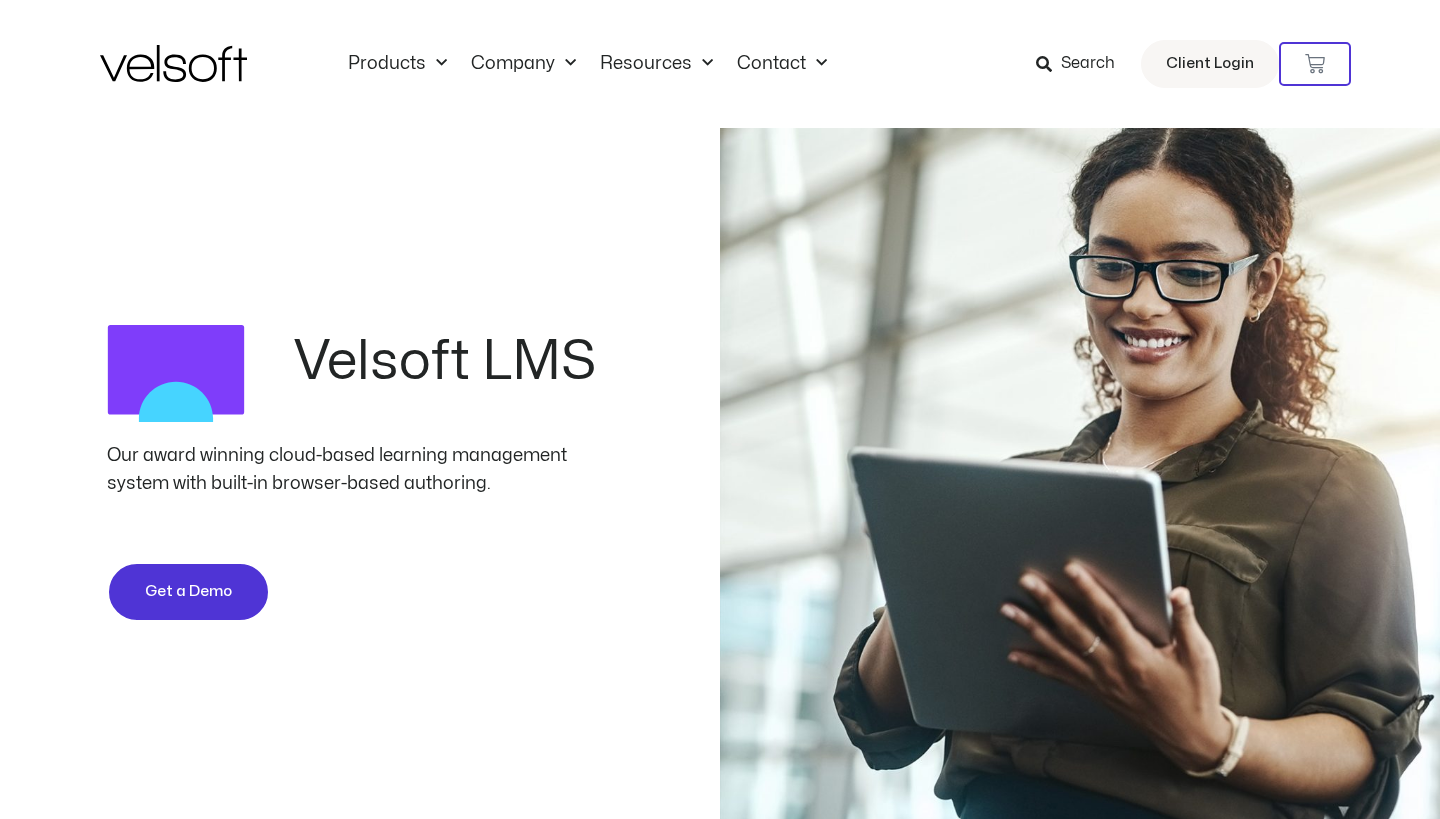 scroll, scrollTop: 1047, scrollLeft: 0, axis: vertical 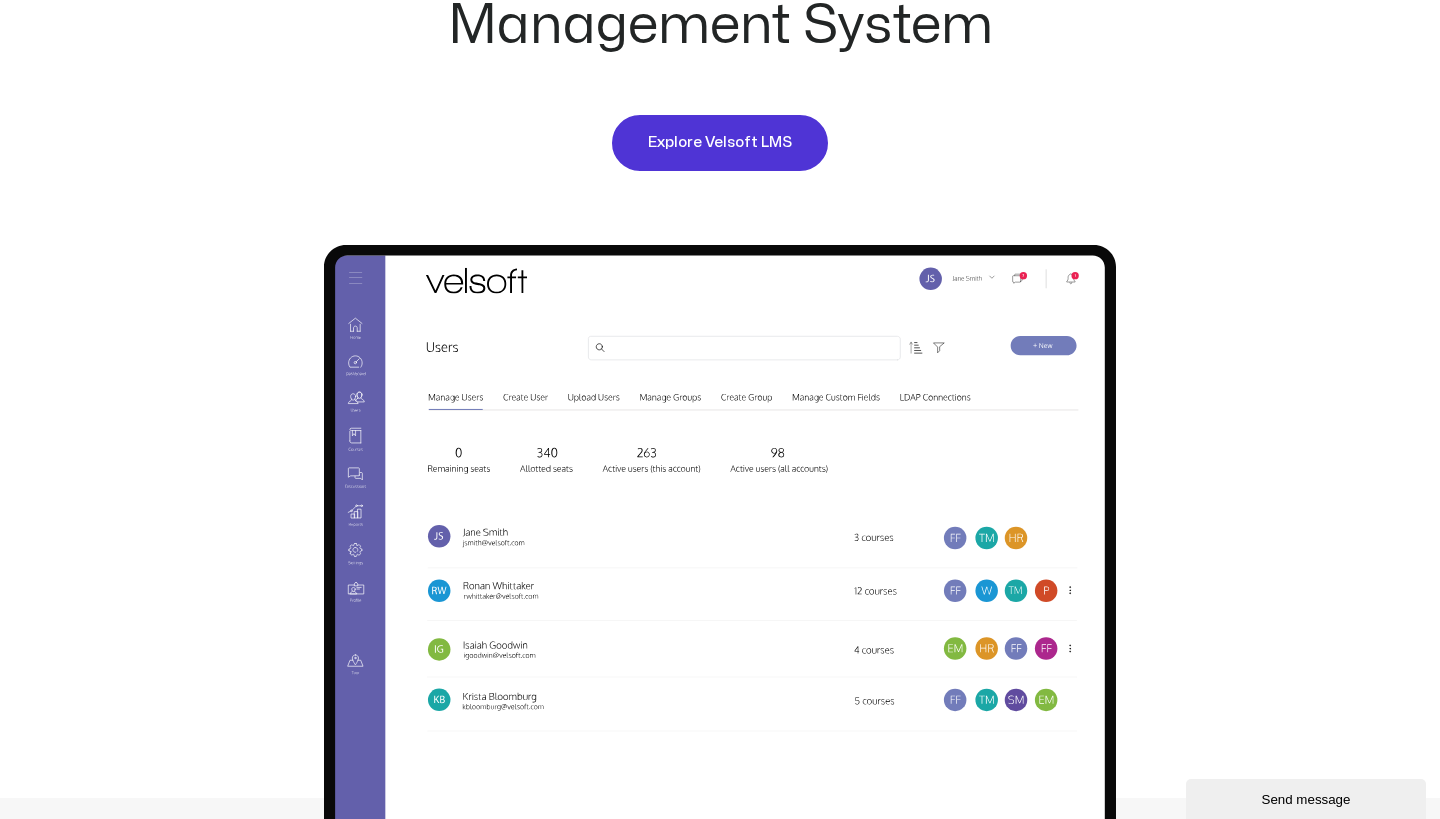 click on "Explore Velsoft LMS" at bounding box center (720, 143) 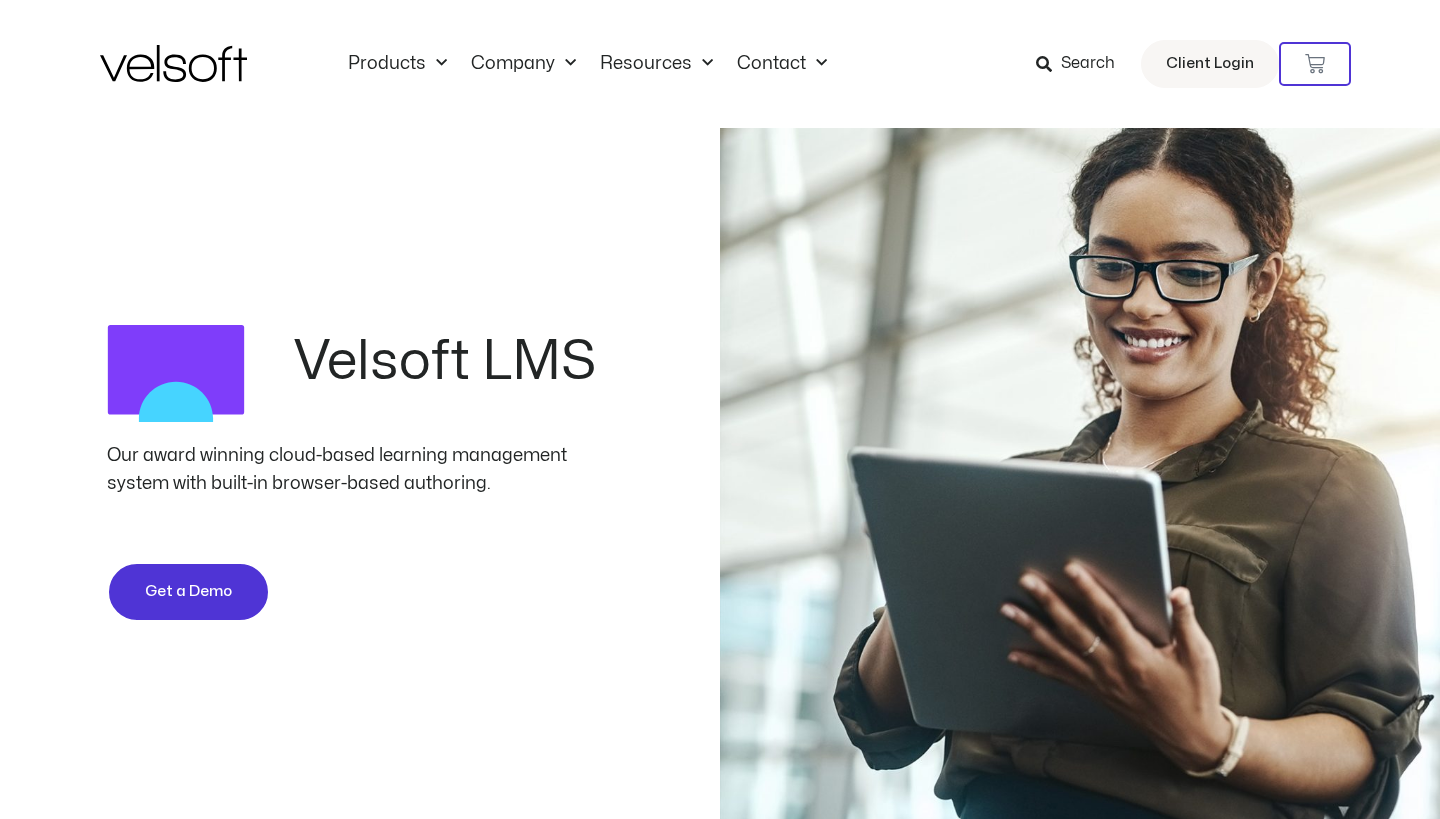 scroll, scrollTop: 1047, scrollLeft: 0, axis: vertical 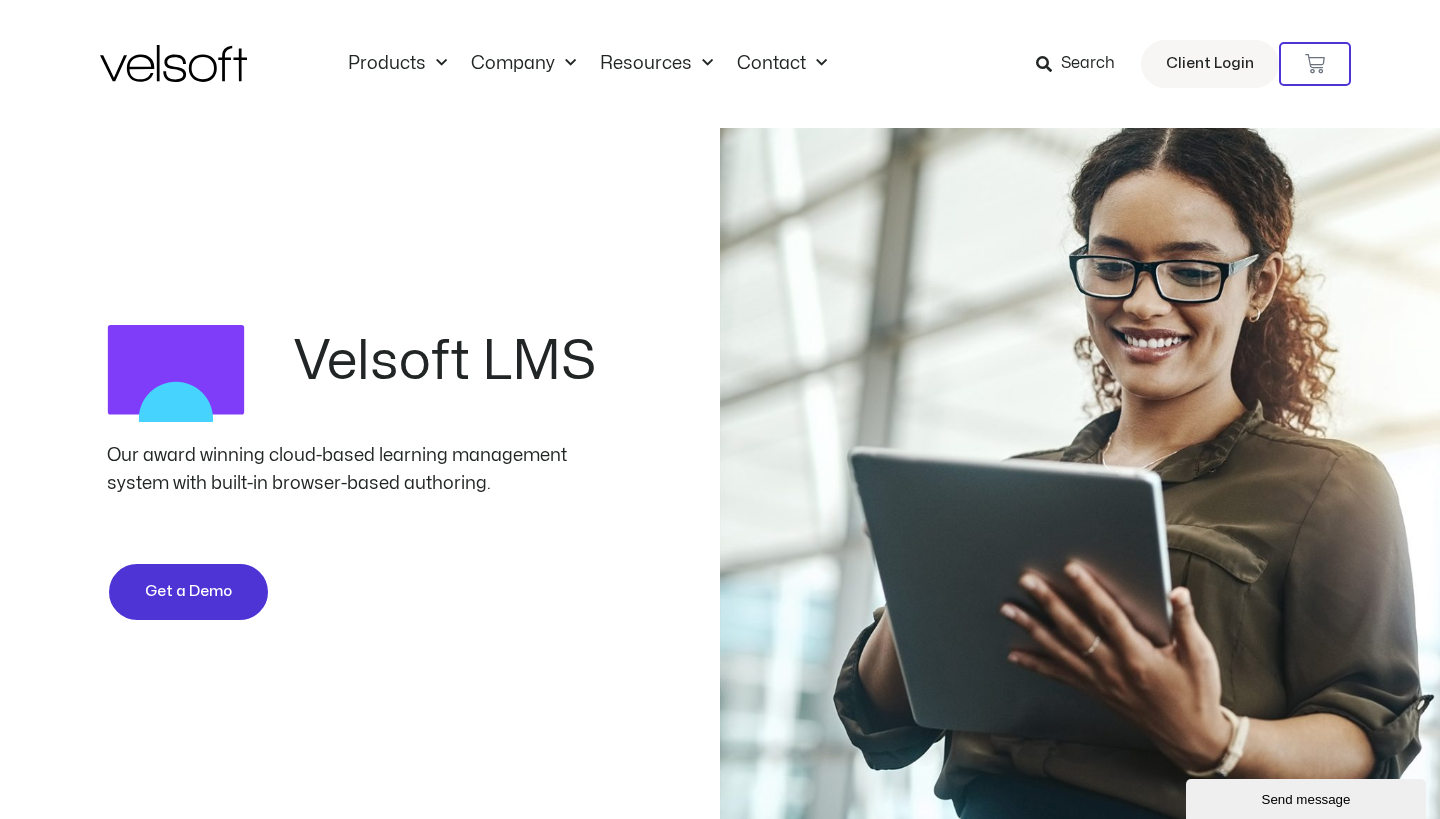 click 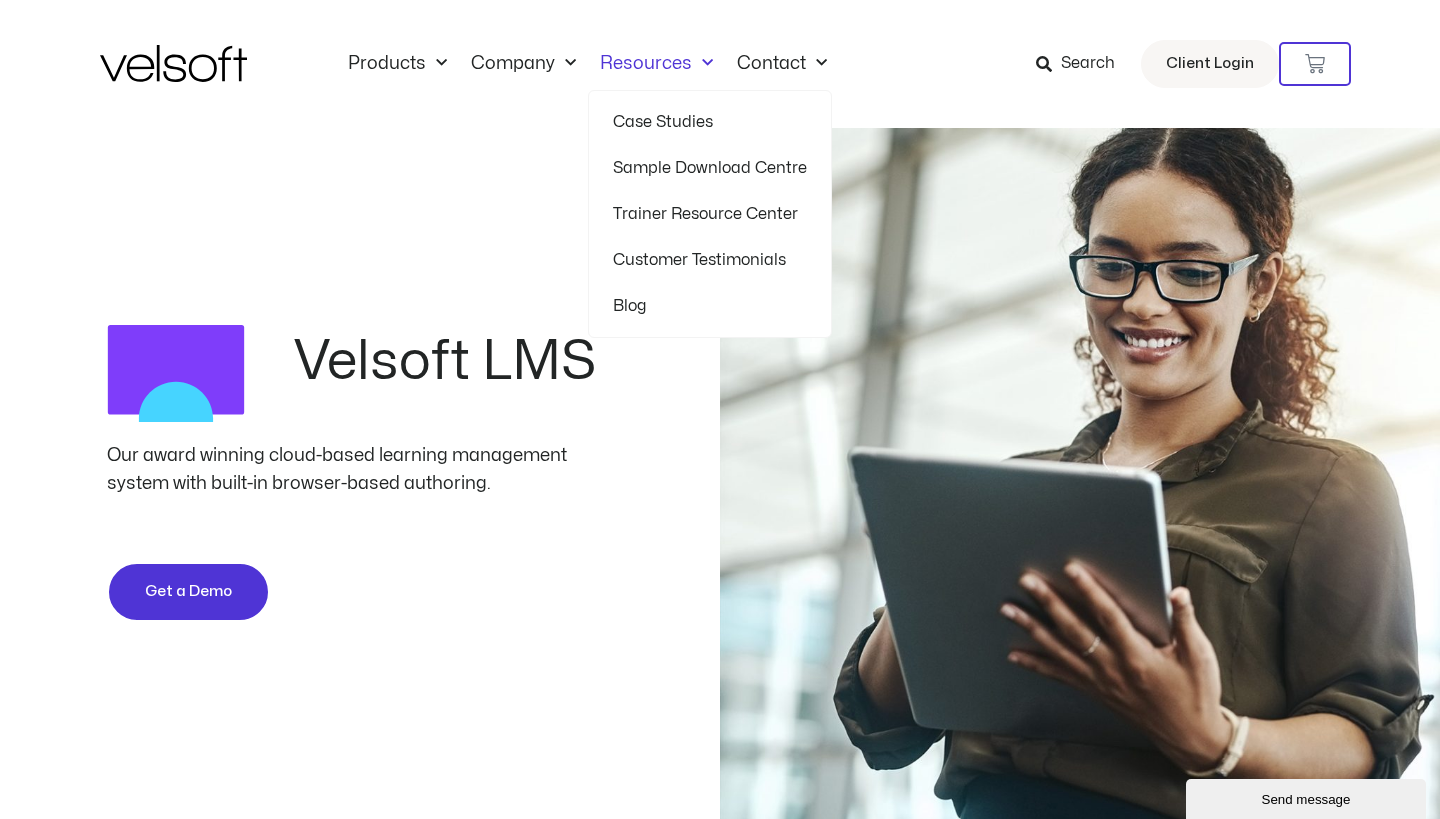 click on "Case Studies" 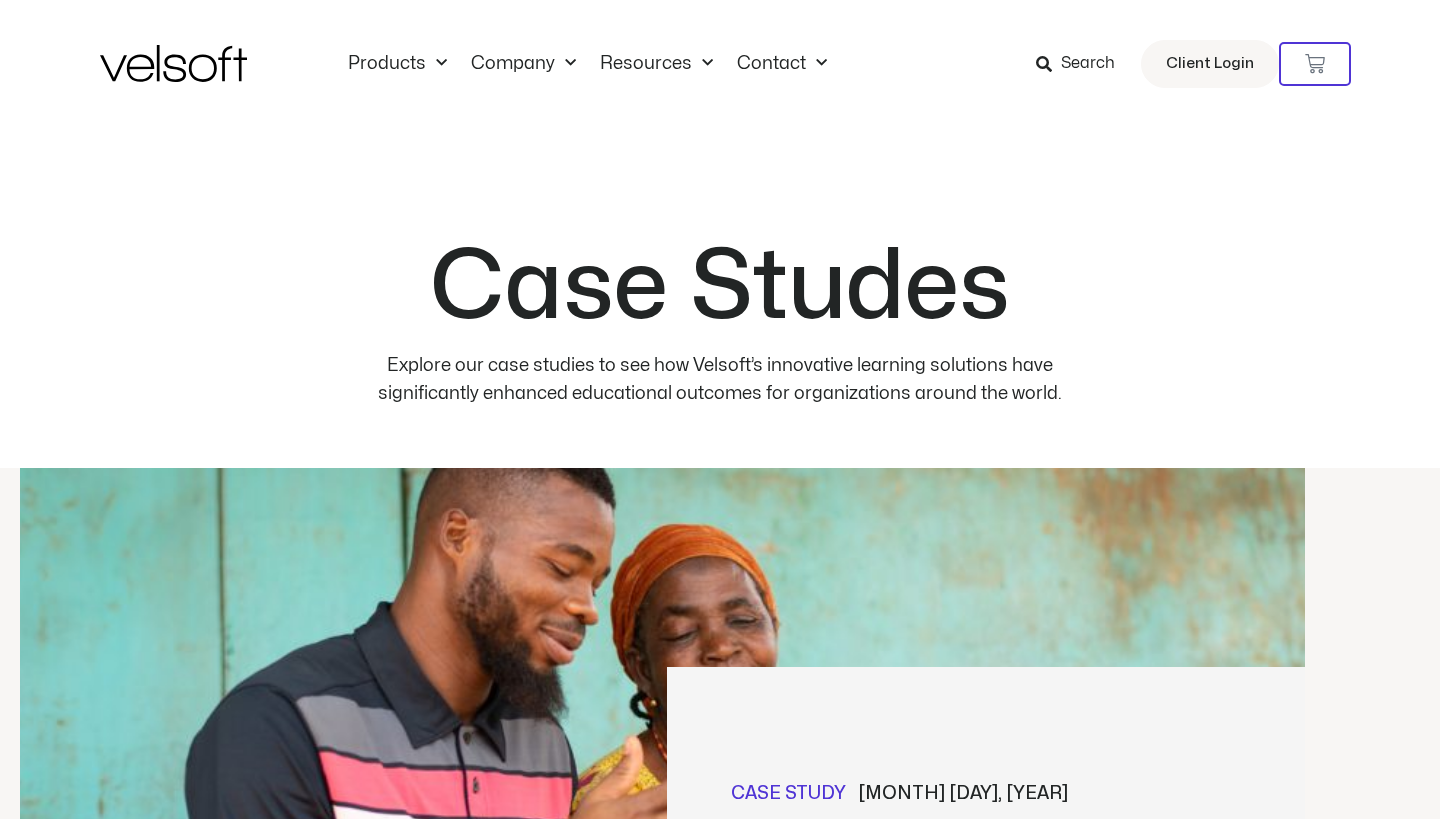 scroll, scrollTop: 0, scrollLeft: 0, axis: both 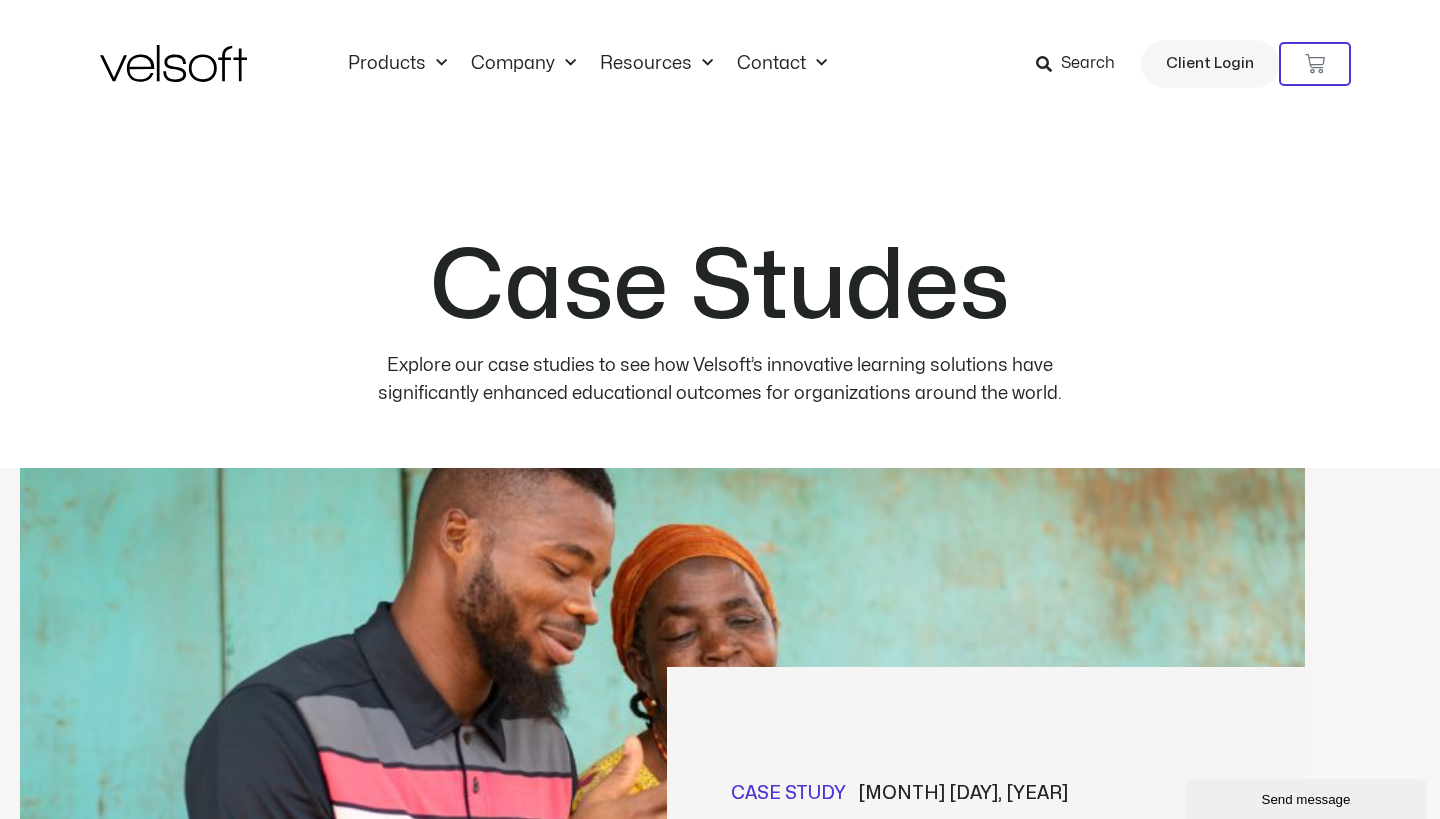 click on "Resources" 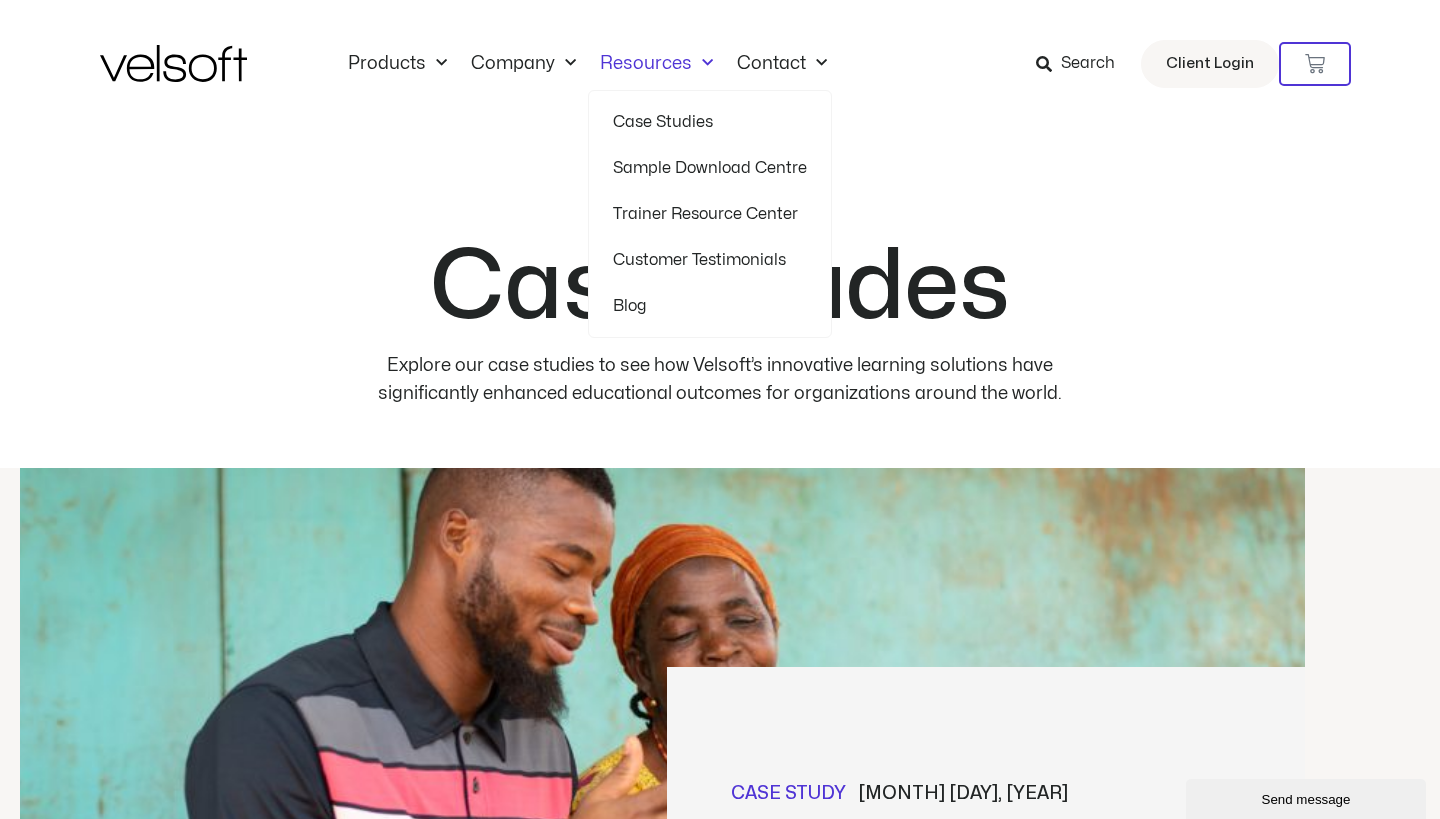 drag, startPoint x: 0, startPoint y: 0, endPoint x: 707, endPoint y: 210, distance: 737.529 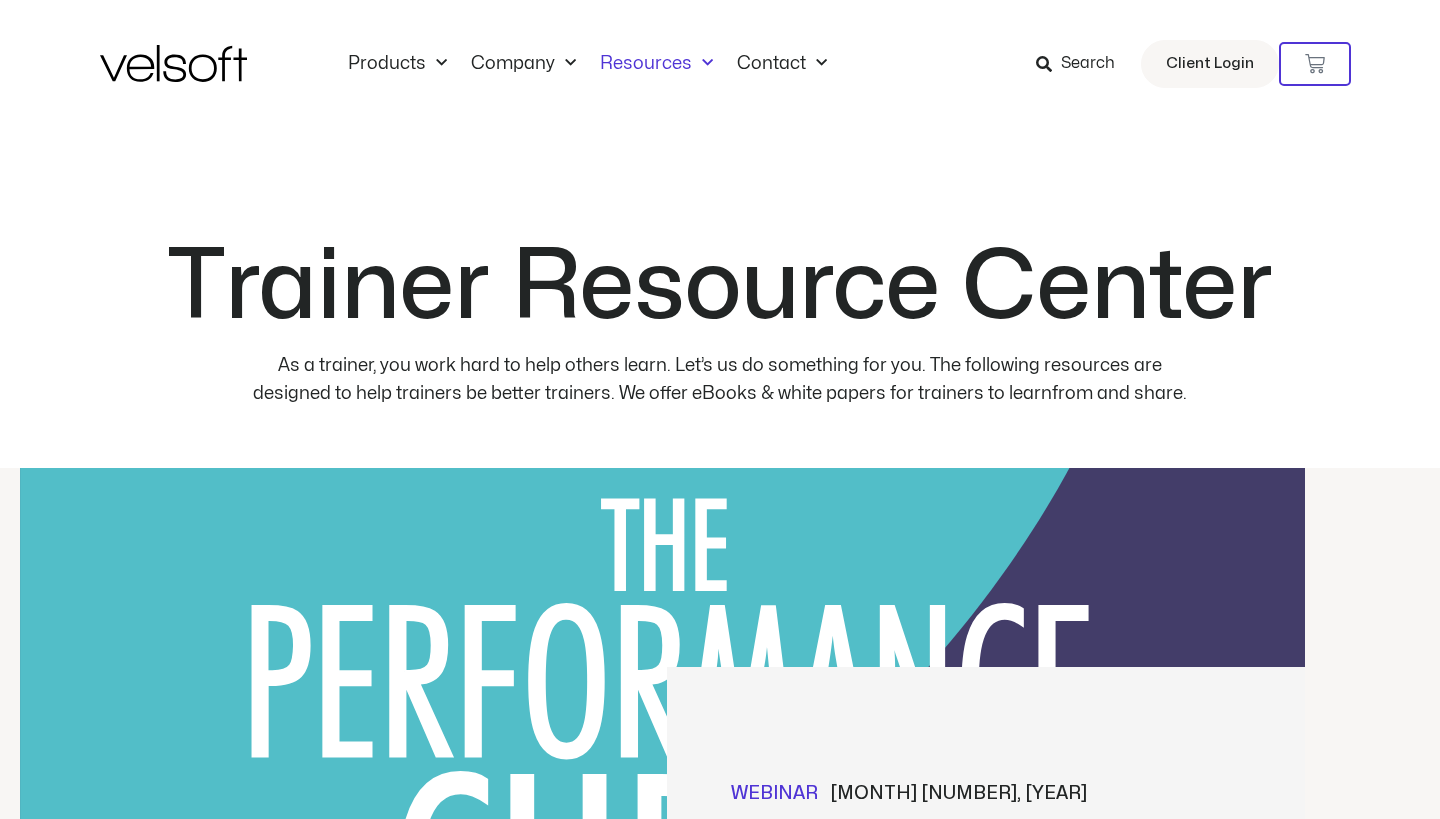 scroll, scrollTop: 0, scrollLeft: 0, axis: both 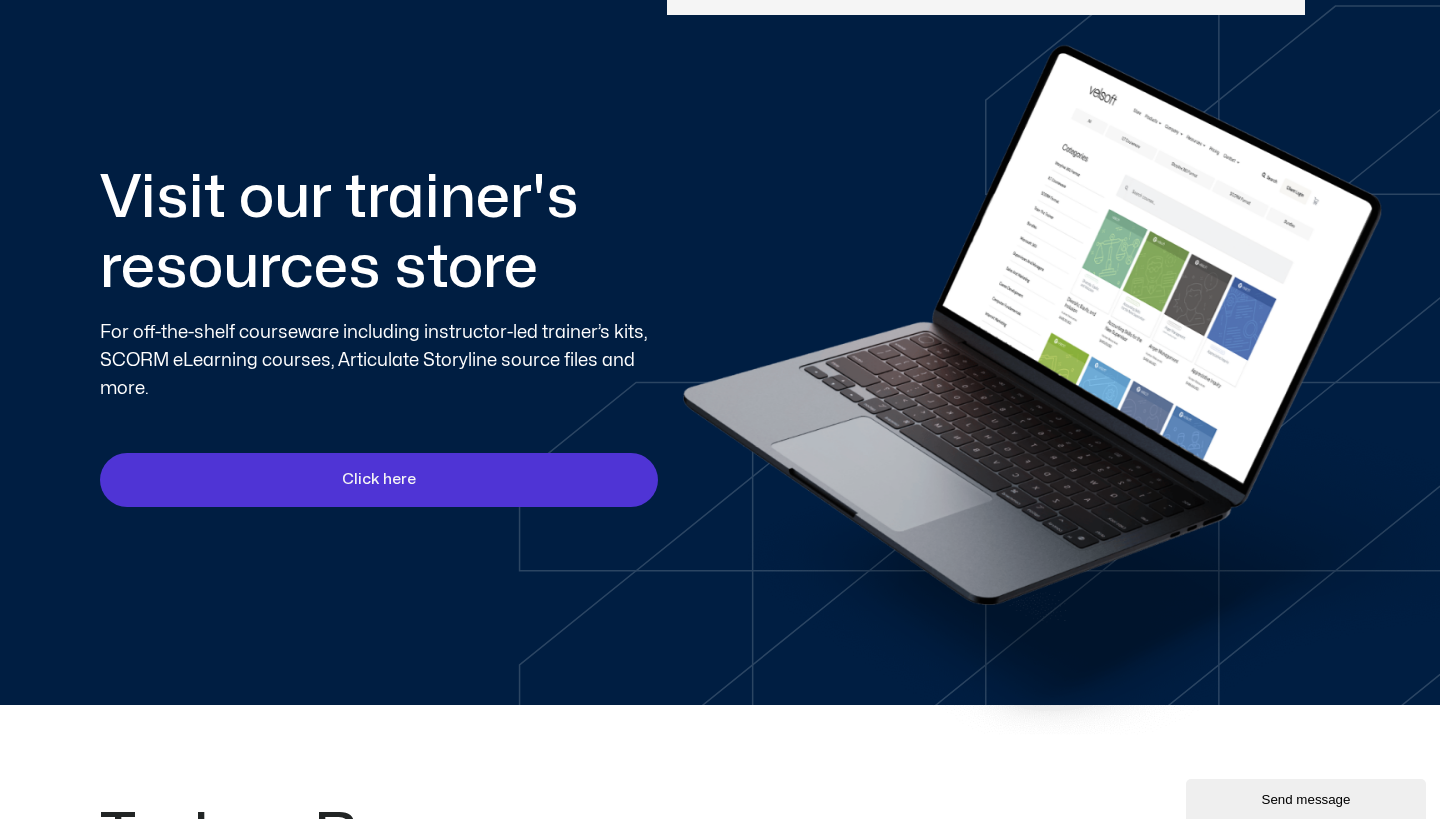 drag, startPoint x: 0, startPoint y: 0, endPoint x: 440, endPoint y: 481, distance: 651.8903 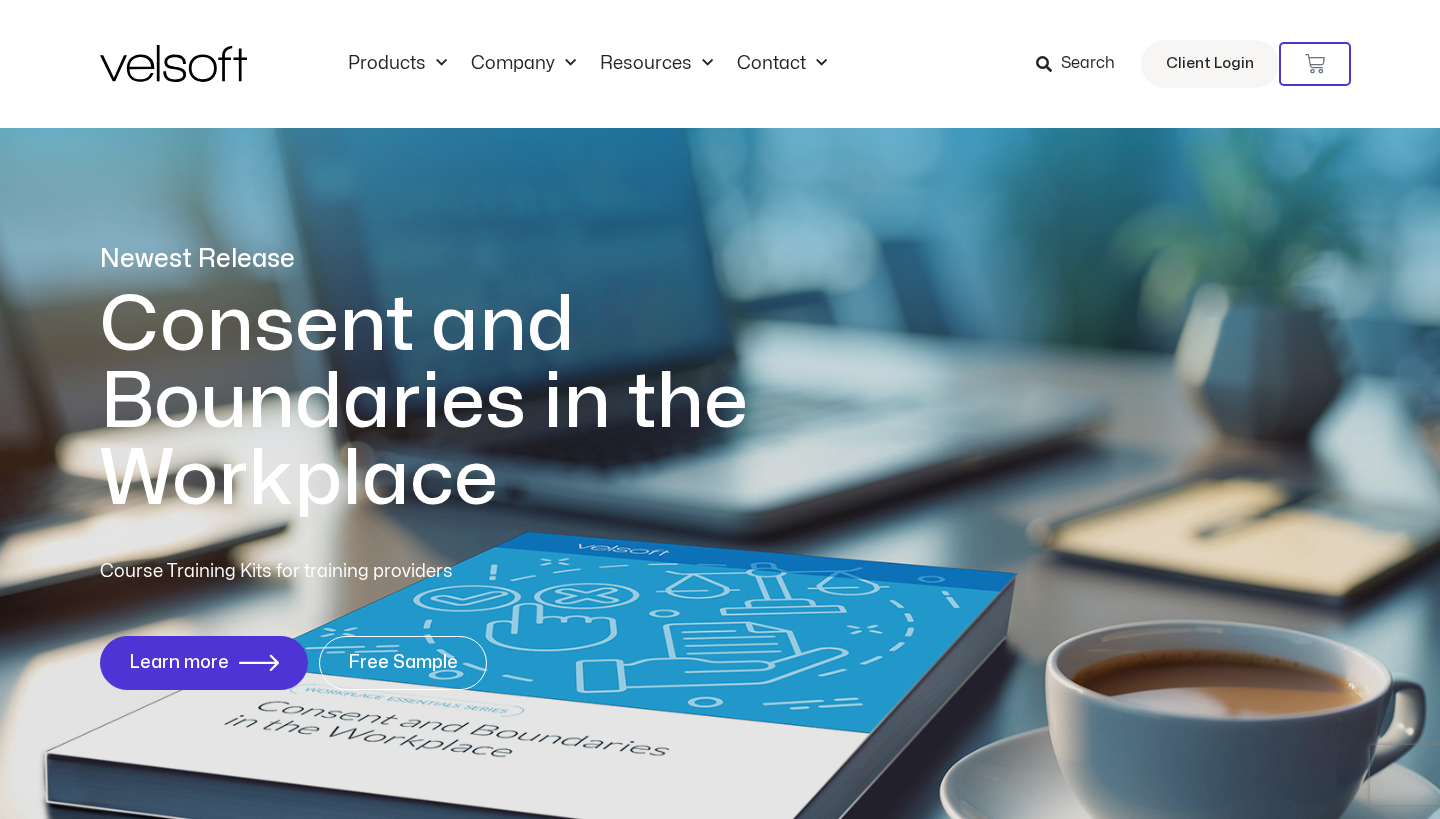 scroll, scrollTop: 0, scrollLeft: 0, axis: both 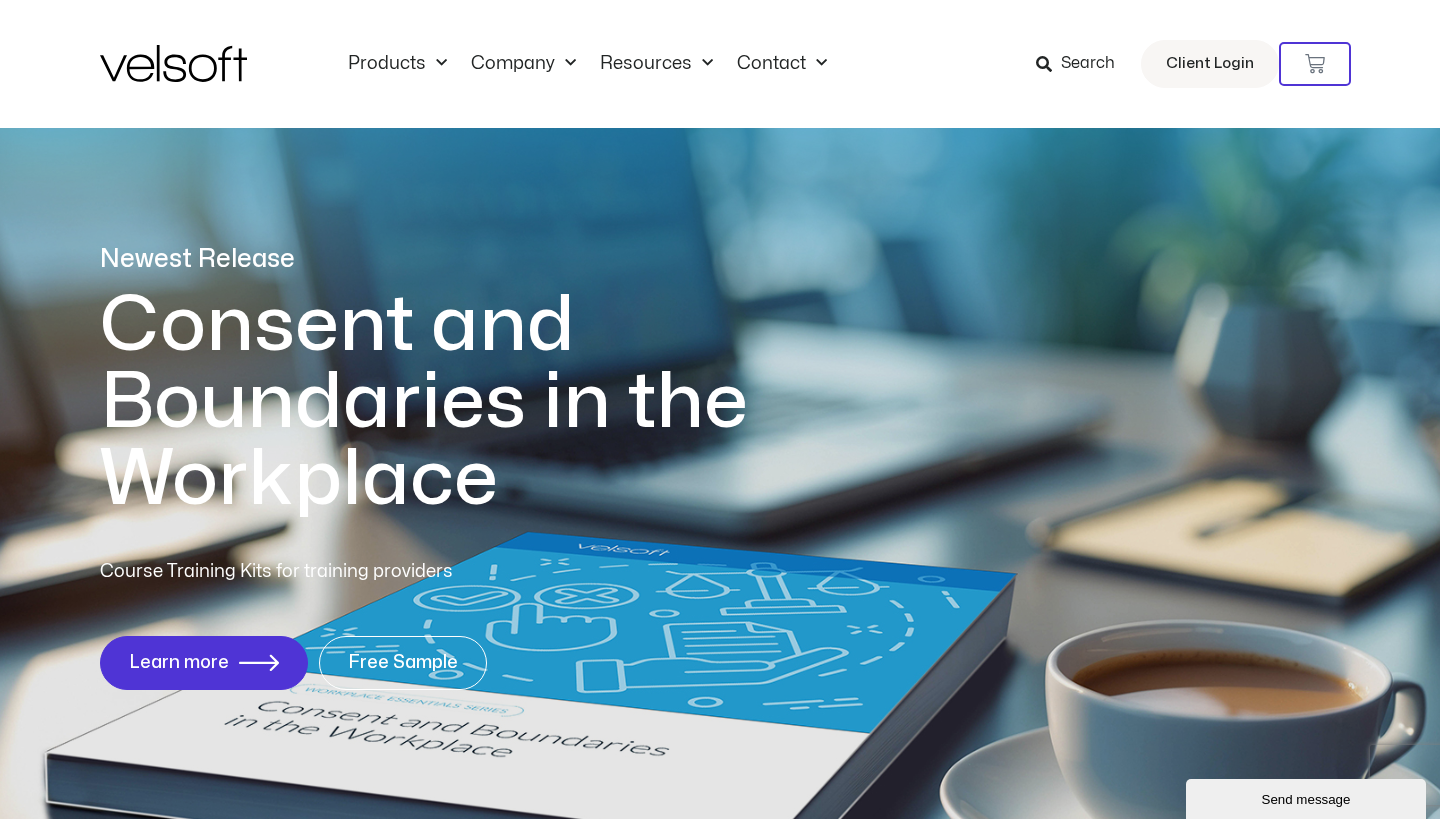 click on "Learn more" at bounding box center [204, 663] 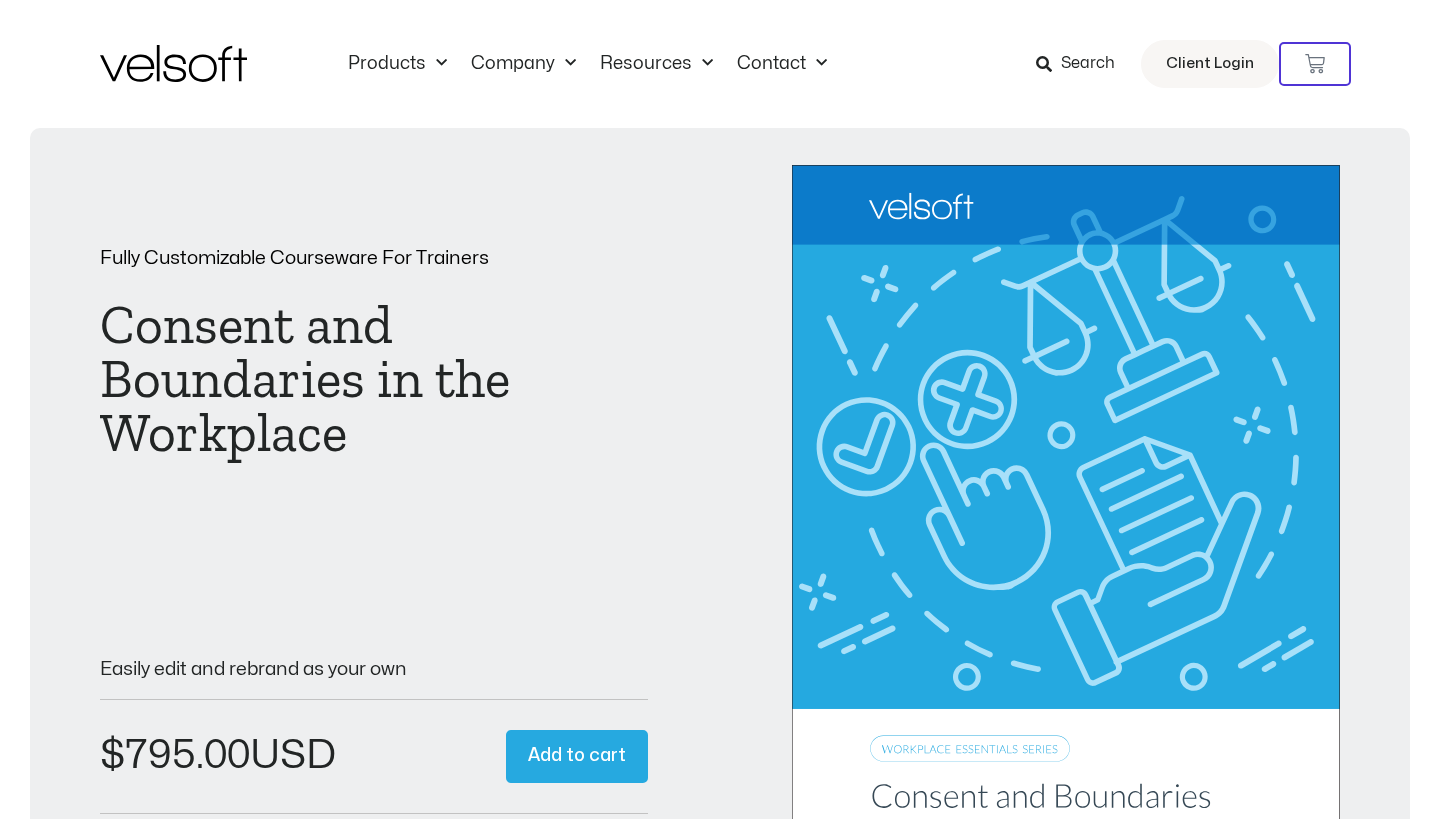scroll, scrollTop: 0, scrollLeft: 0, axis: both 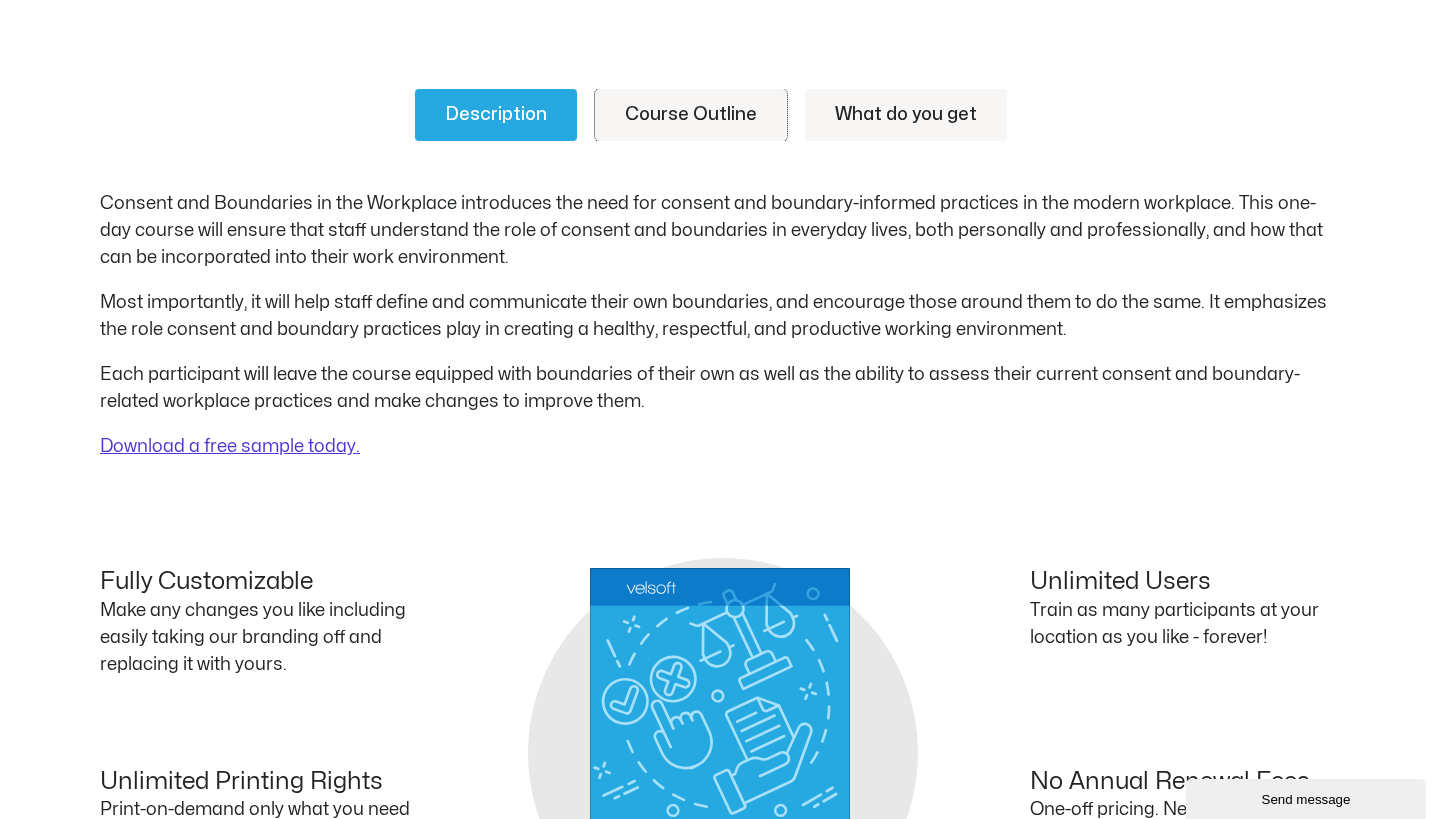click on "Course Outline" at bounding box center (691, 115) 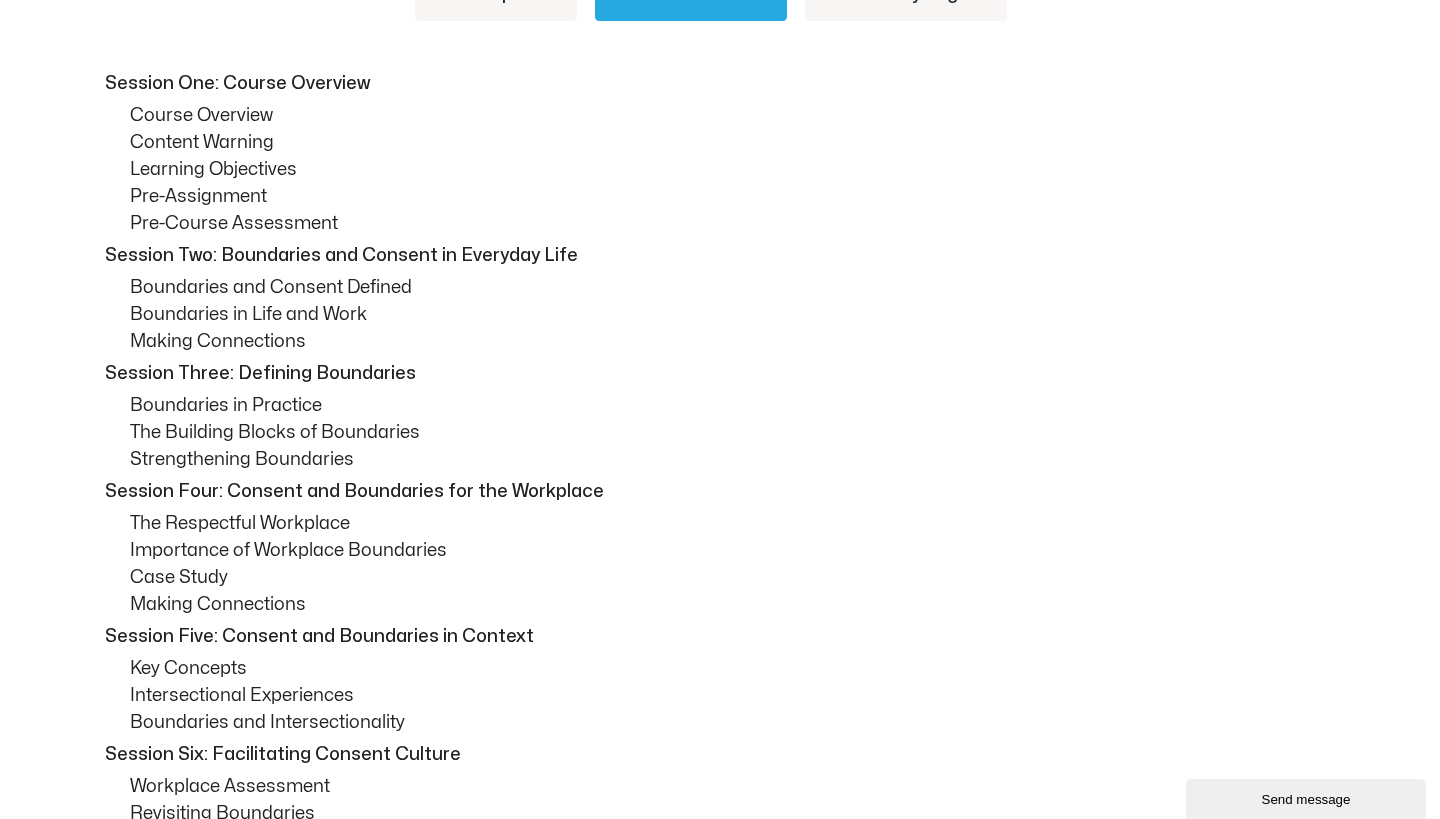 scroll, scrollTop: 774, scrollLeft: 0, axis: vertical 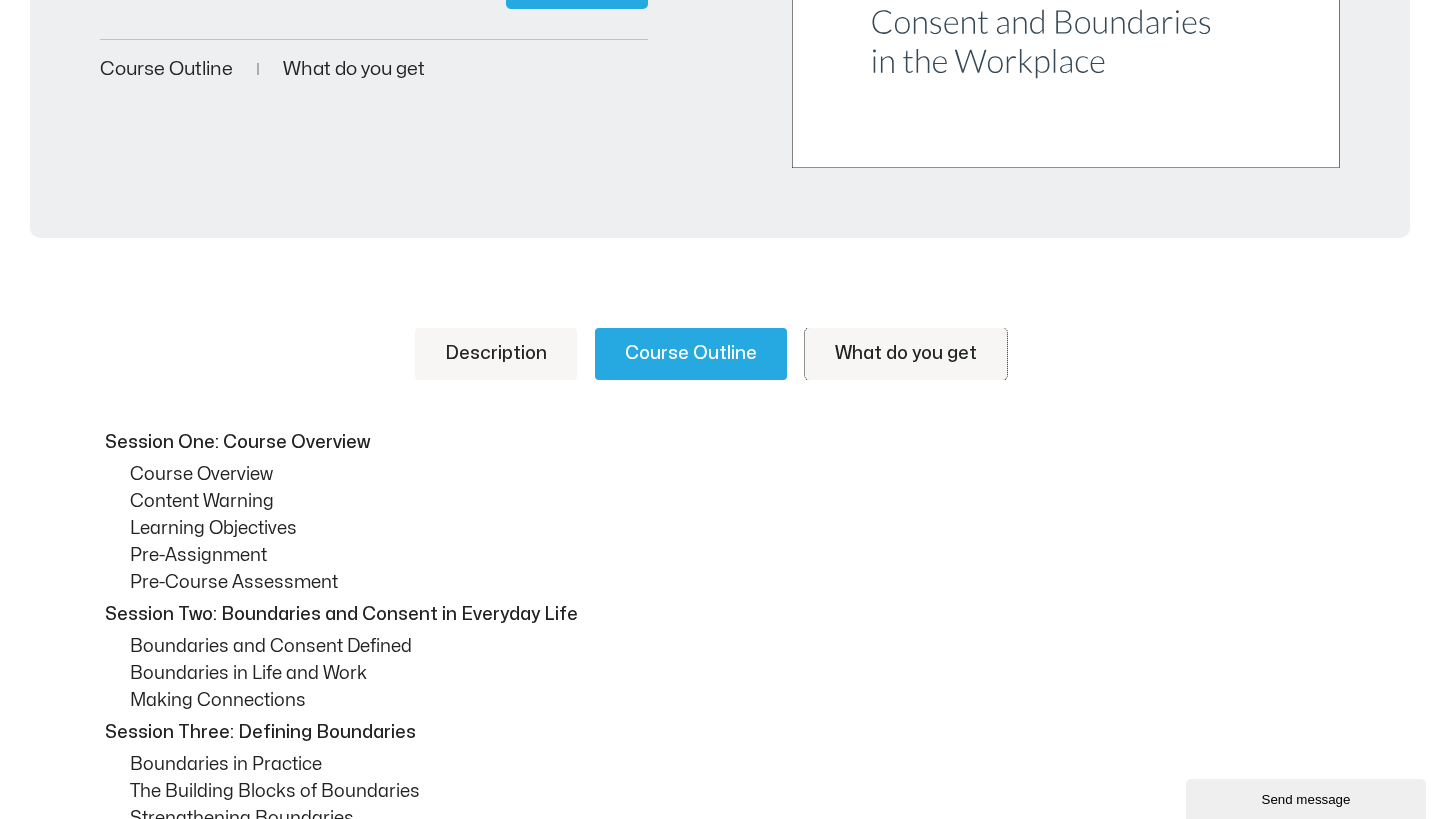 click on "What do you get" at bounding box center (906, 354) 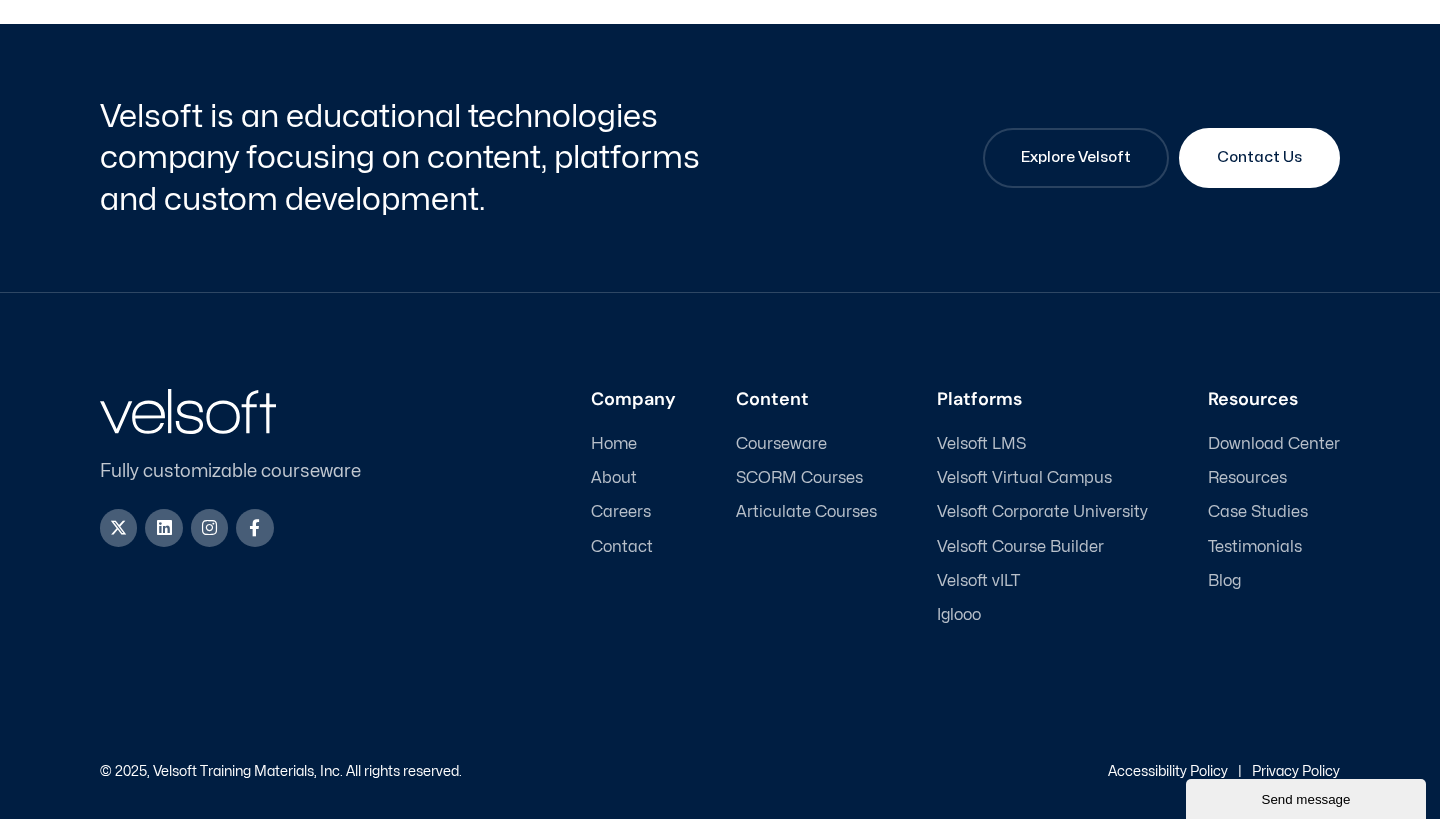 scroll, scrollTop: 2527, scrollLeft: 0, axis: vertical 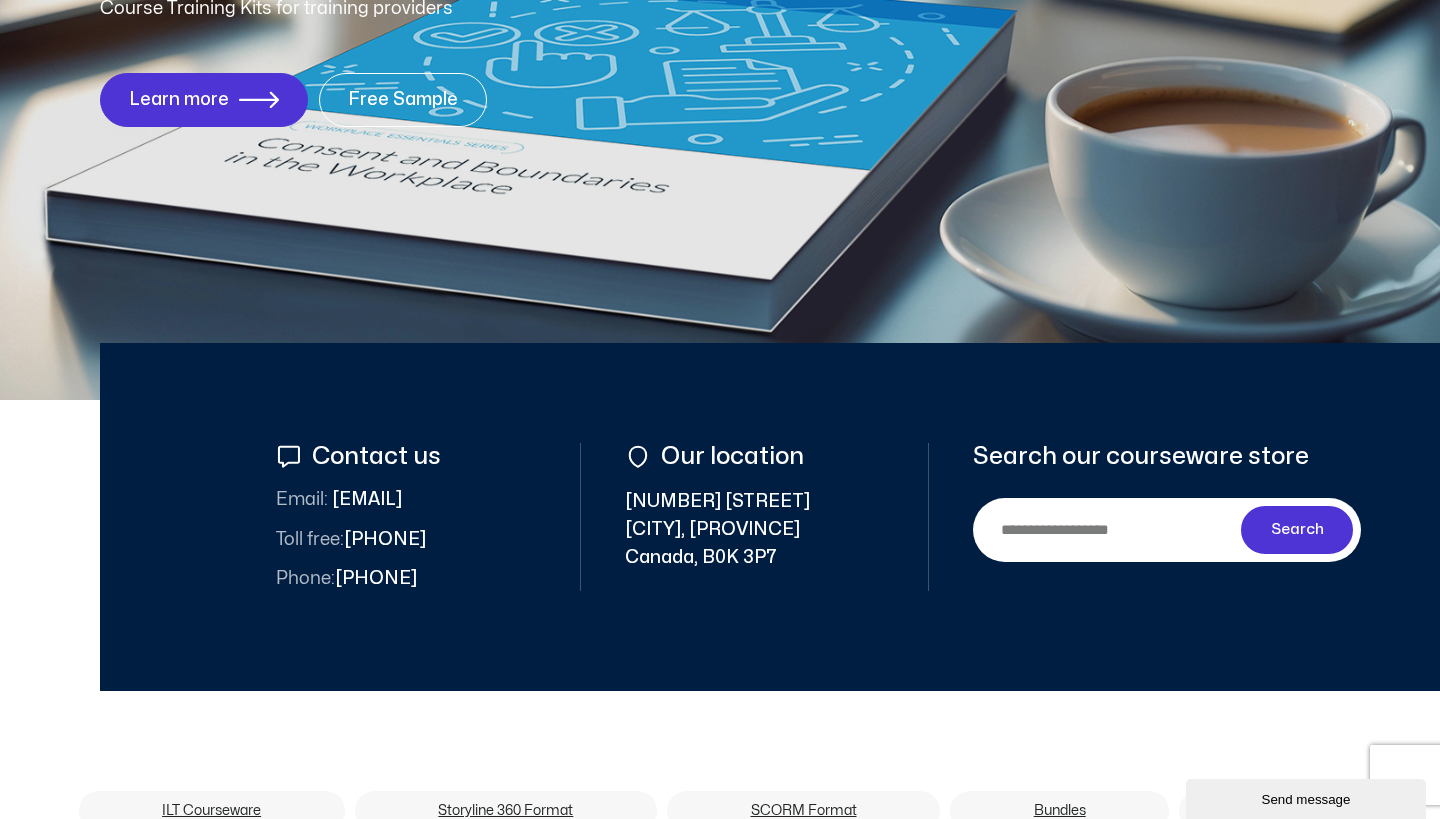 click on "Search" at bounding box center (1111, 529) 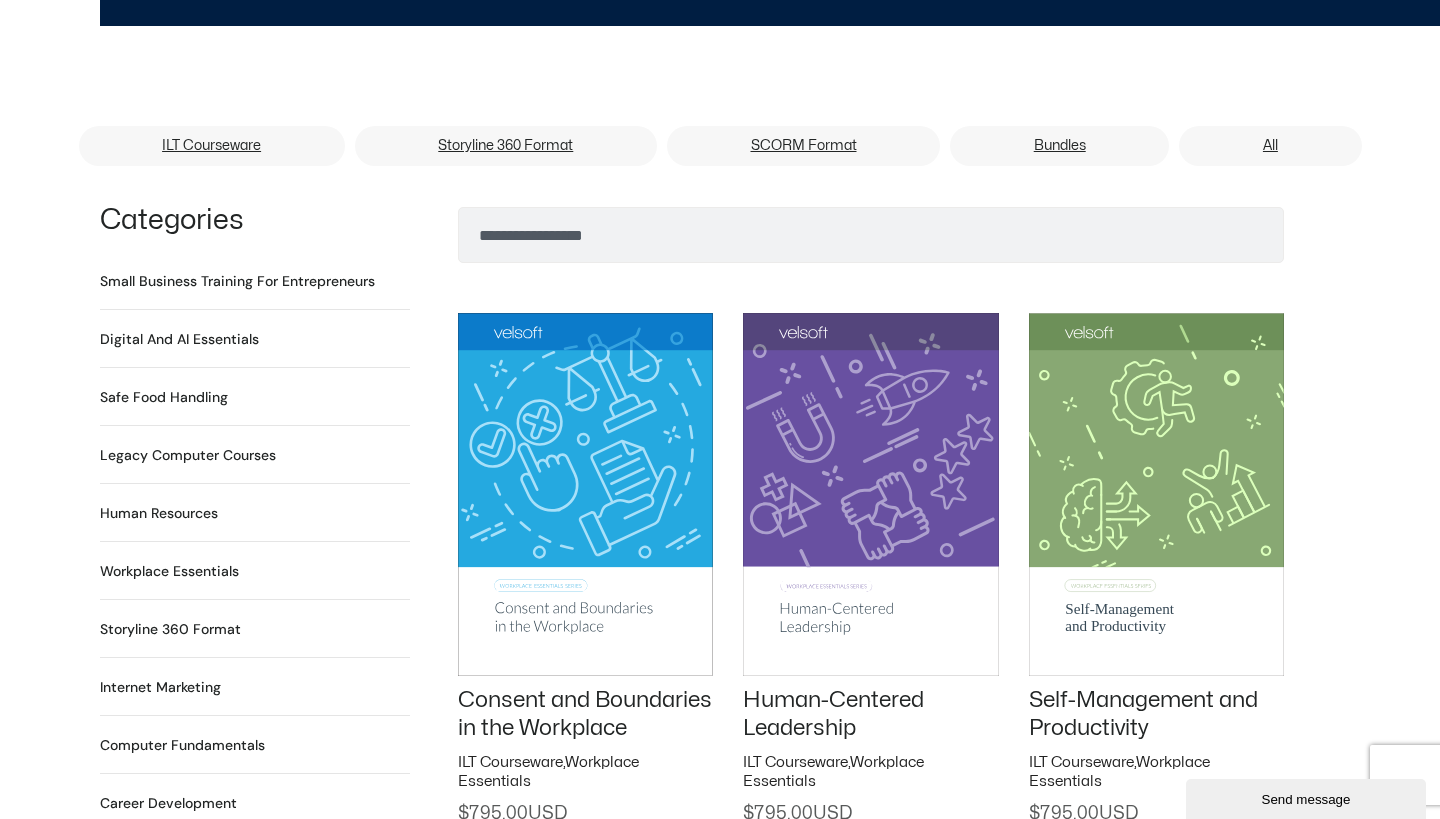 scroll, scrollTop: 1232, scrollLeft: 0, axis: vertical 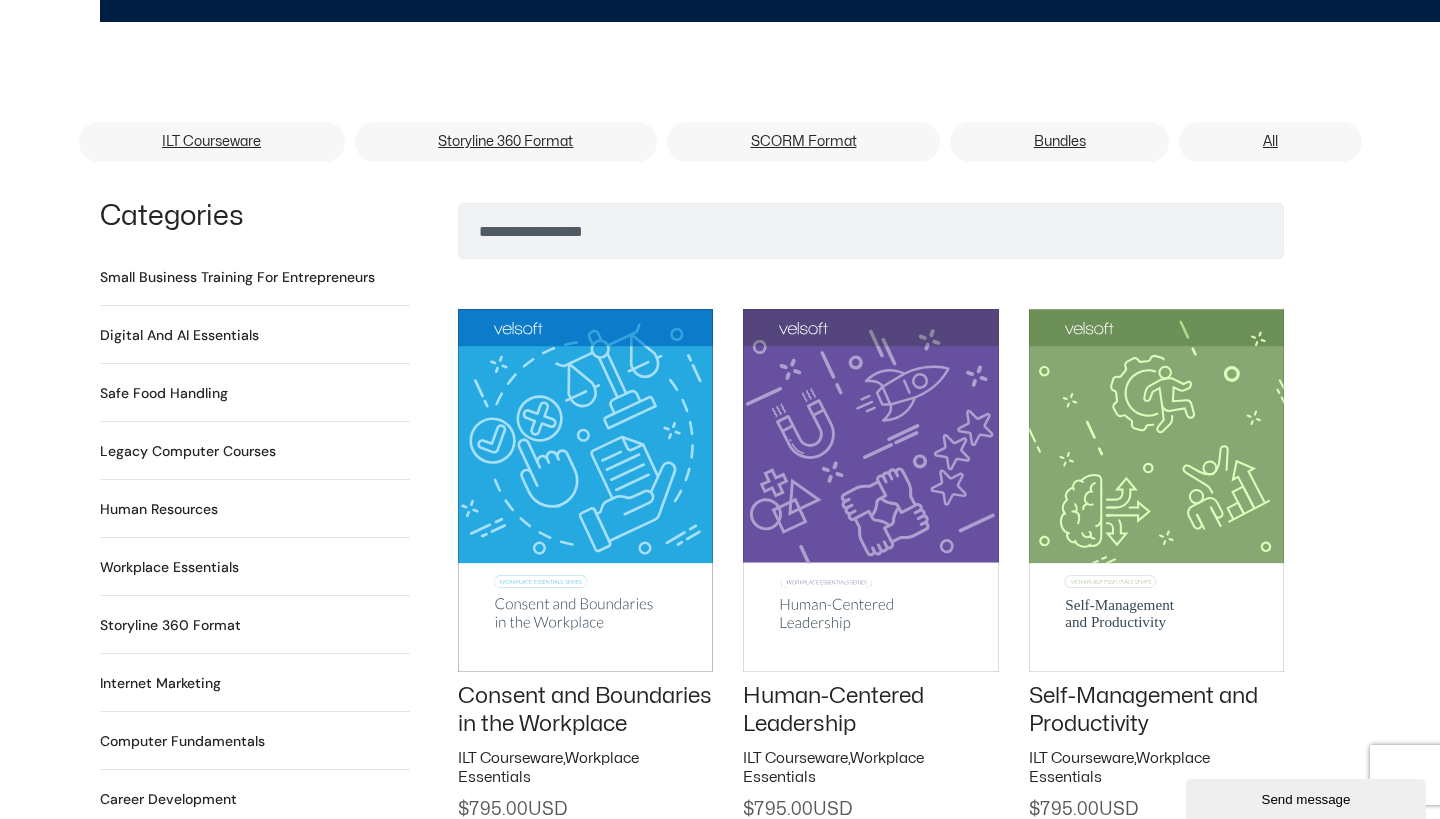 click on "SCORM Format" 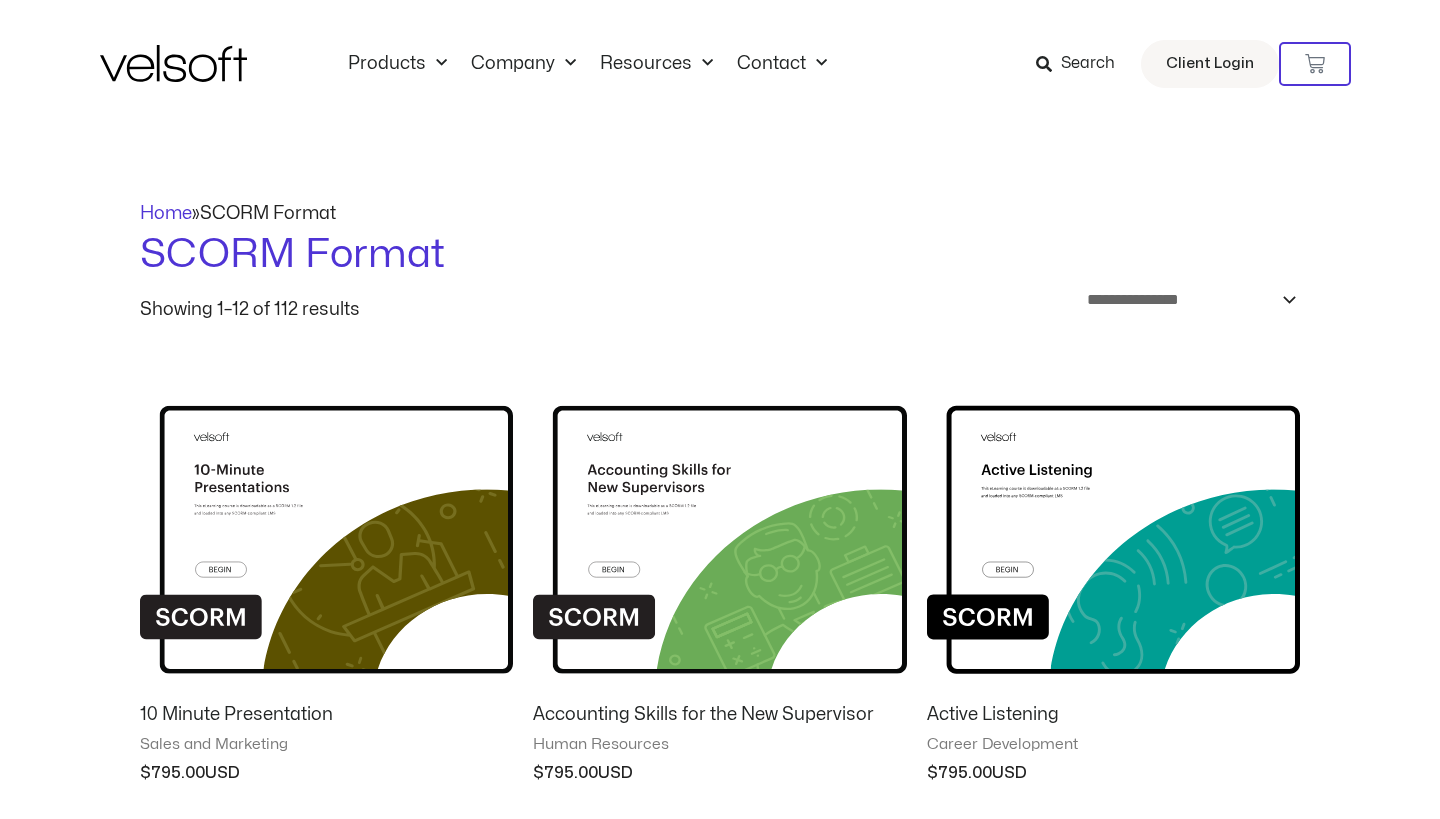 scroll, scrollTop: 0, scrollLeft: 0, axis: both 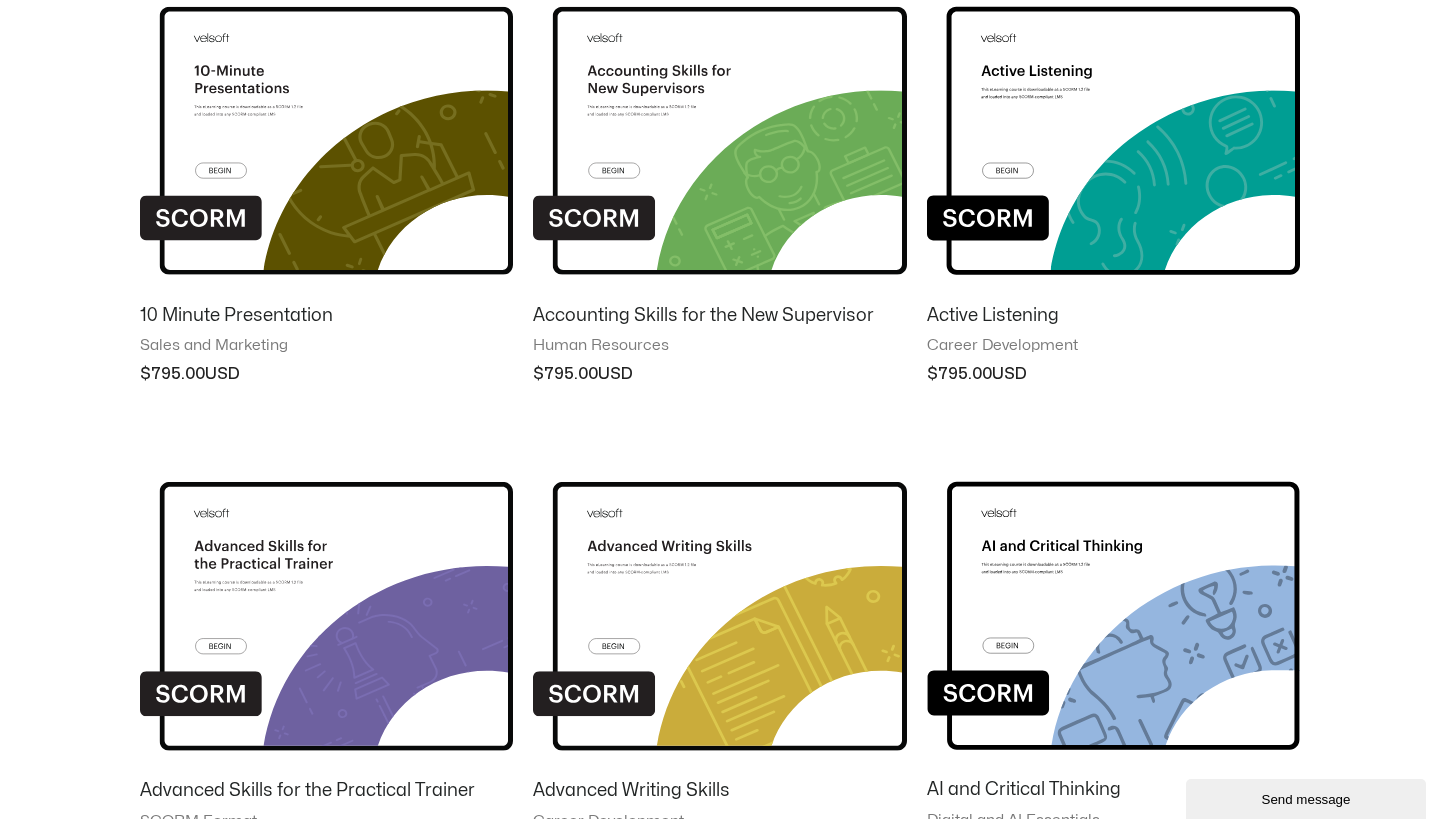 drag, startPoint x: 0, startPoint y: 0, endPoint x: 337, endPoint y: 154, distance: 370.5199 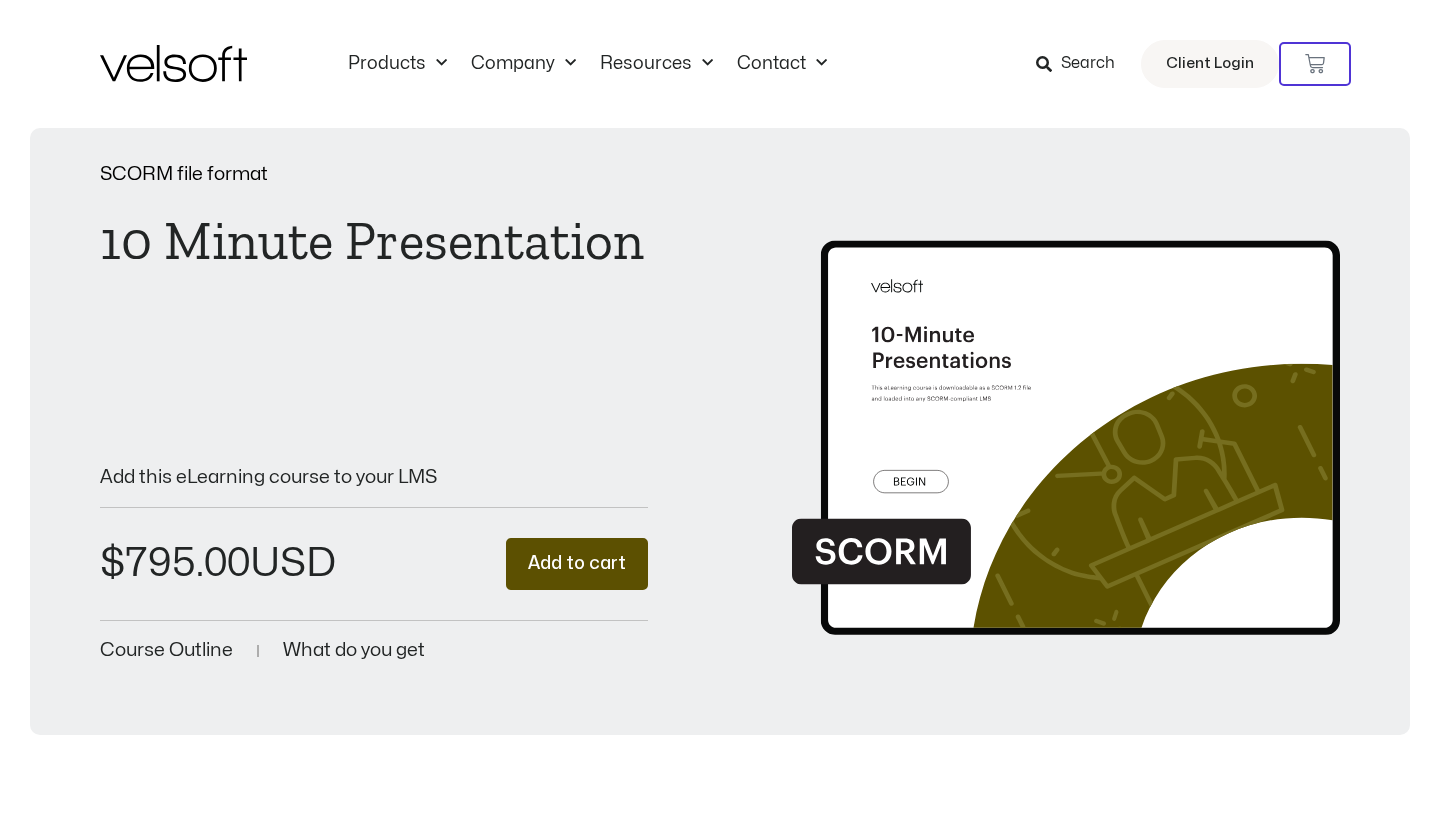 scroll, scrollTop: 0, scrollLeft: 0, axis: both 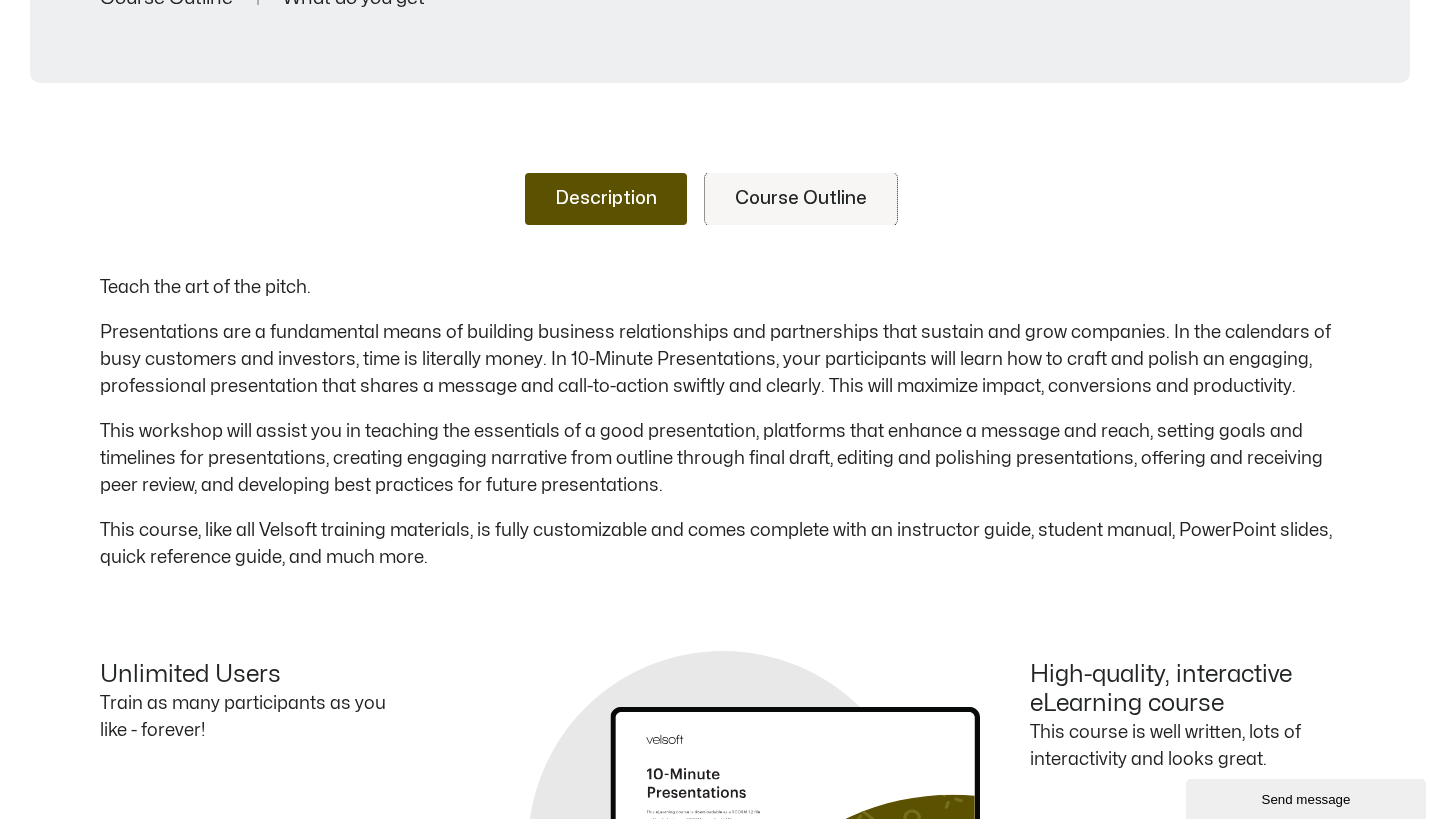 click on "Course Outline" at bounding box center (801, 199) 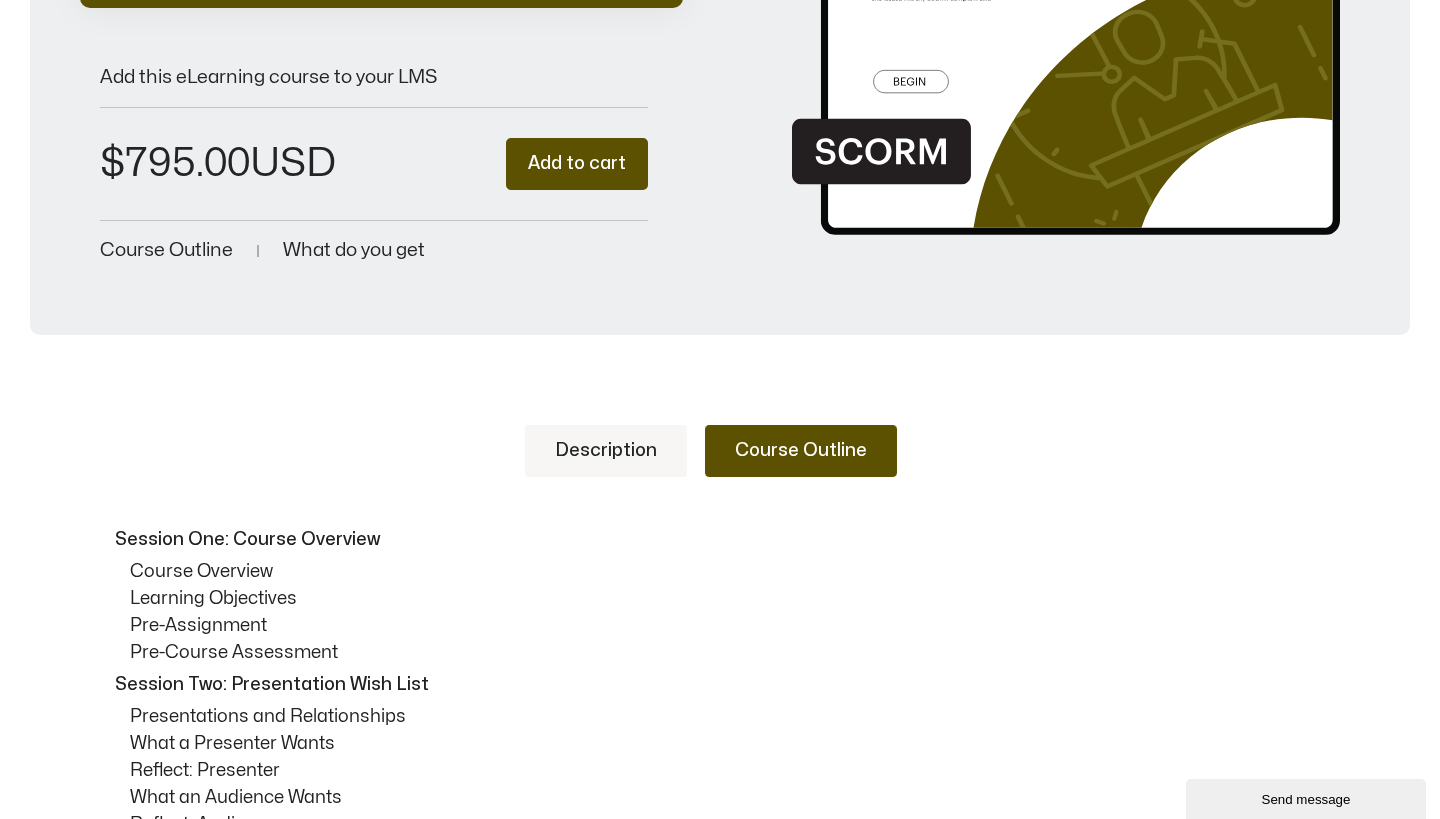scroll, scrollTop: 324, scrollLeft: 0, axis: vertical 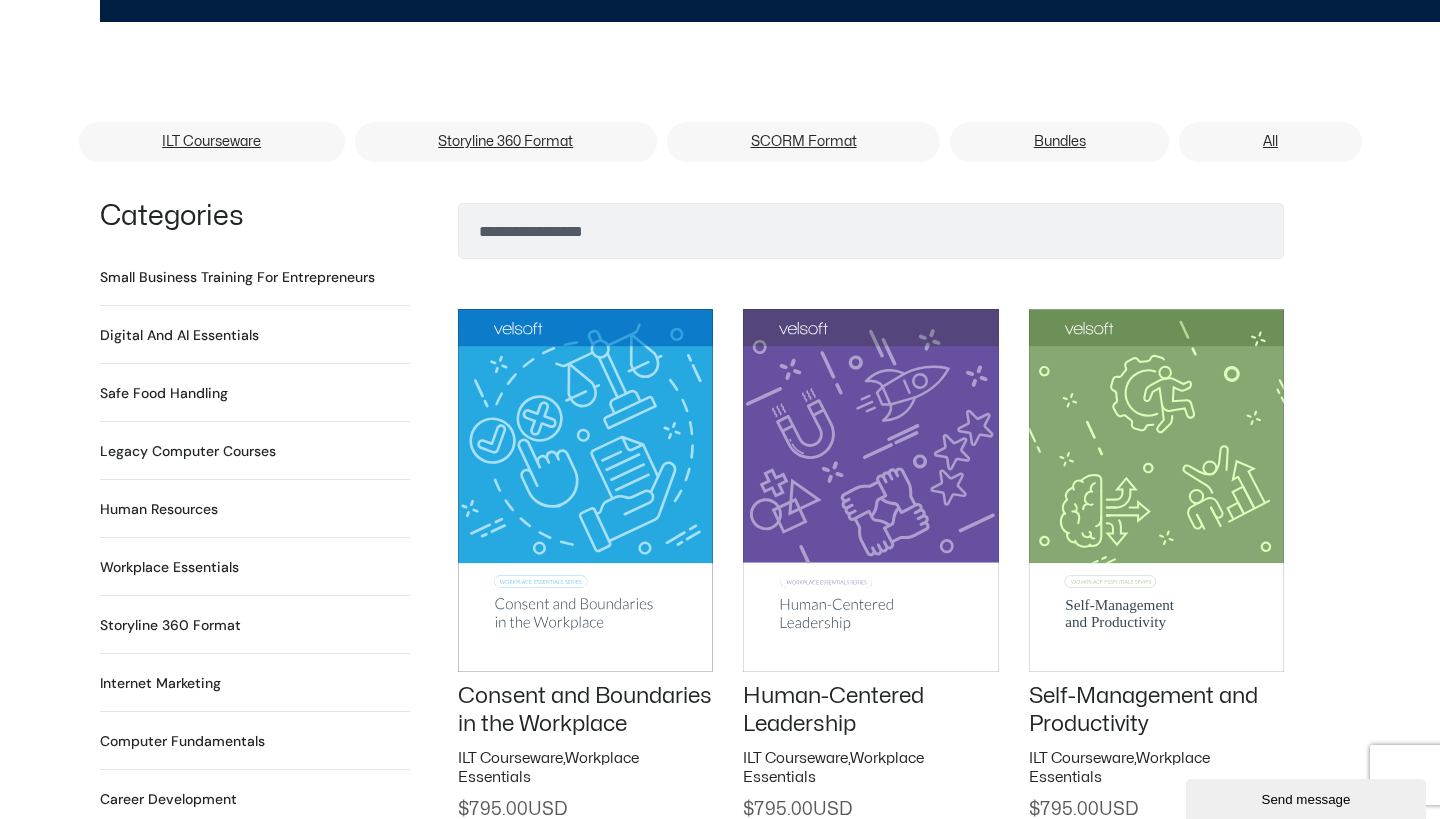 click on "SCORM Format" 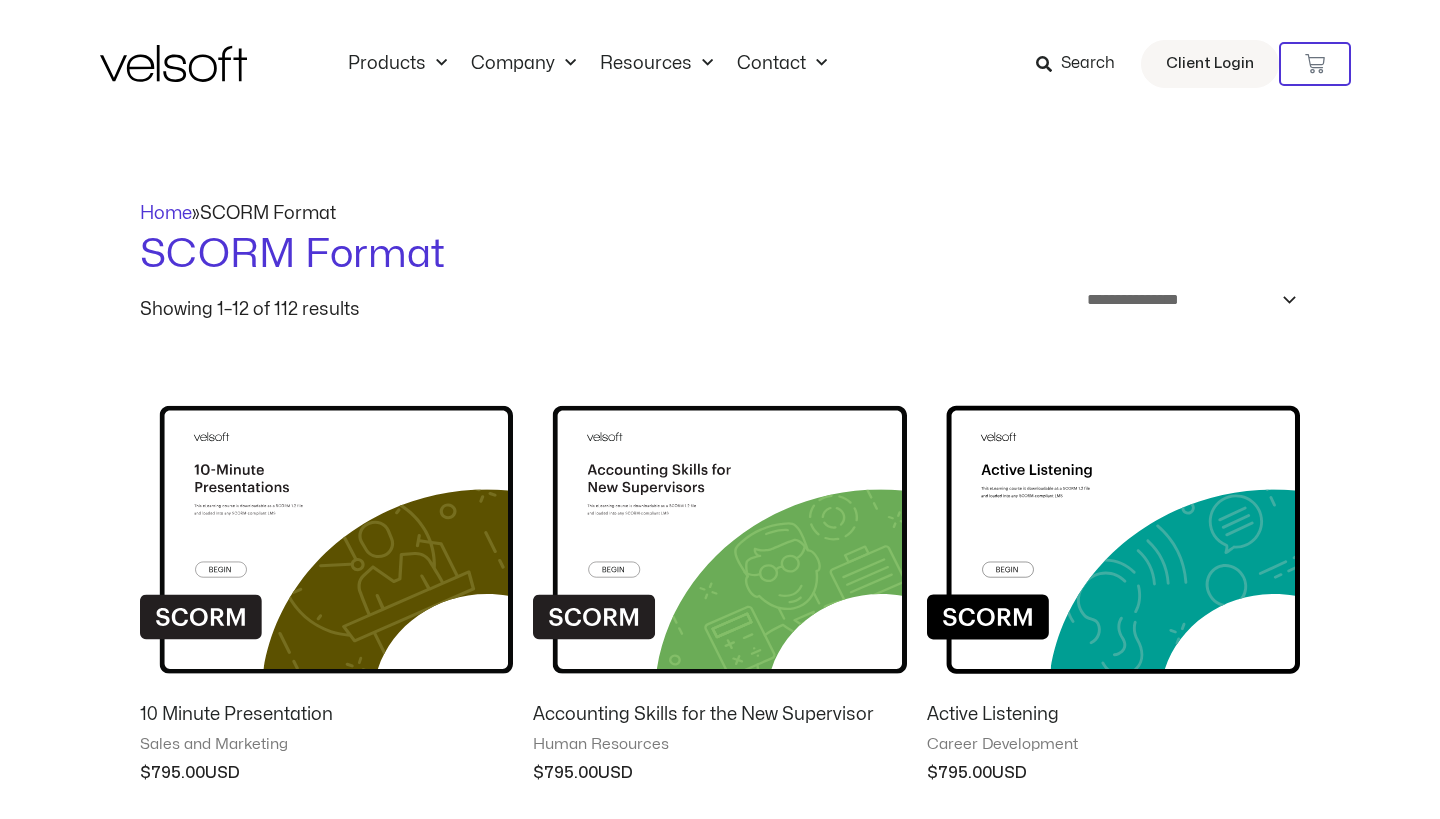 scroll, scrollTop: 0, scrollLeft: 0, axis: both 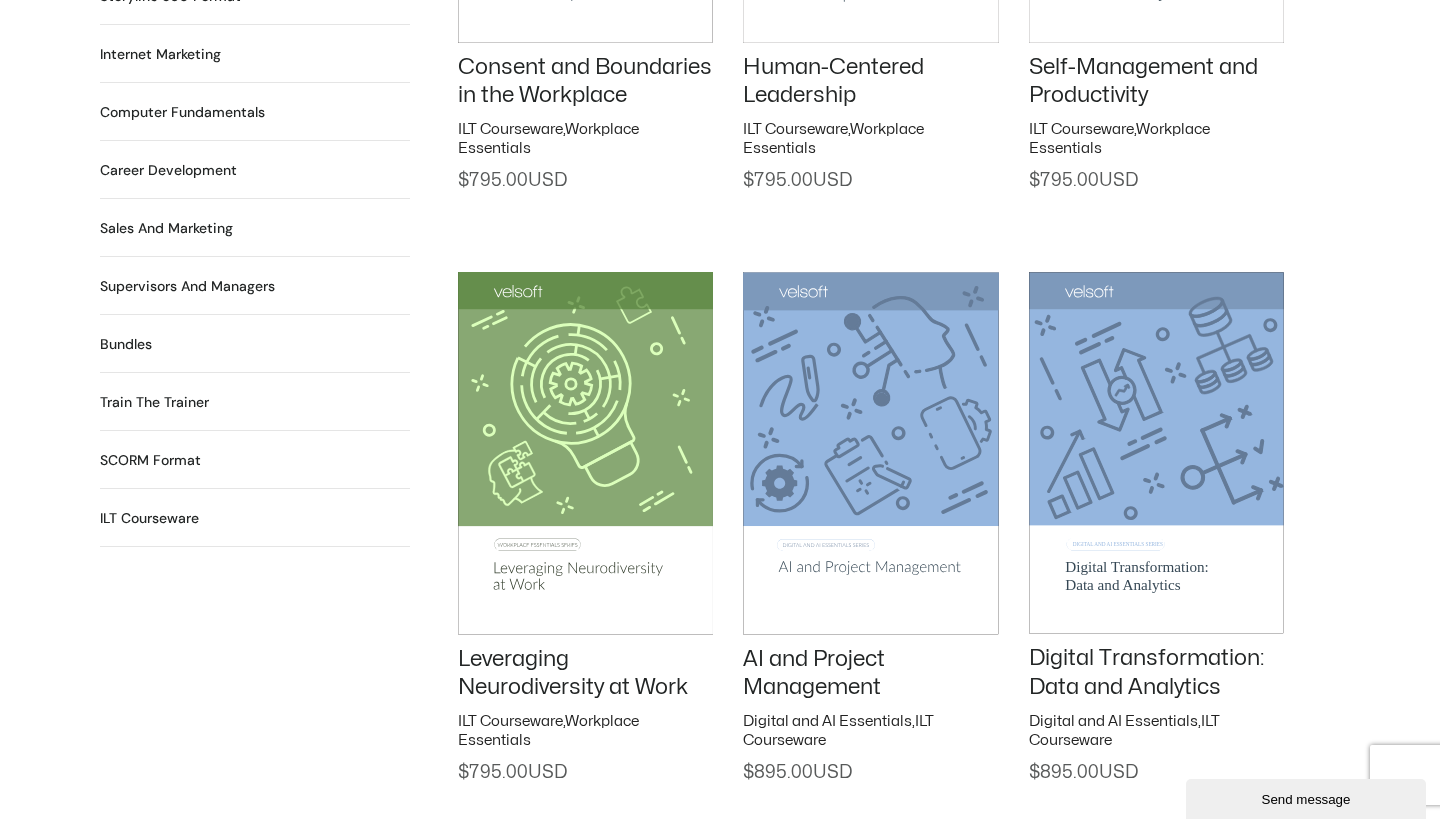 click on "Bundles 12 Products" at bounding box center [126, 344] 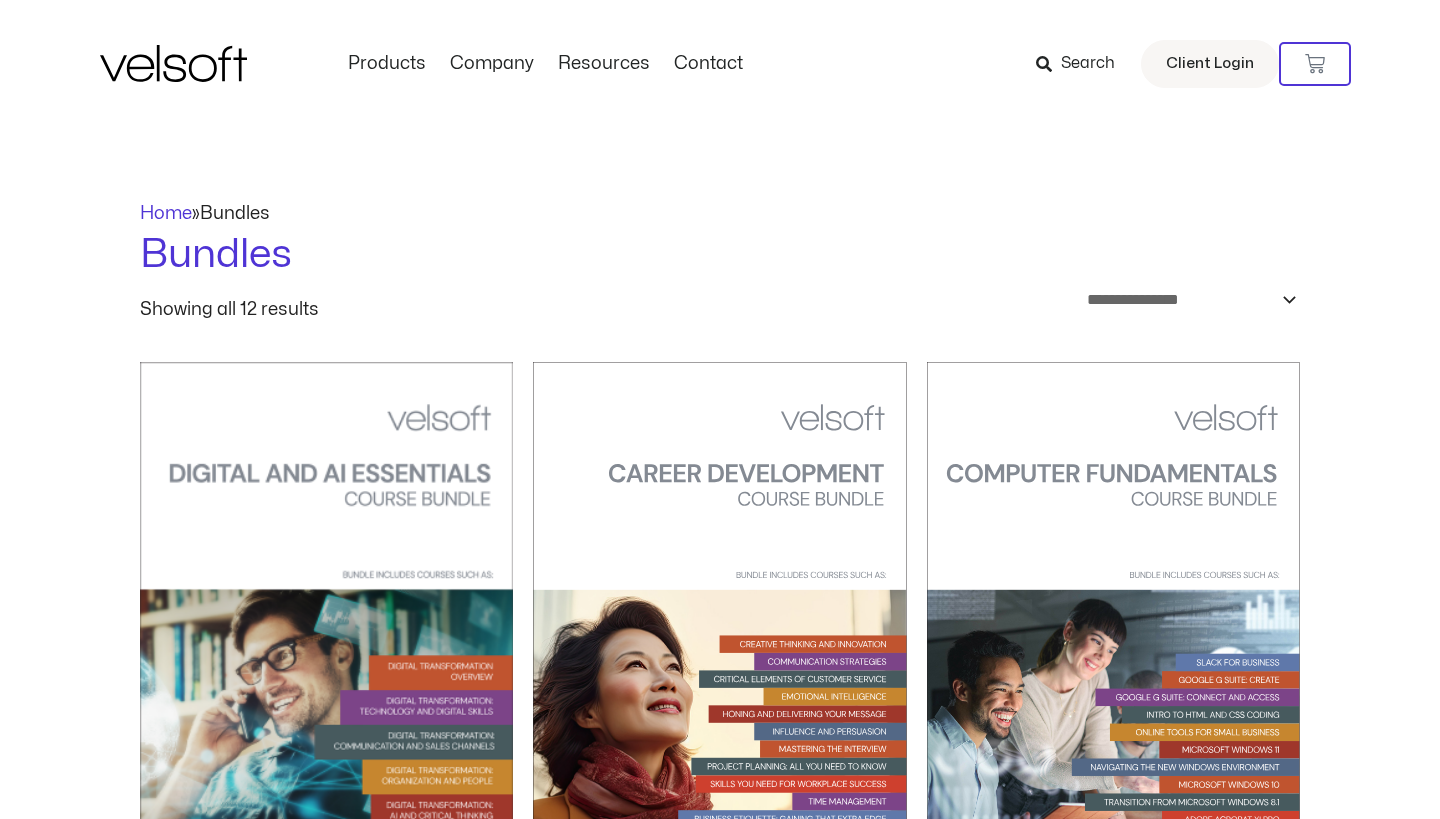 scroll, scrollTop: 0, scrollLeft: 0, axis: both 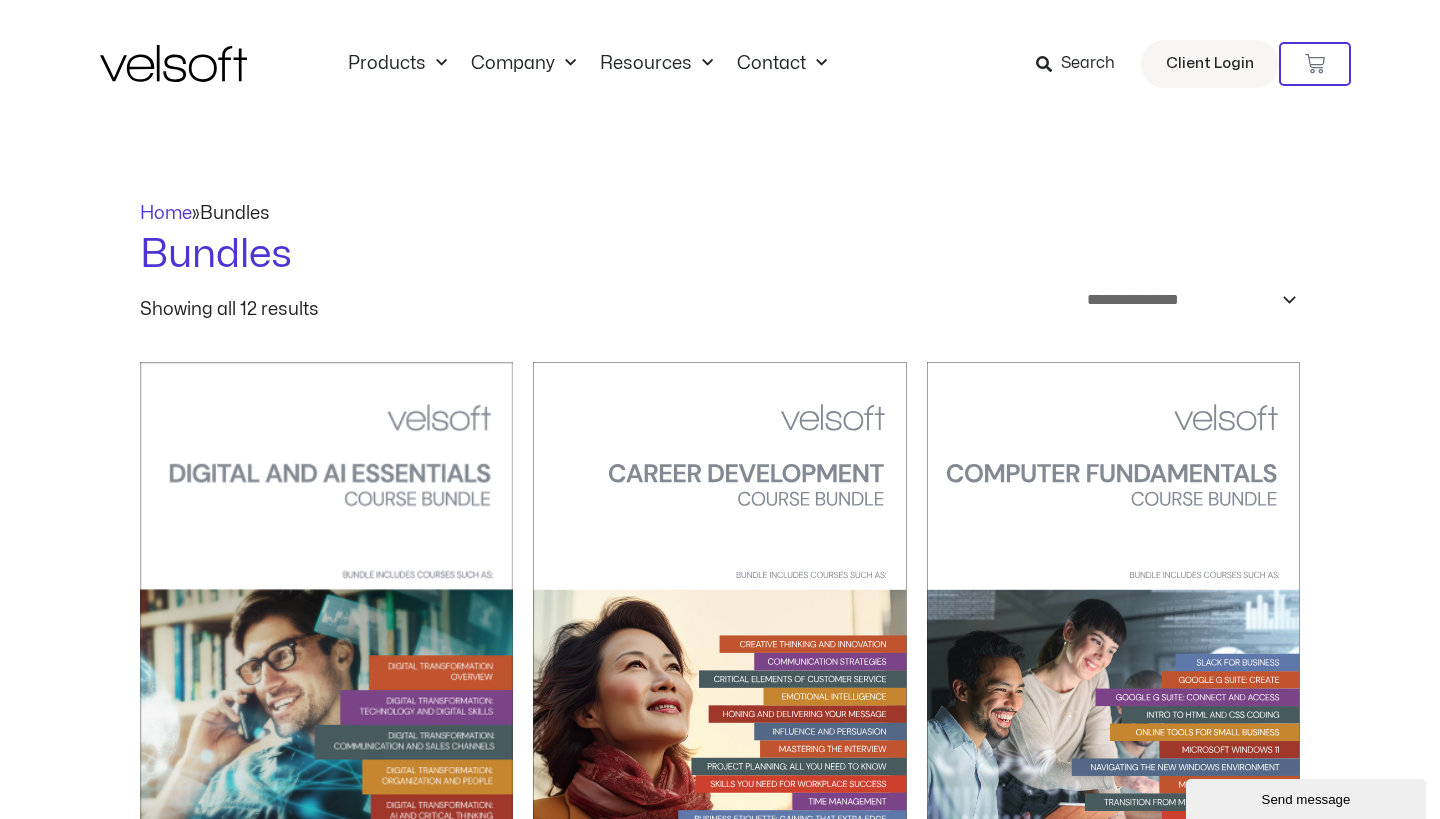 click 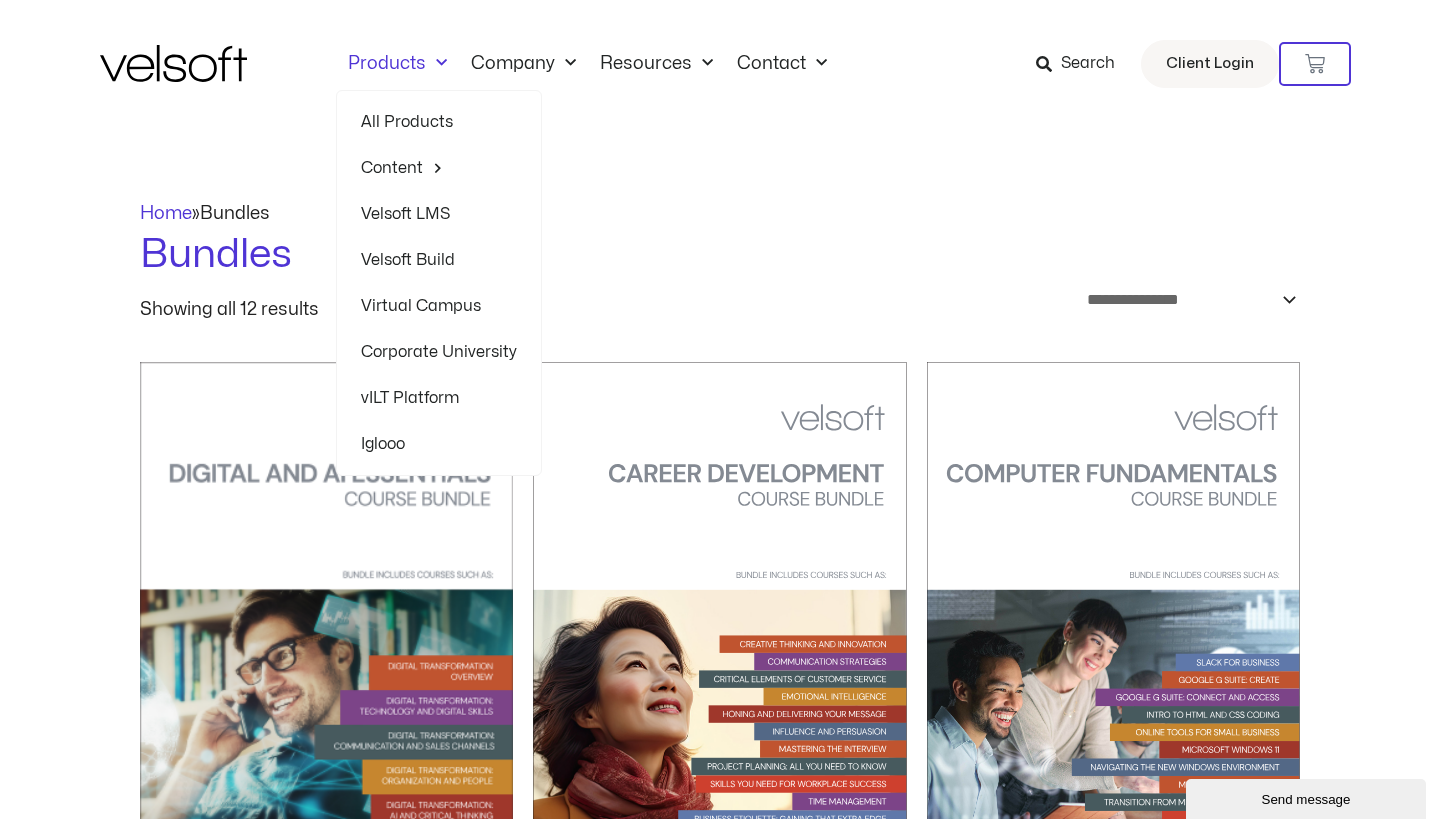 click 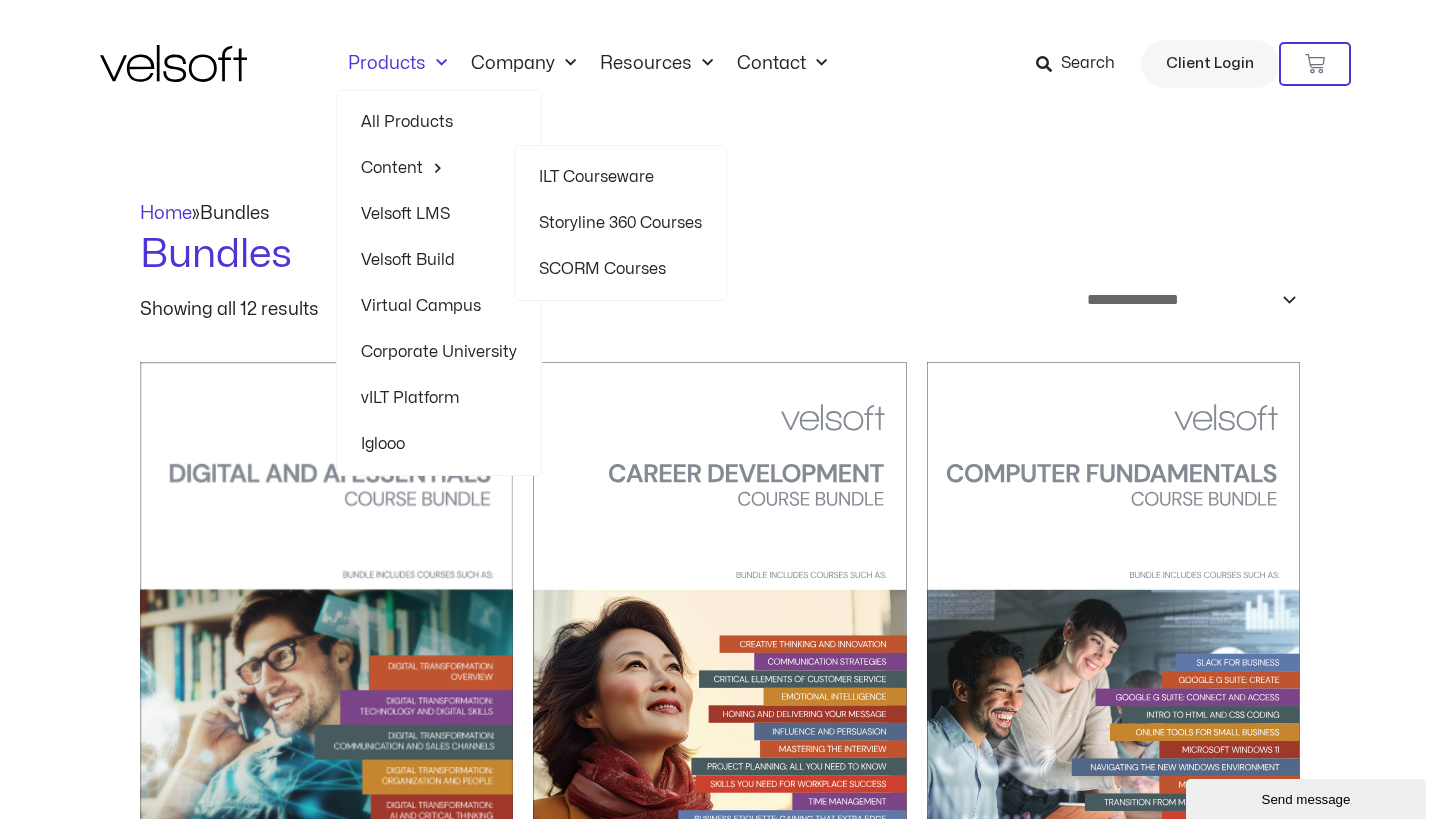 click on "Storyline 360 Courses" 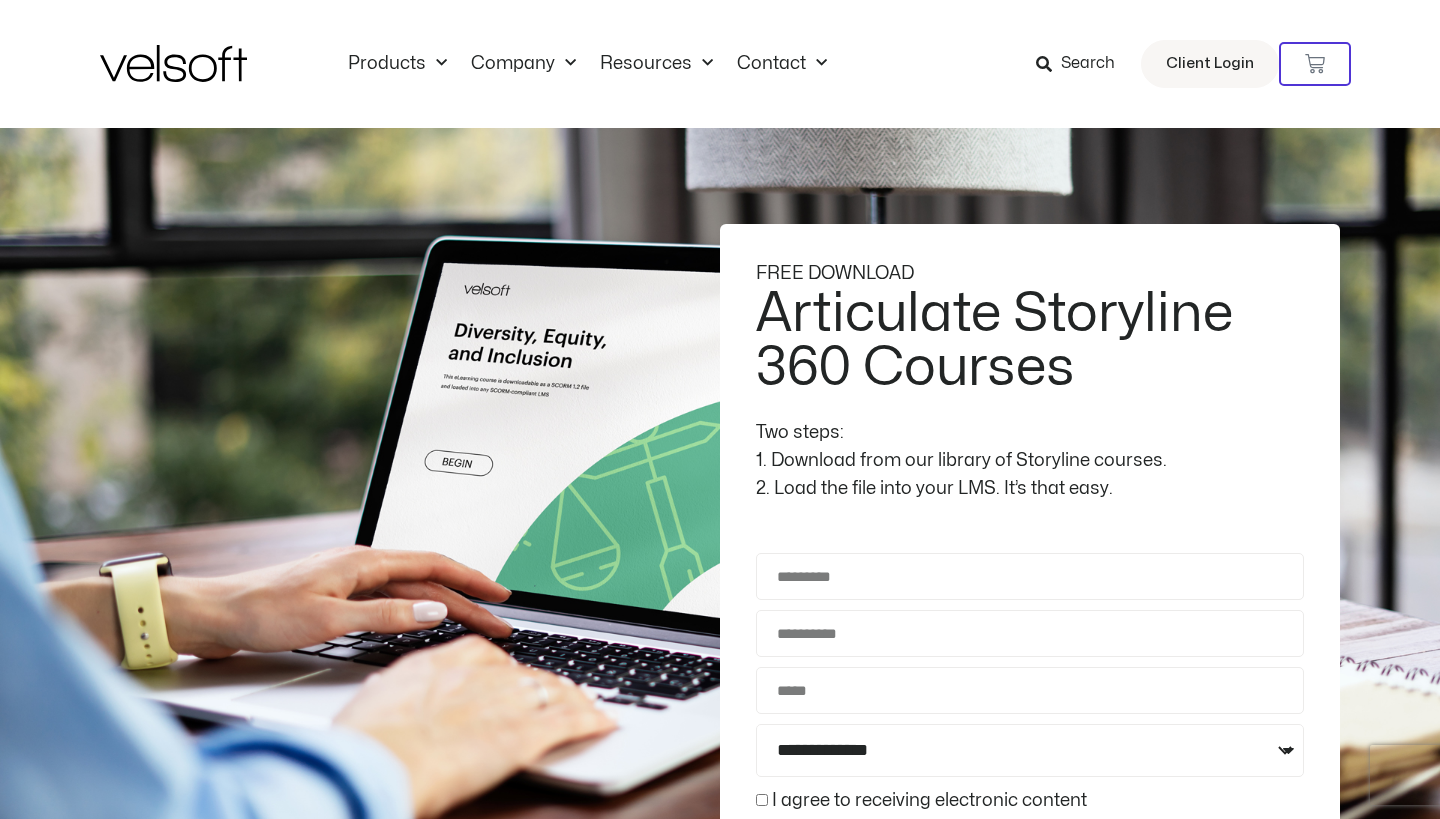 scroll, scrollTop: 0, scrollLeft: 0, axis: both 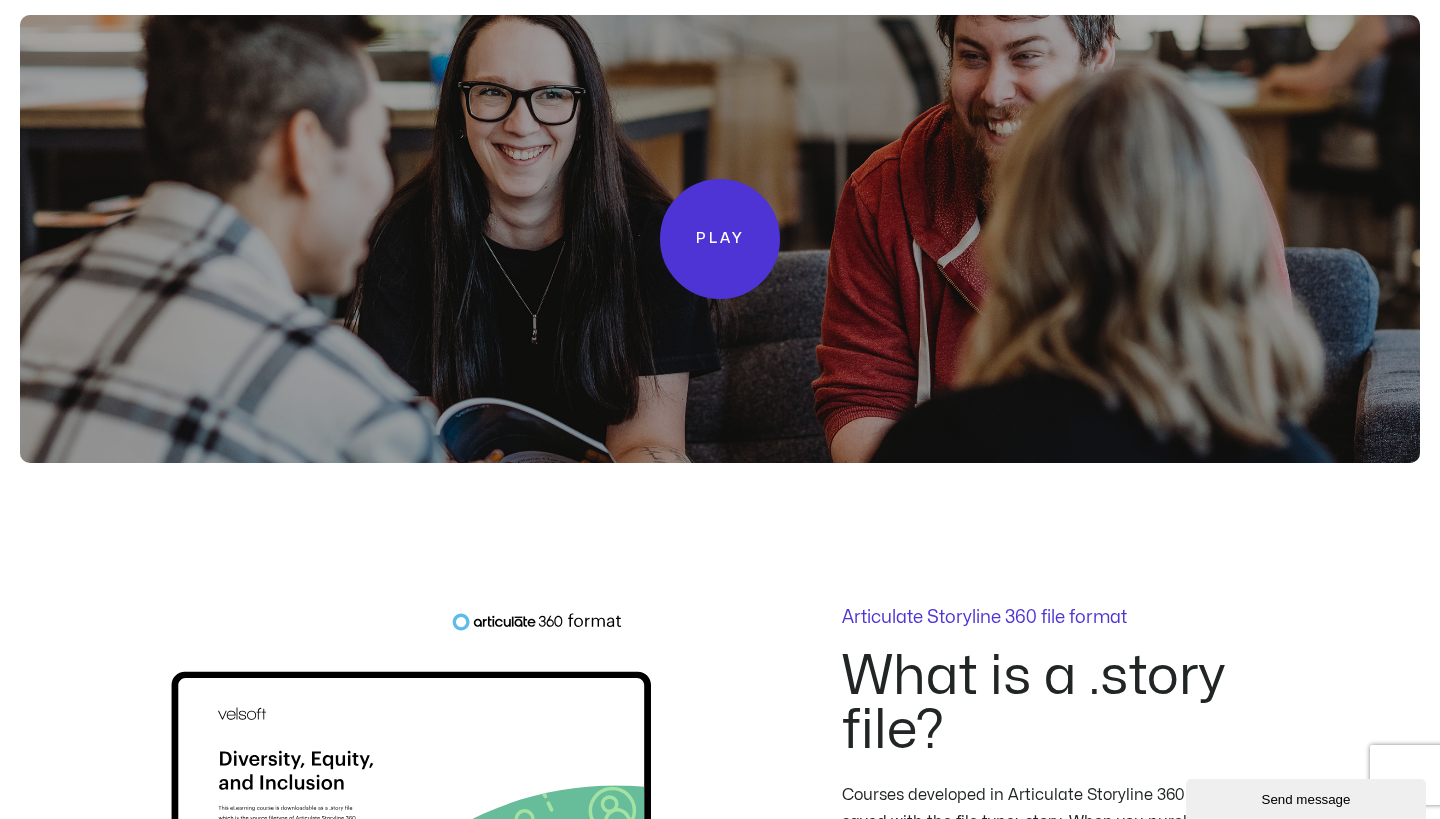 click on "Play" at bounding box center (720, 239) 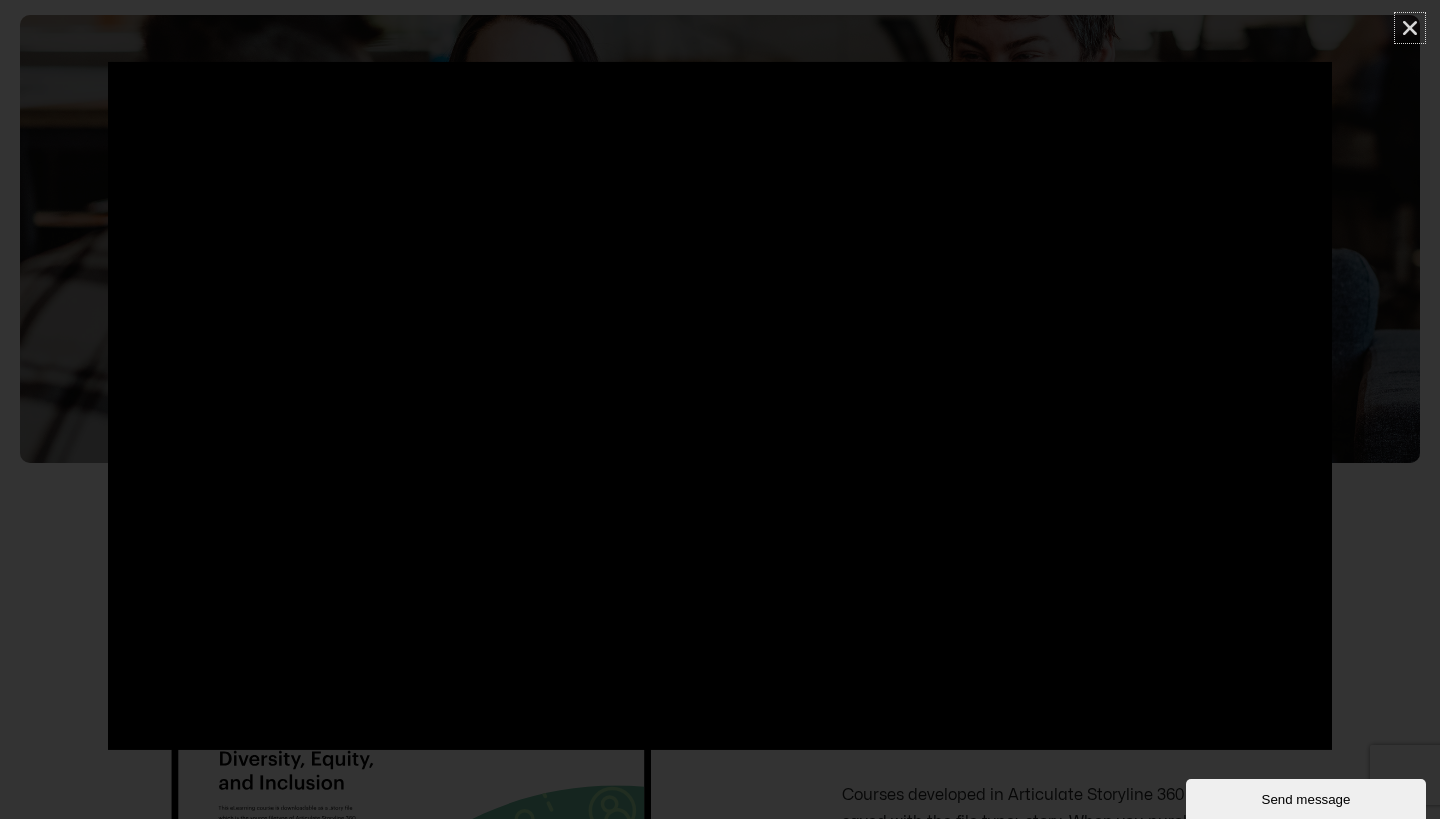 click at bounding box center [1410, 28] 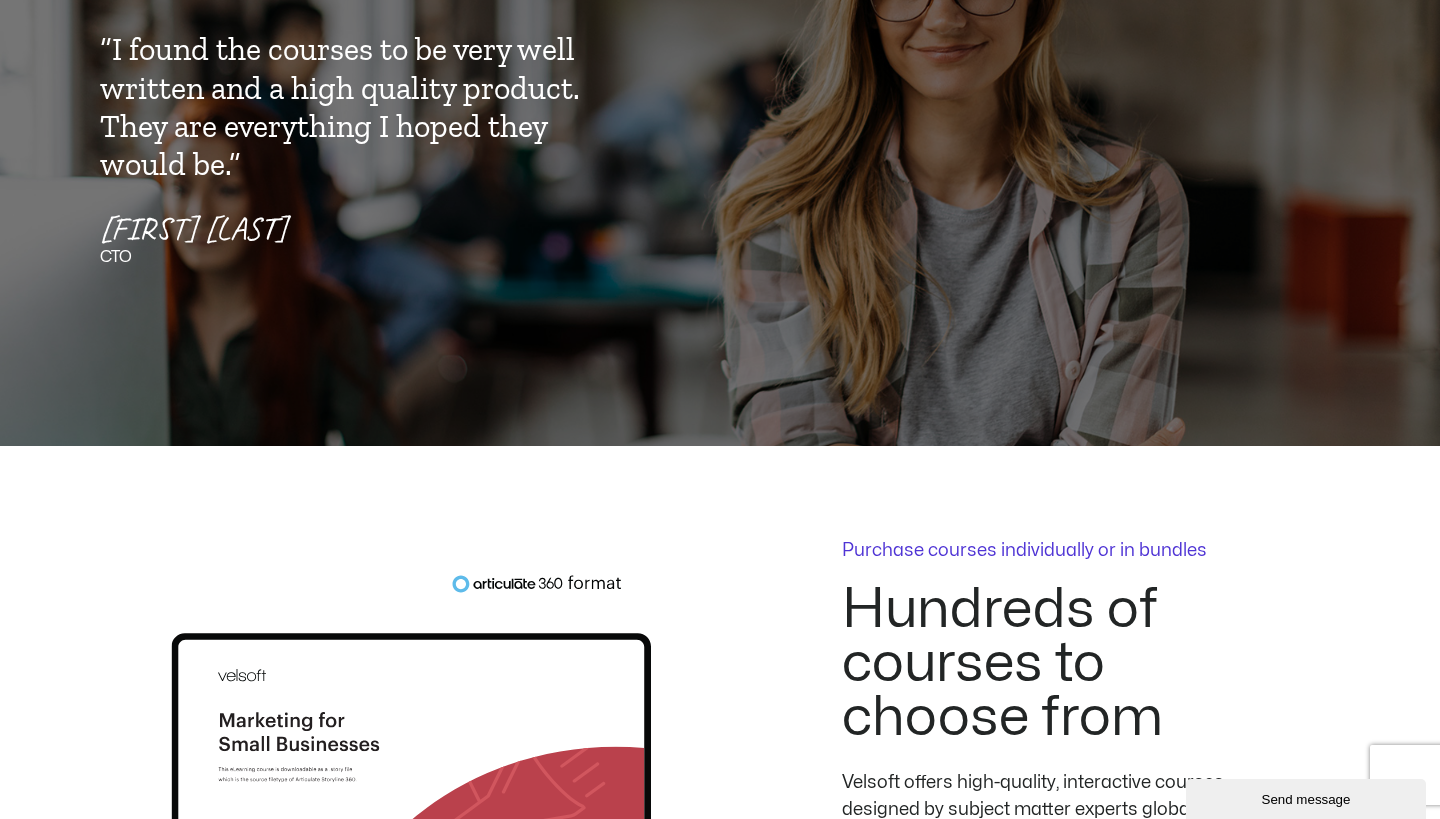 scroll, scrollTop: 3729, scrollLeft: 0, axis: vertical 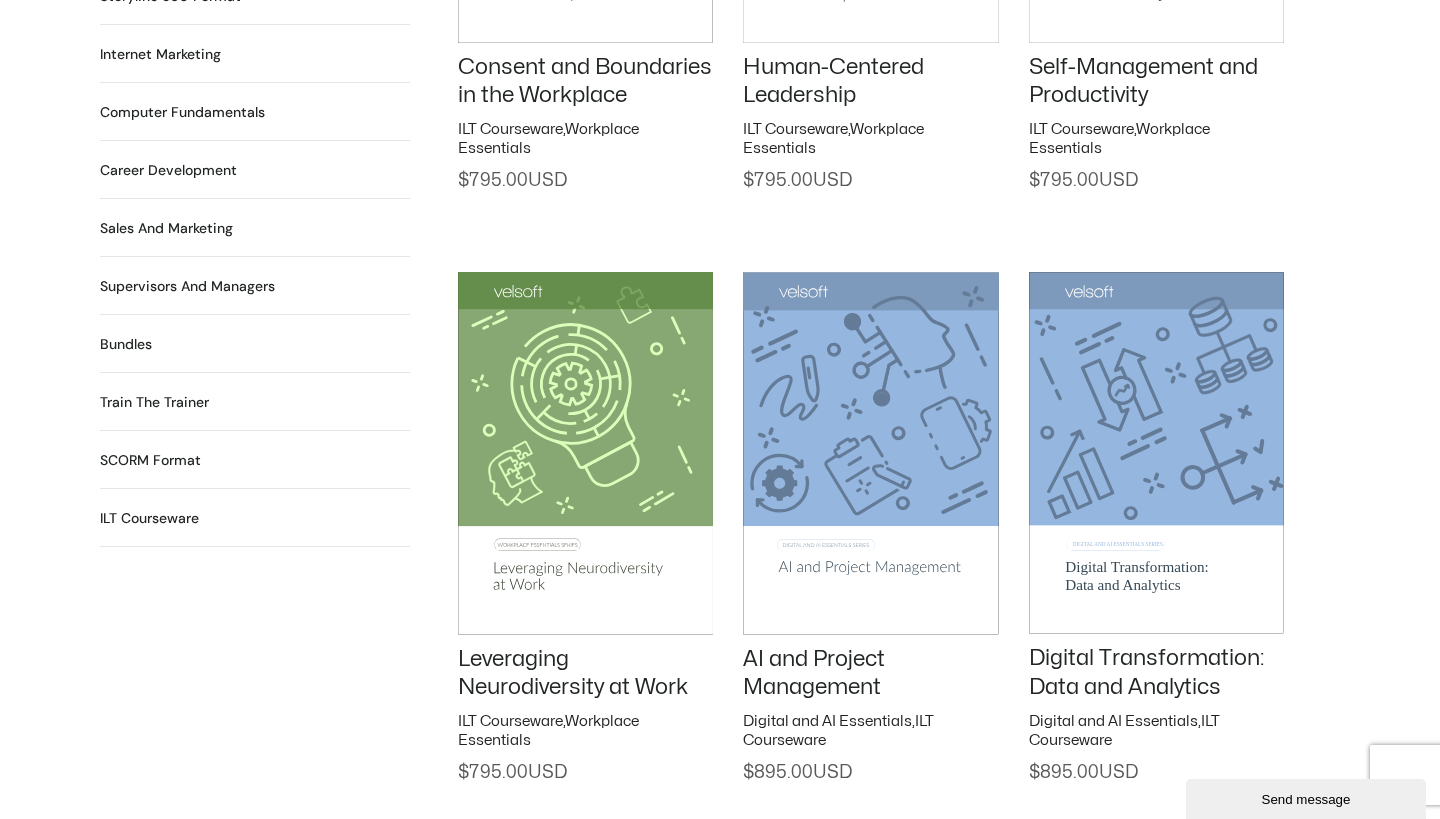 click on "SCORM Format 112 Products" at bounding box center (150, 460) 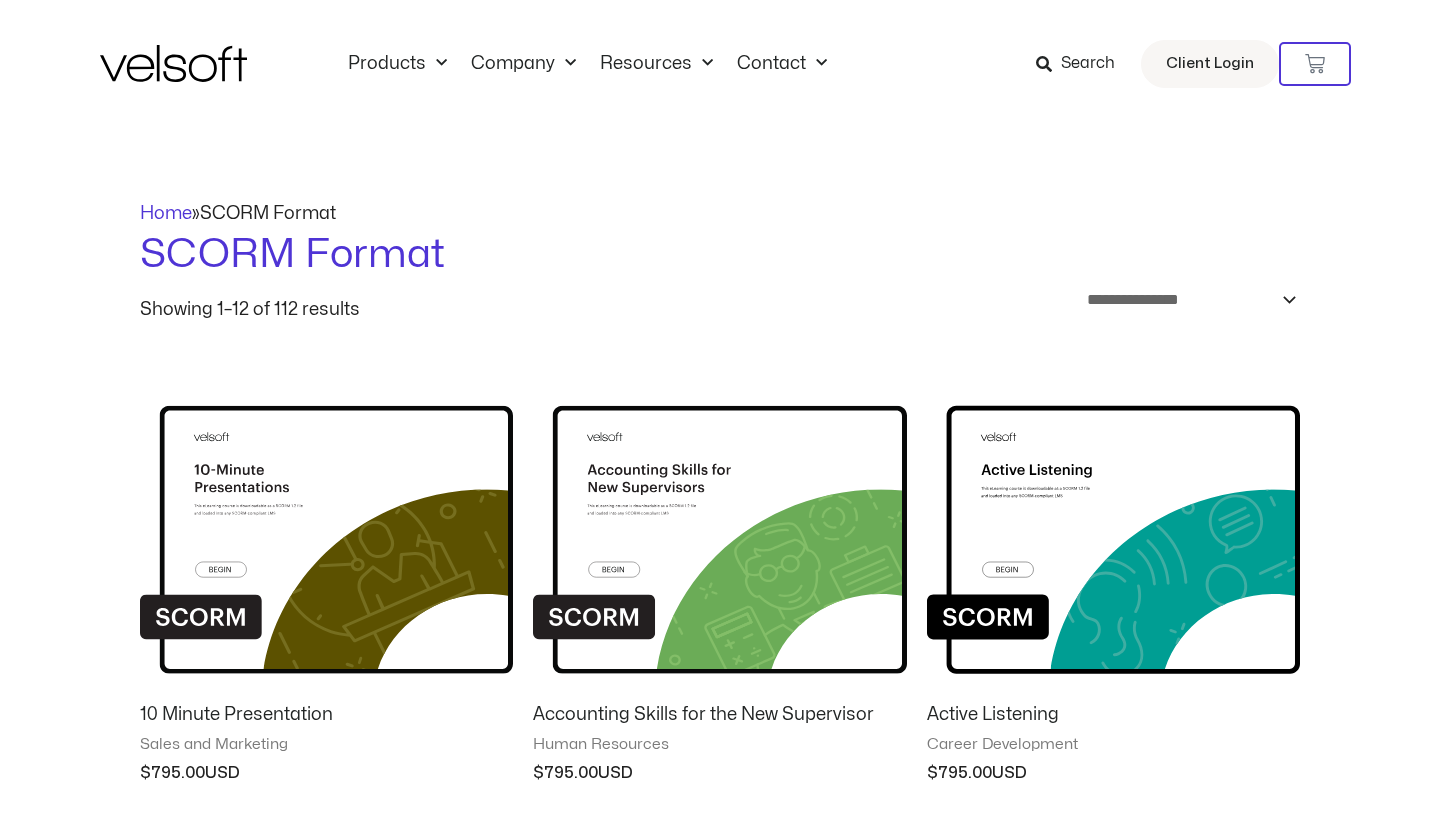 scroll, scrollTop: 0, scrollLeft: 0, axis: both 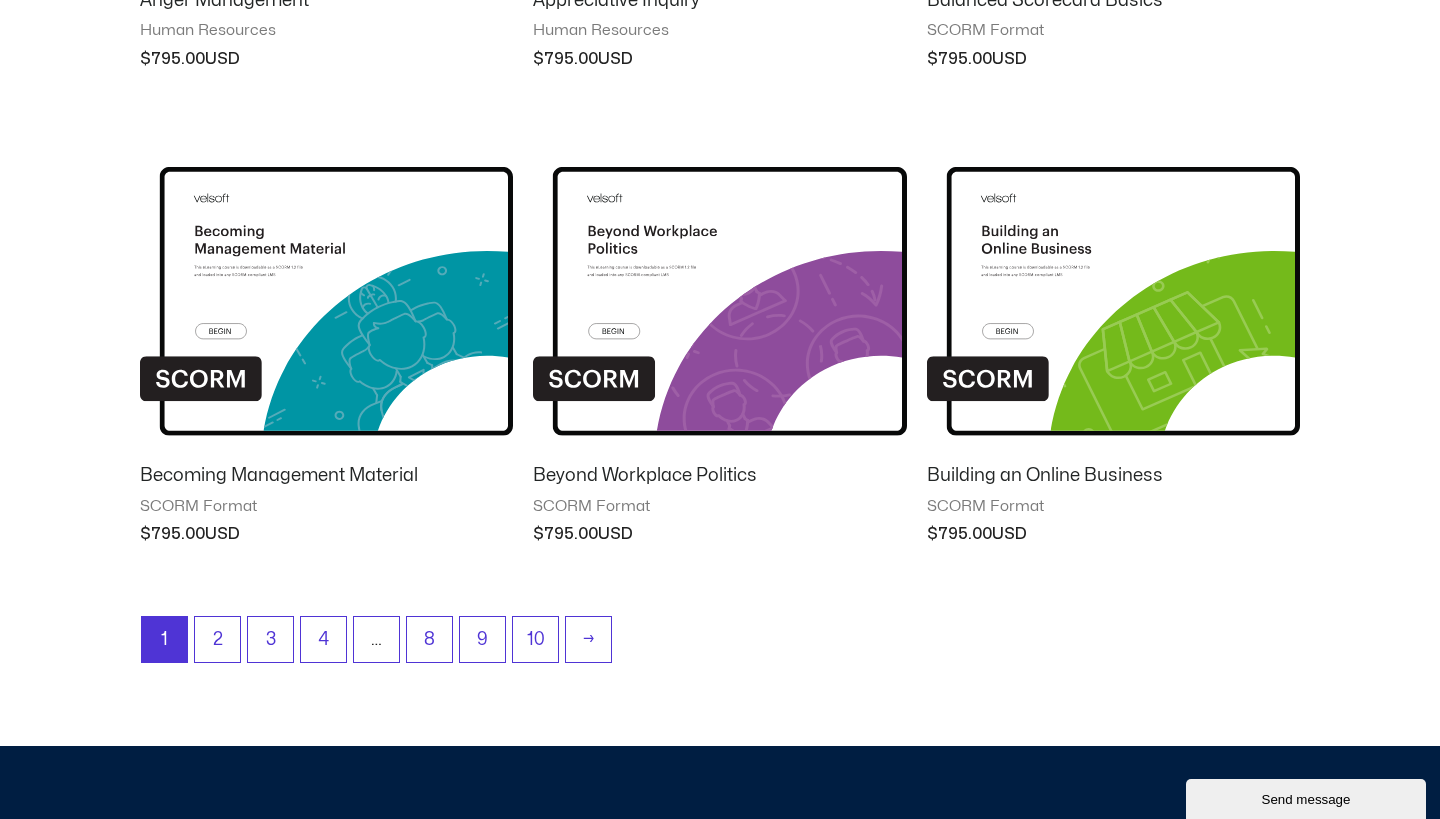 drag, startPoint x: 0, startPoint y: 0, endPoint x: 274, endPoint y: 356, distance: 449.2349 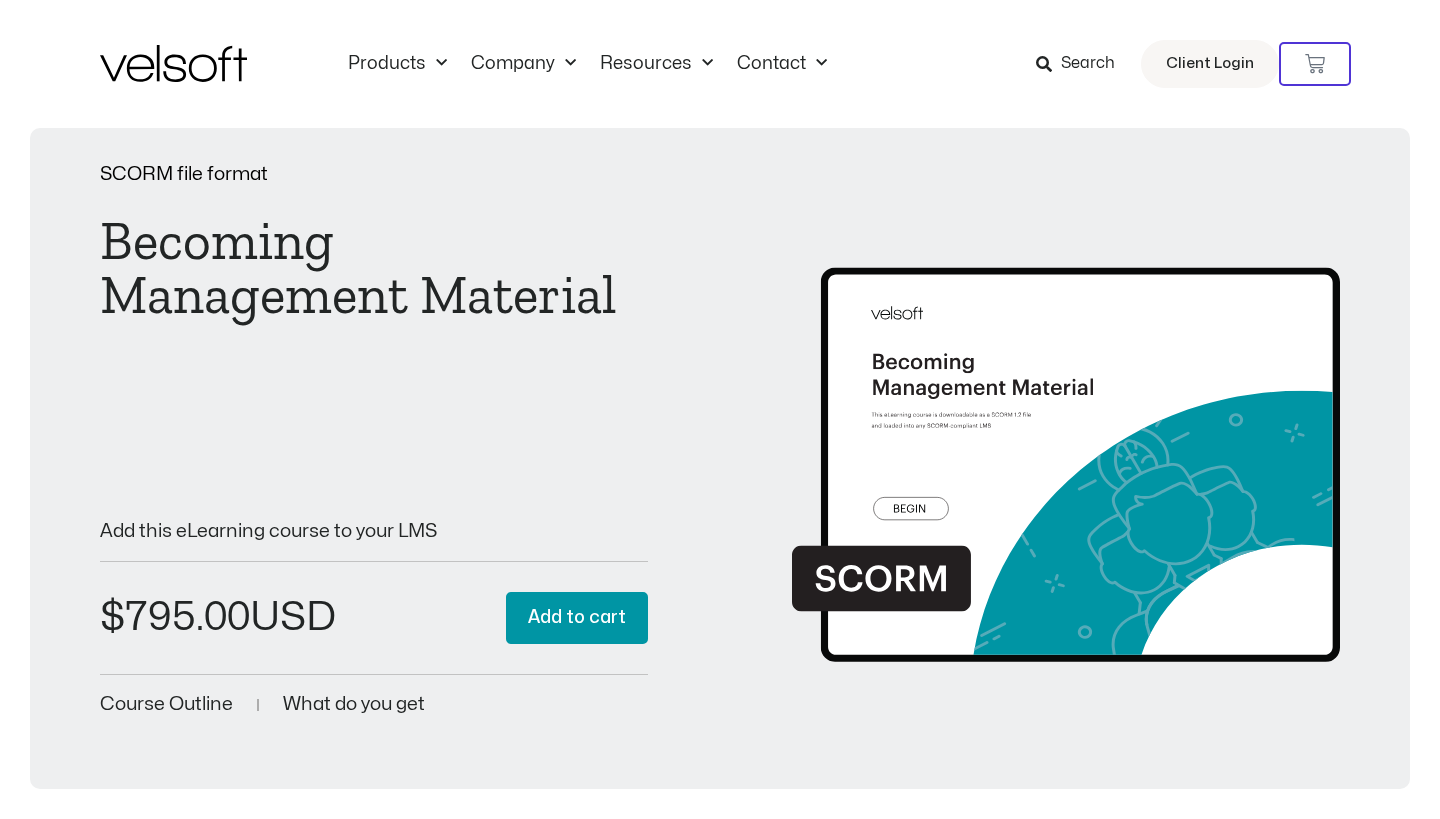 scroll, scrollTop: 0, scrollLeft: 0, axis: both 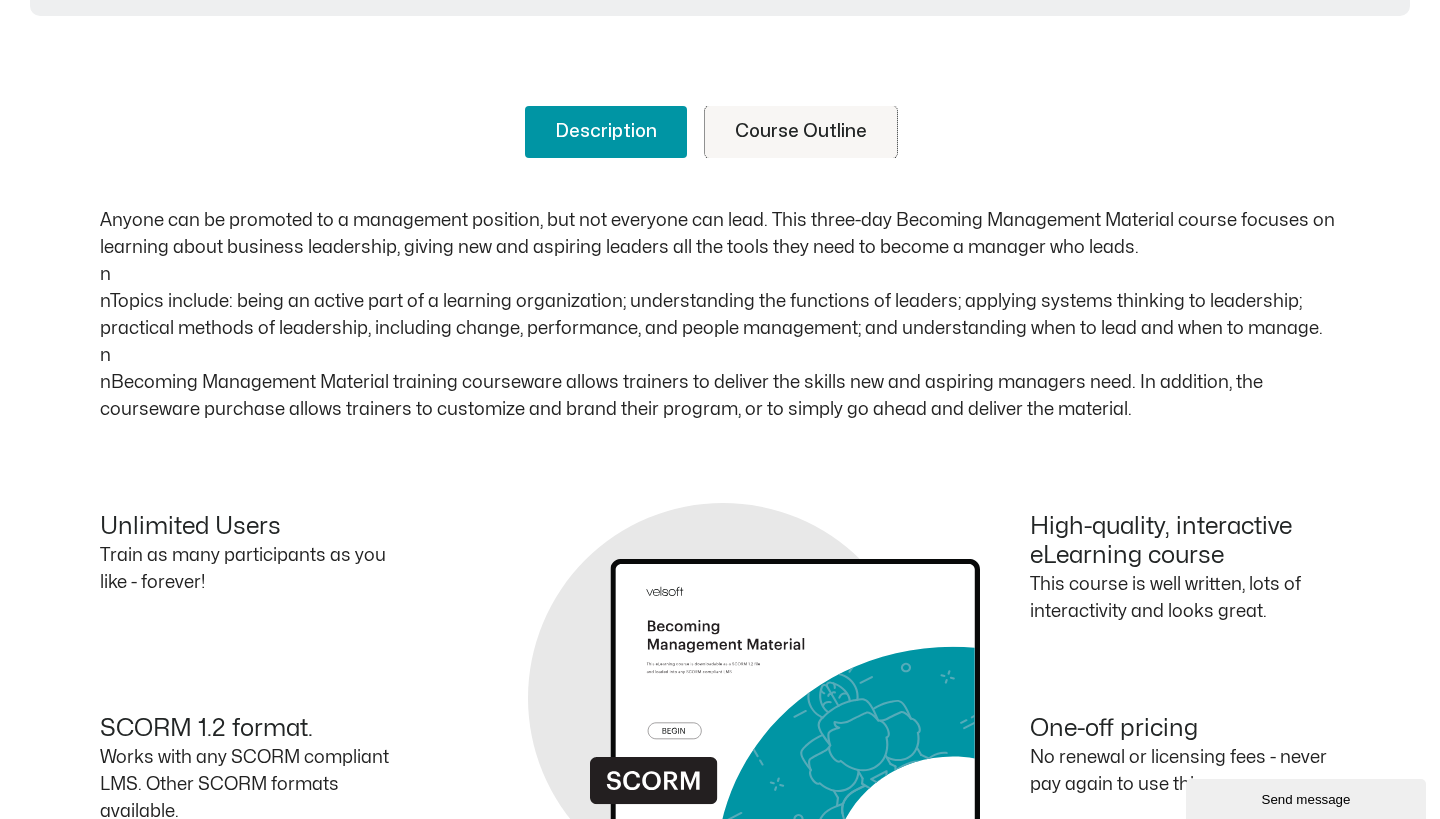 click on "Course Outline" at bounding box center [801, 132] 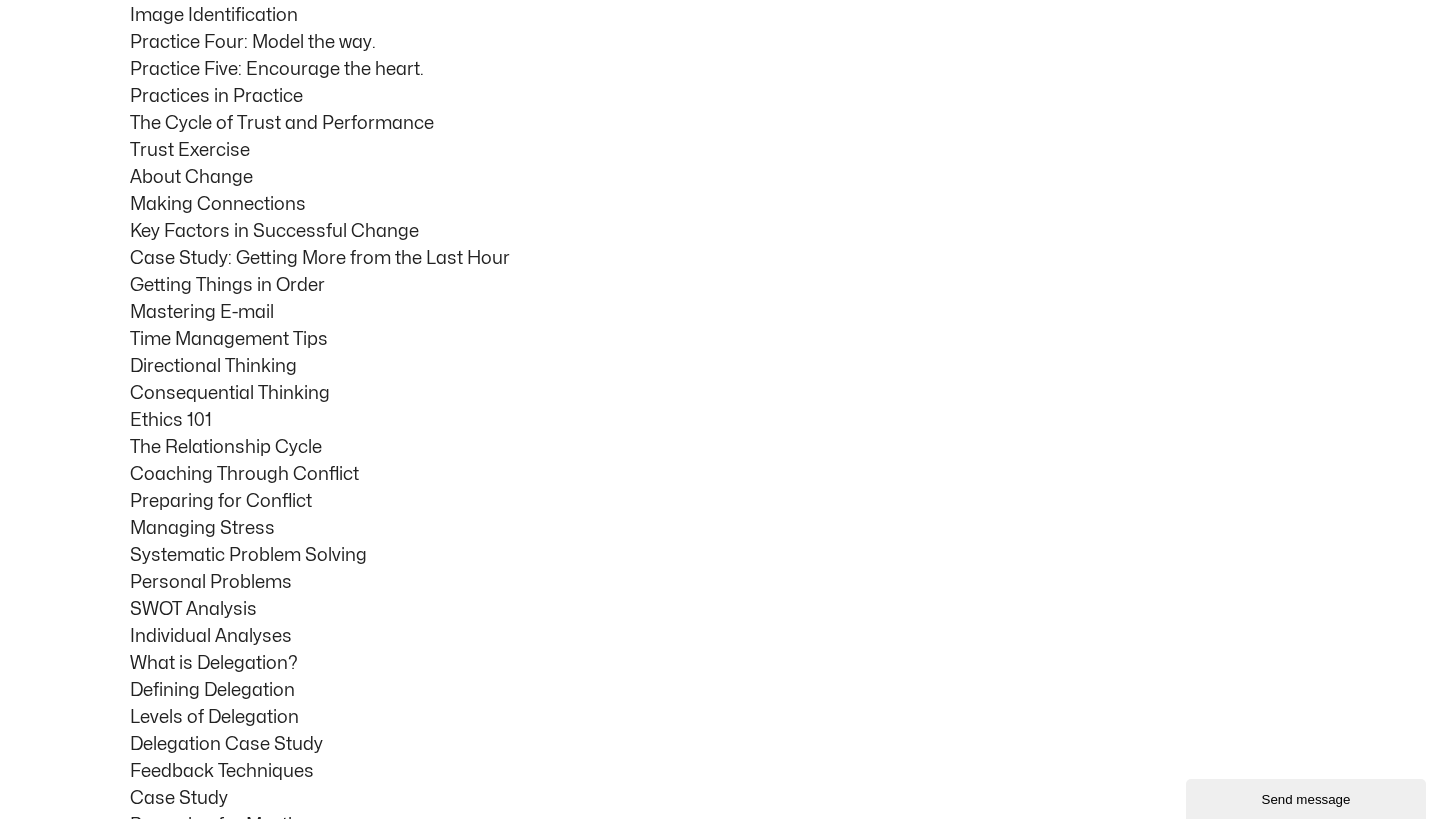 scroll, scrollTop: 926, scrollLeft: 0, axis: vertical 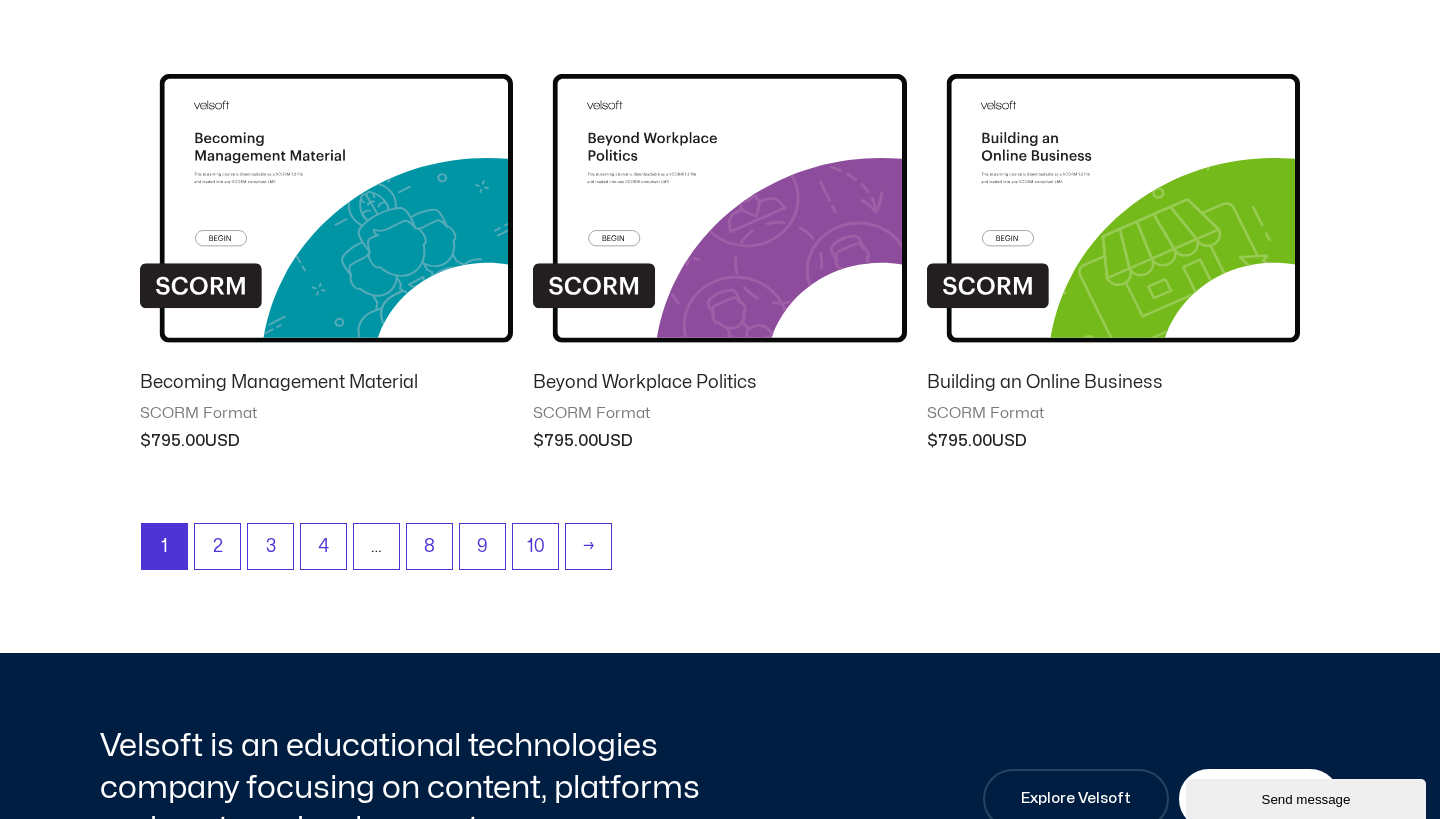 click at bounding box center [326, 192] 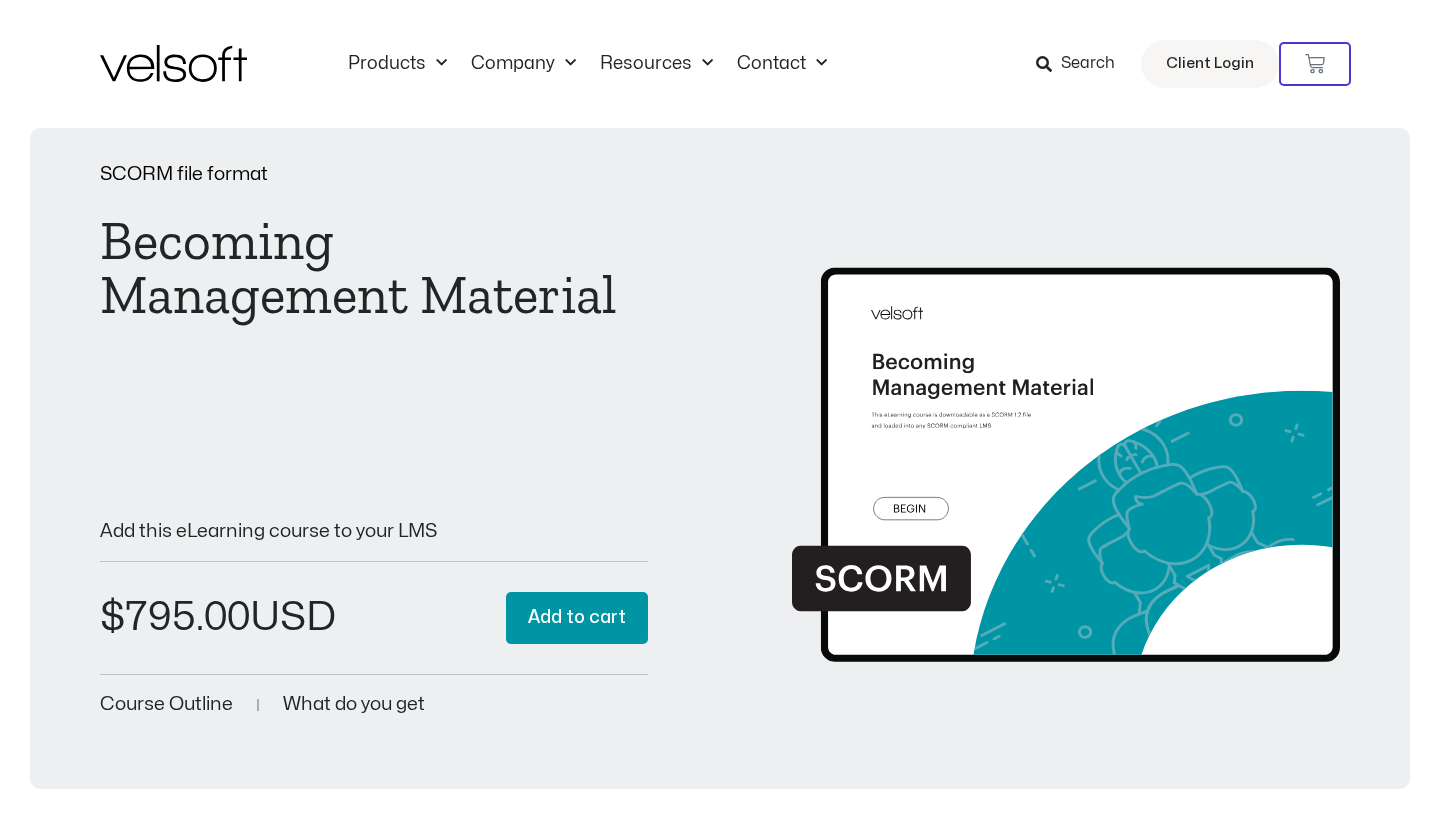 scroll, scrollTop: 0, scrollLeft: 0, axis: both 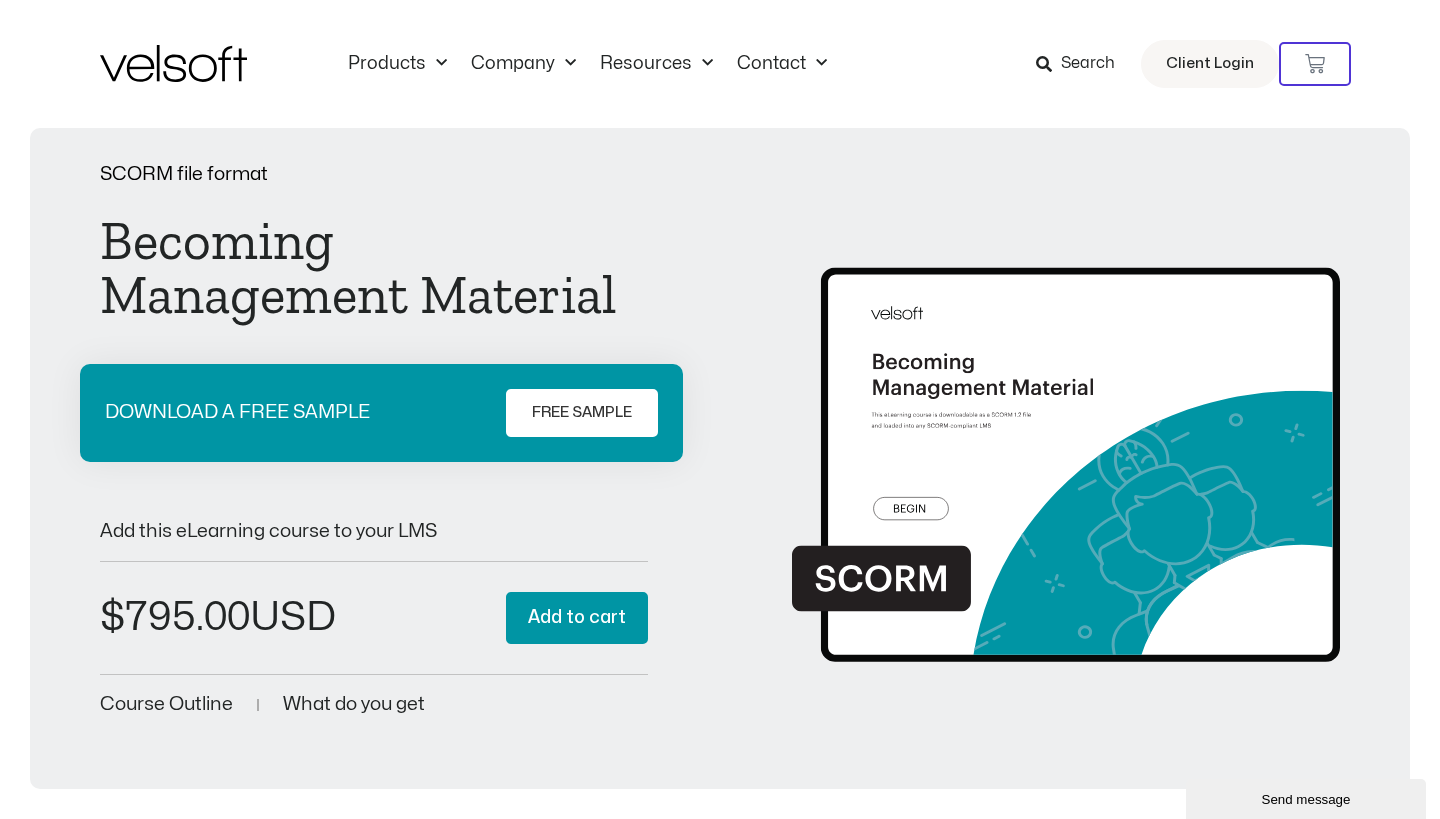 click on "What do you get" at bounding box center [354, 704] 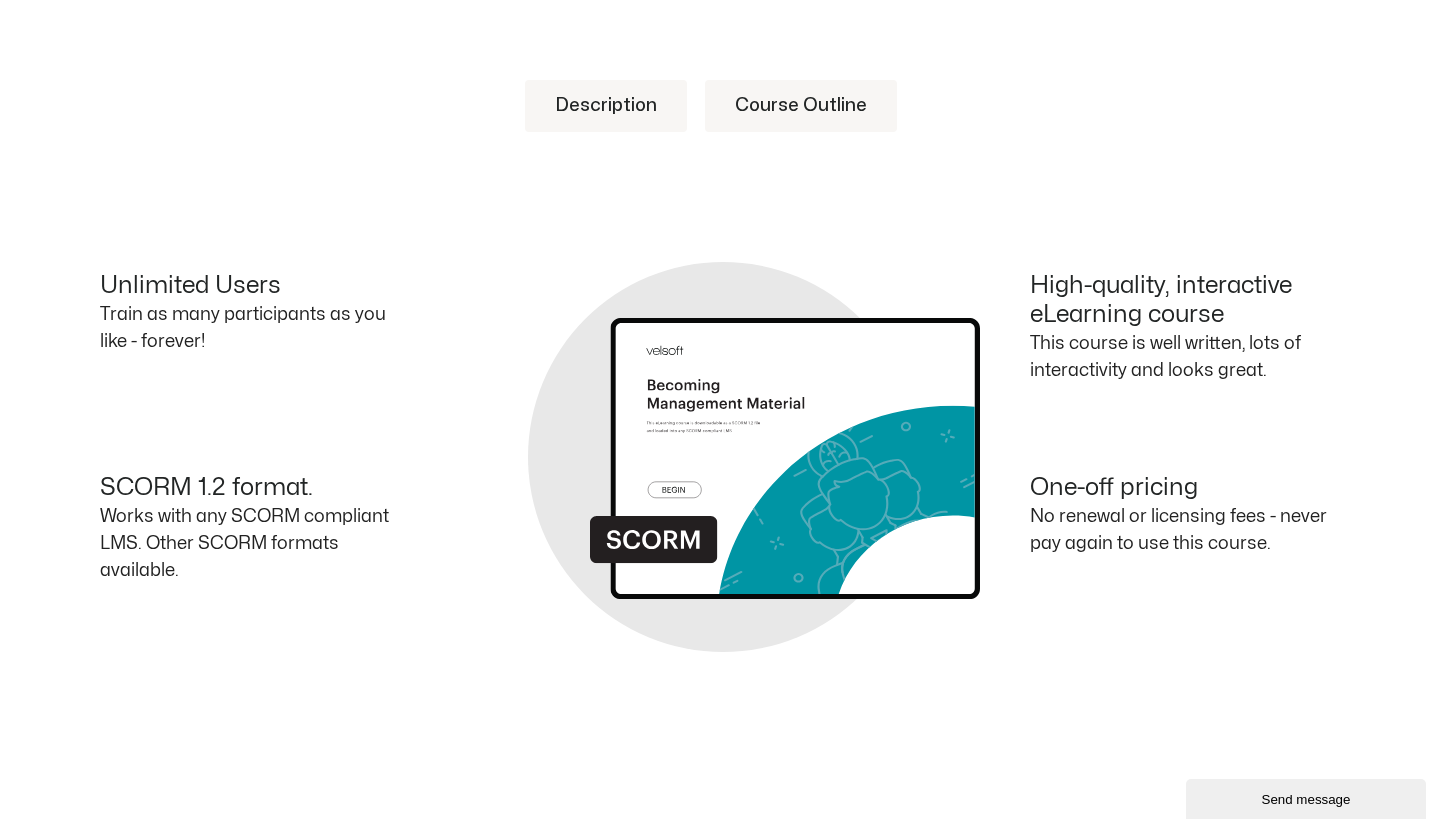scroll, scrollTop: 828, scrollLeft: 0, axis: vertical 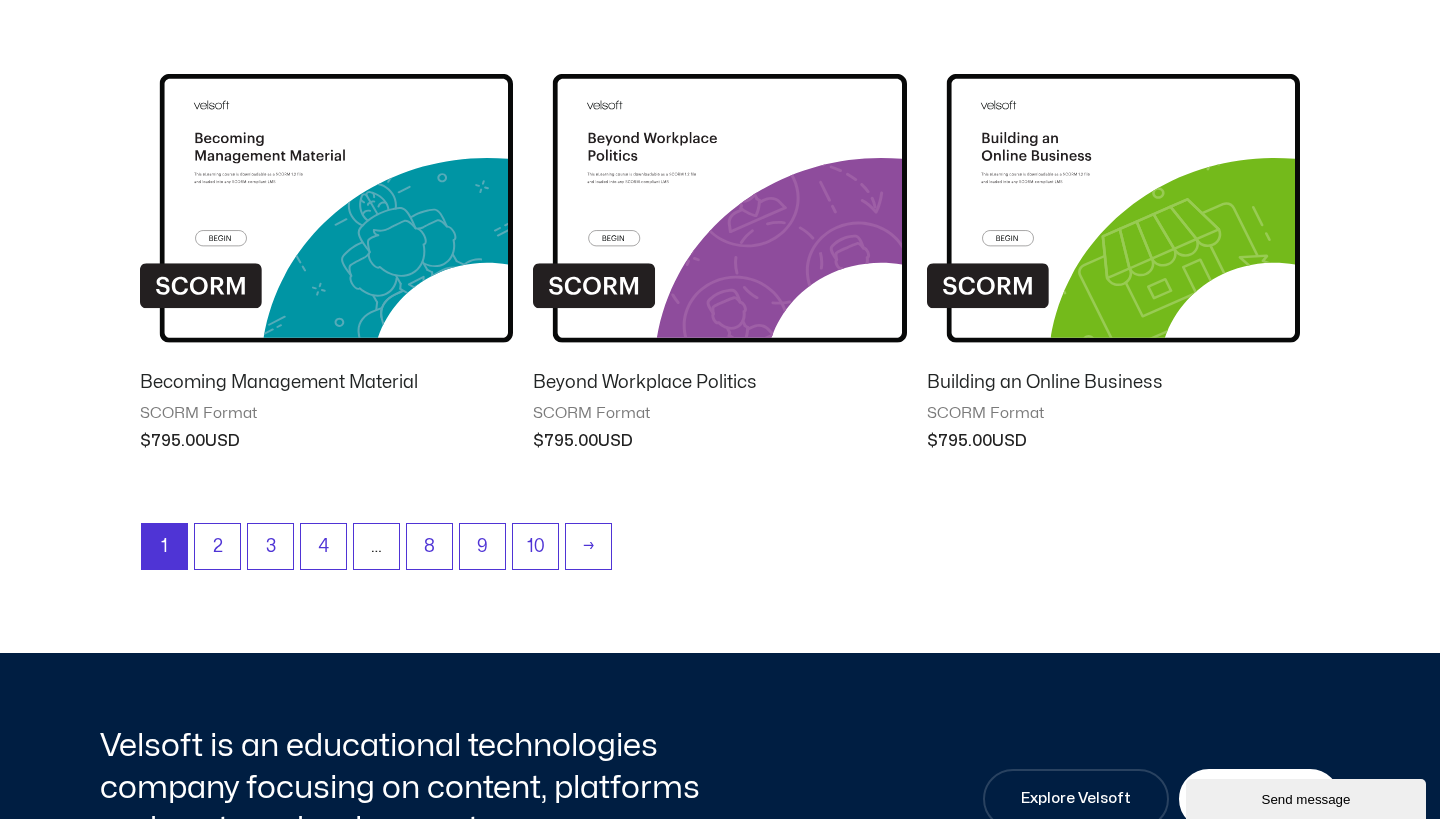 click on "2" at bounding box center [217, 546] 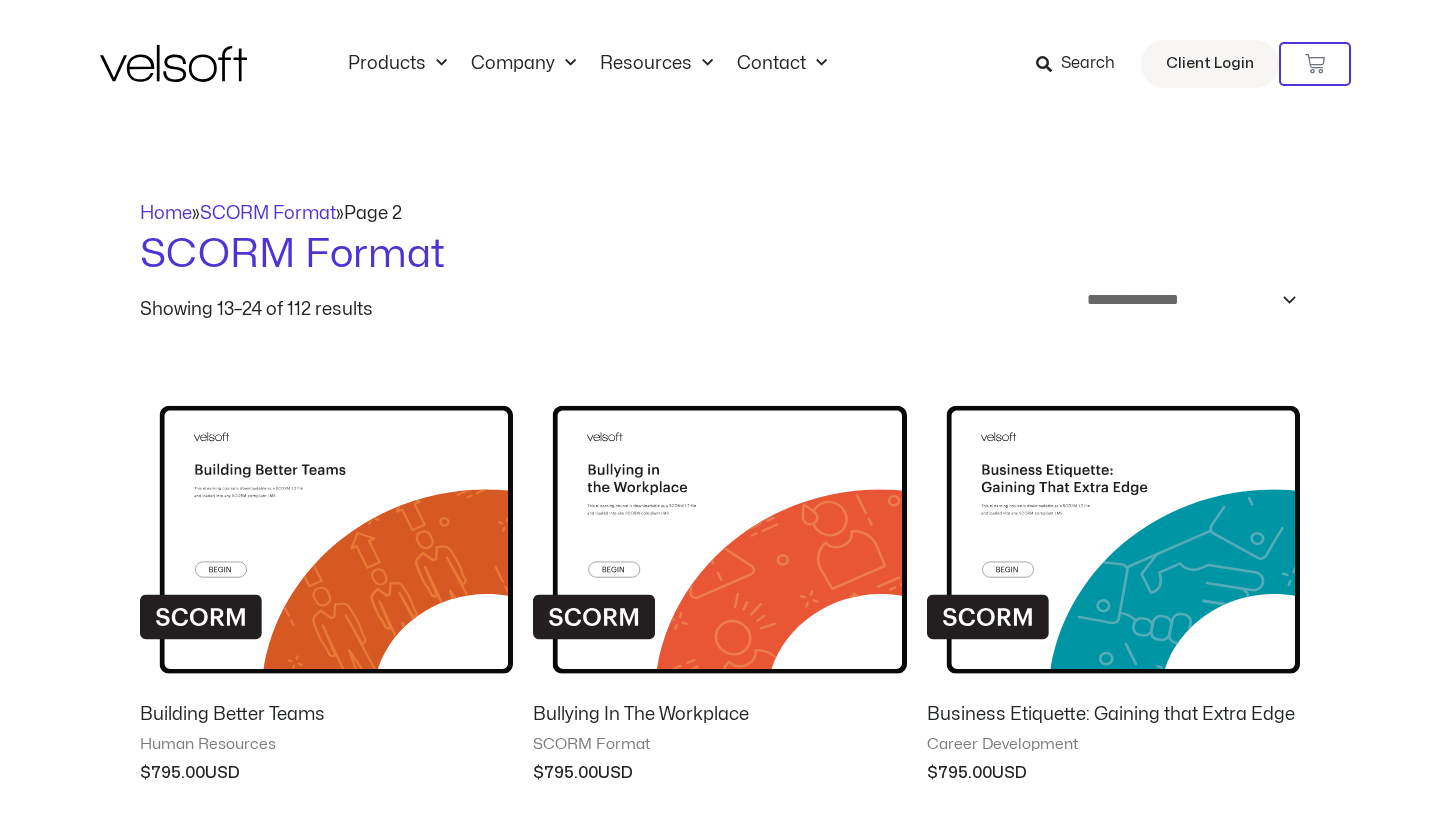 scroll, scrollTop: 0, scrollLeft: 0, axis: both 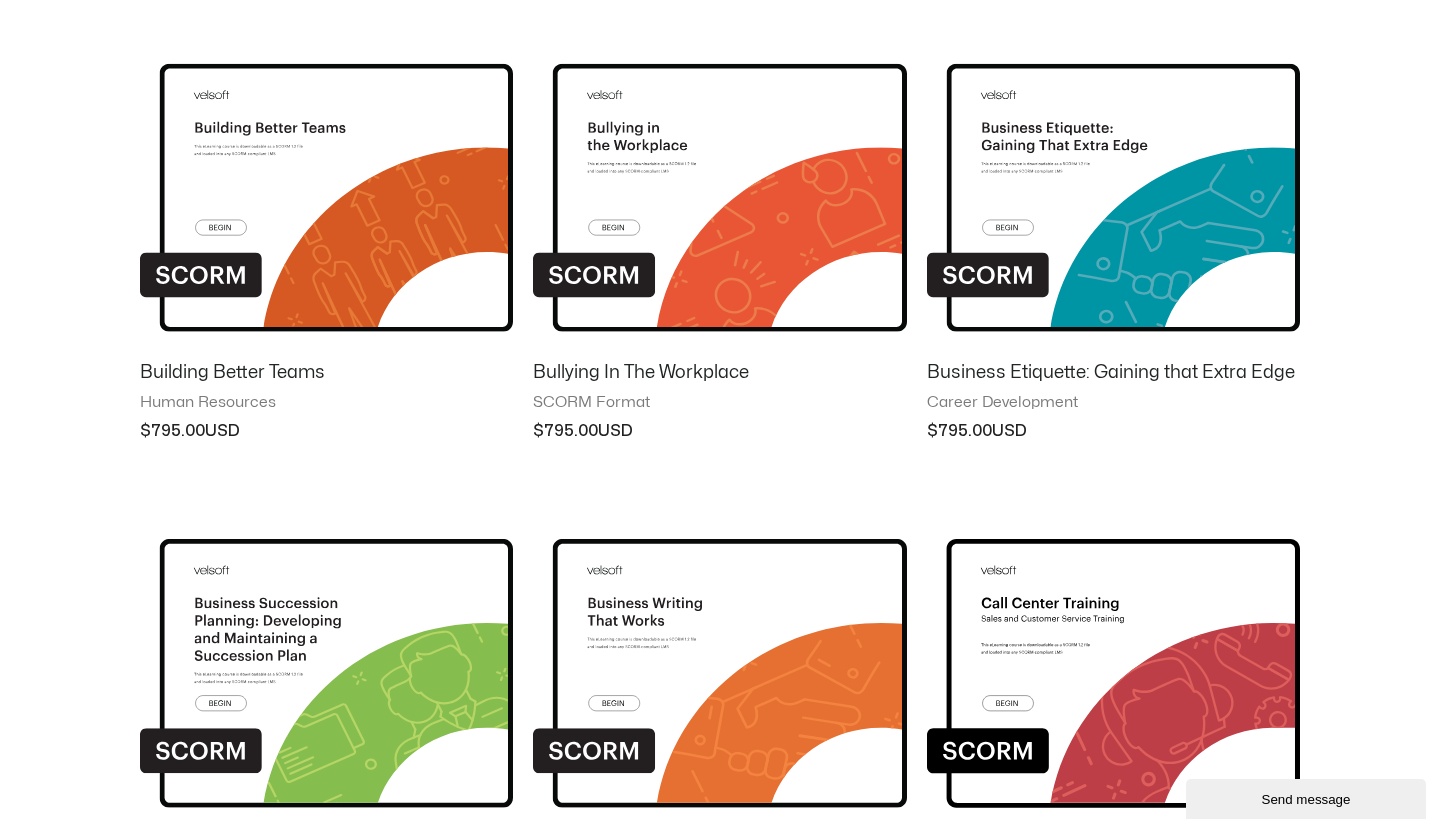 click at bounding box center [326, 182] 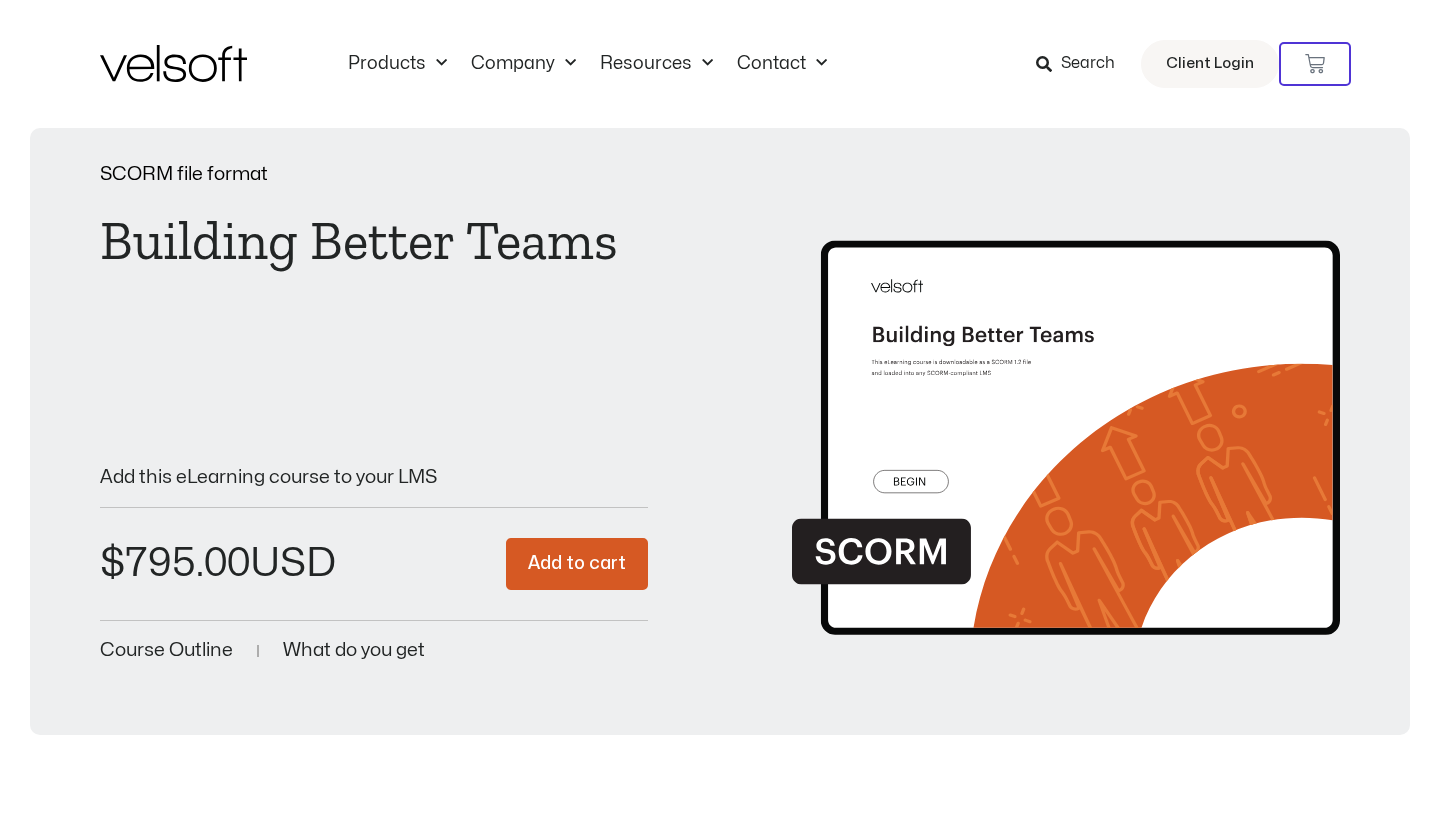 scroll, scrollTop: 0, scrollLeft: 0, axis: both 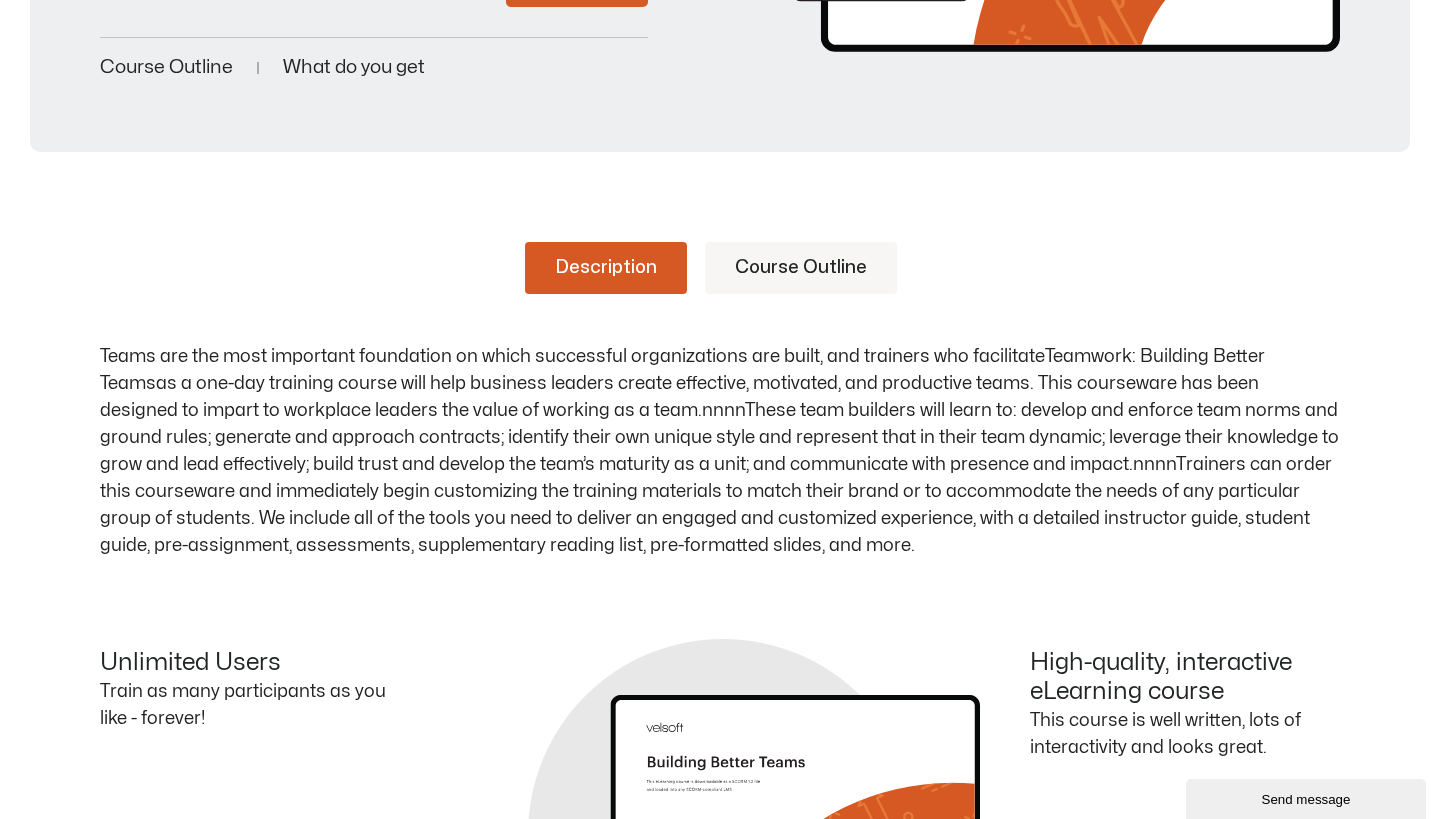 click on "Course Outline" at bounding box center (801, 268) 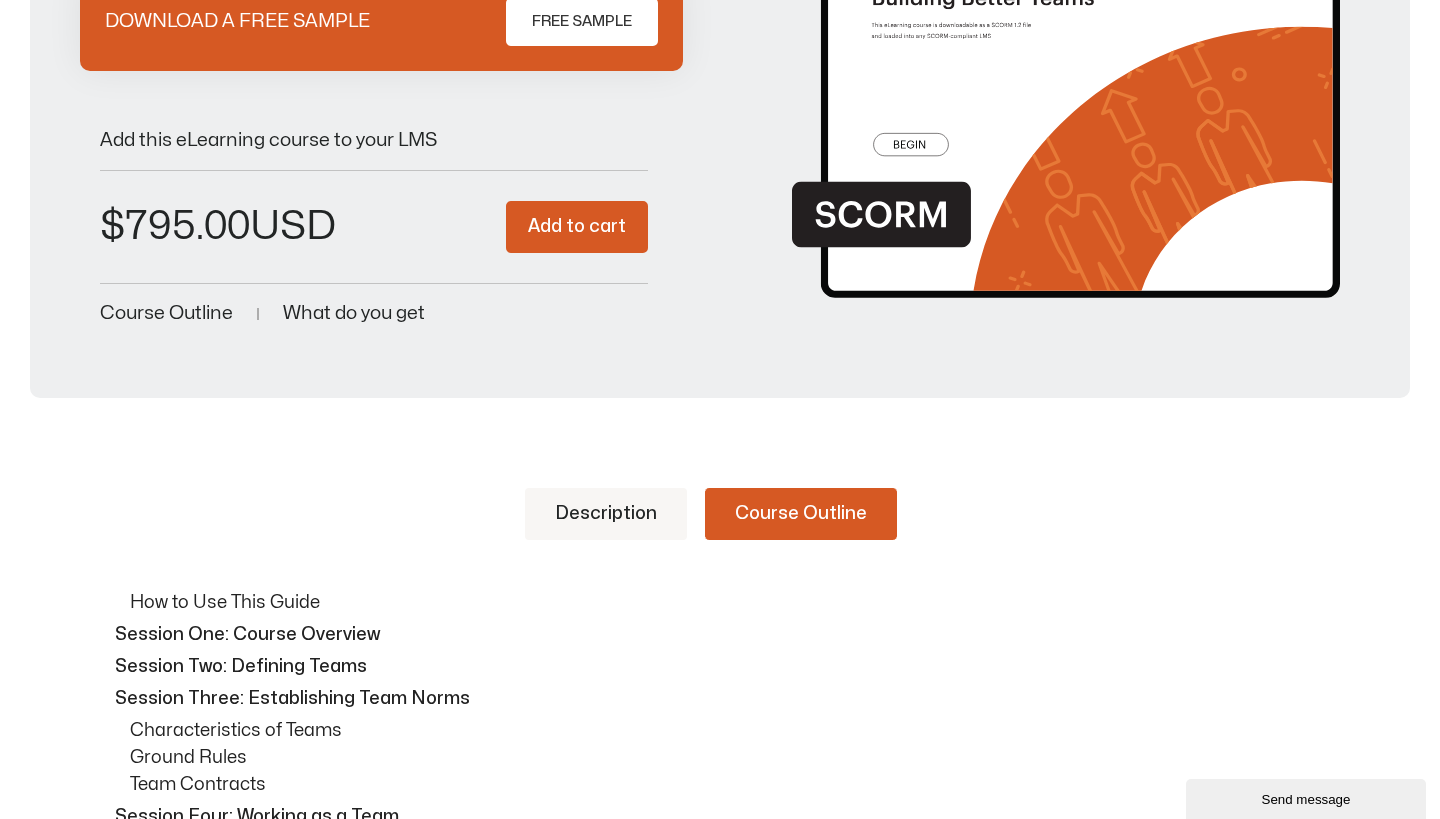 scroll, scrollTop: 116, scrollLeft: 0, axis: vertical 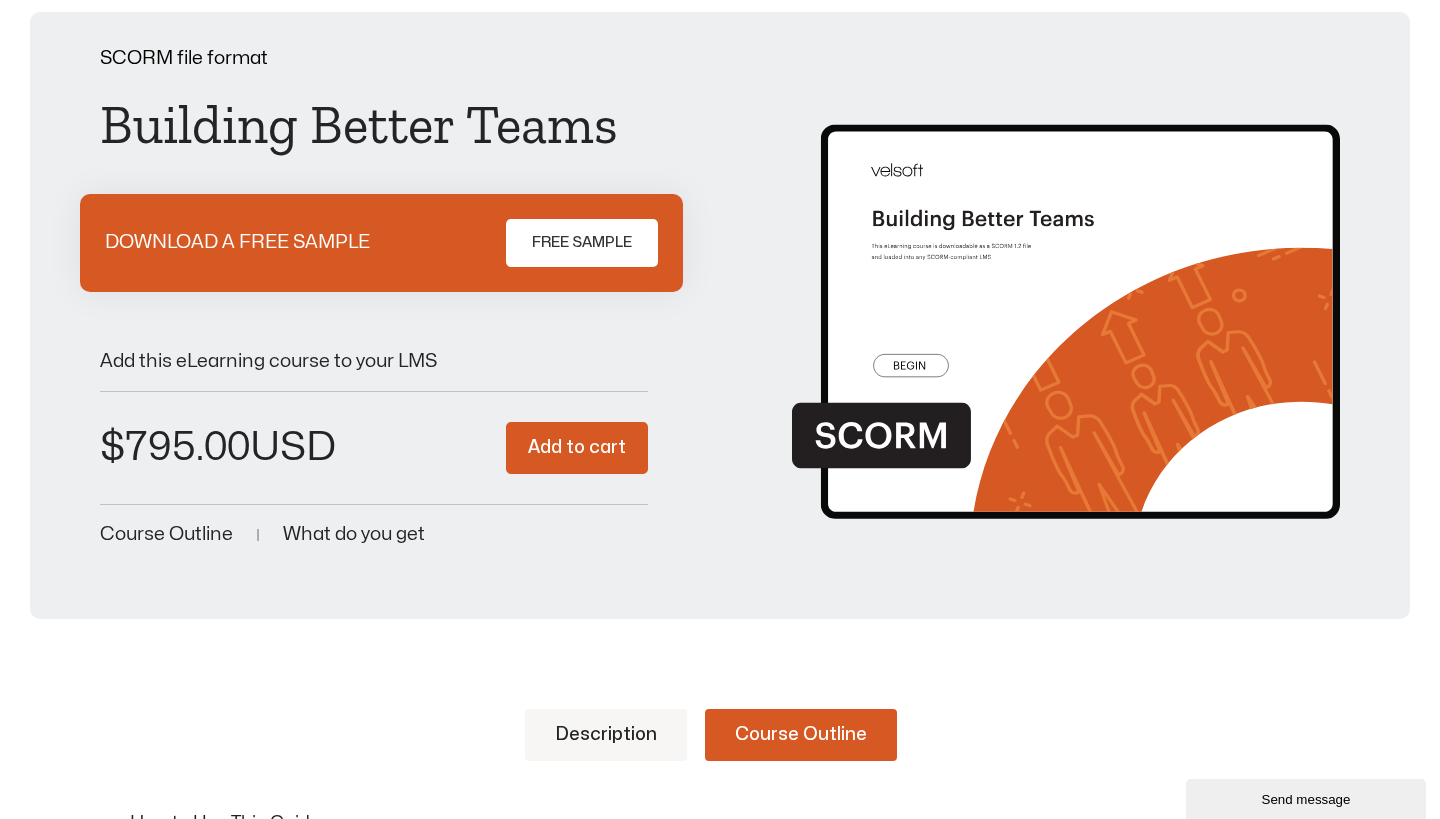 click on "Description" at bounding box center (606, 735) 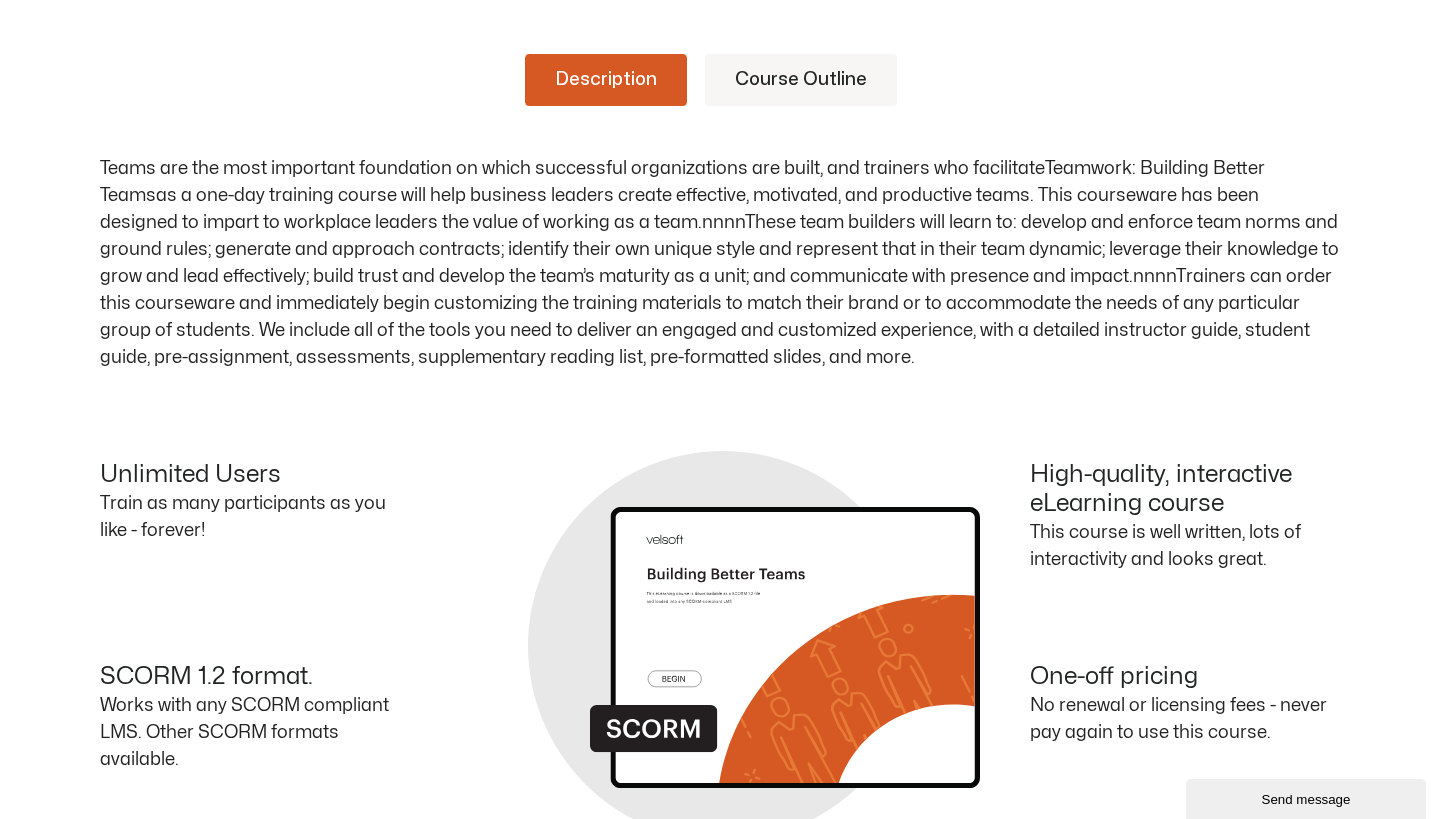 scroll, scrollTop: 771, scrollLeft: 0, axis: vertical 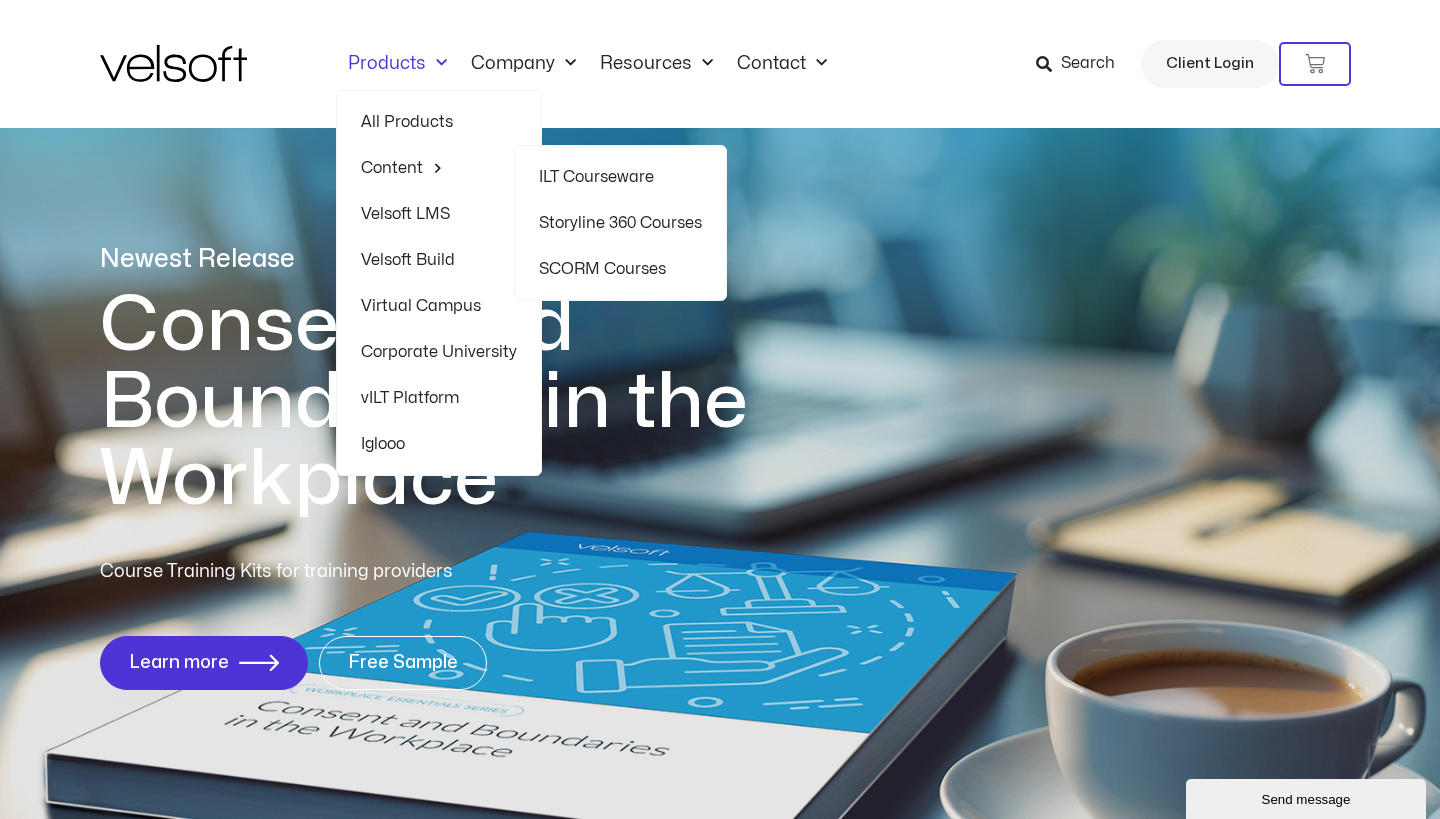 click on "SCORM Courses" 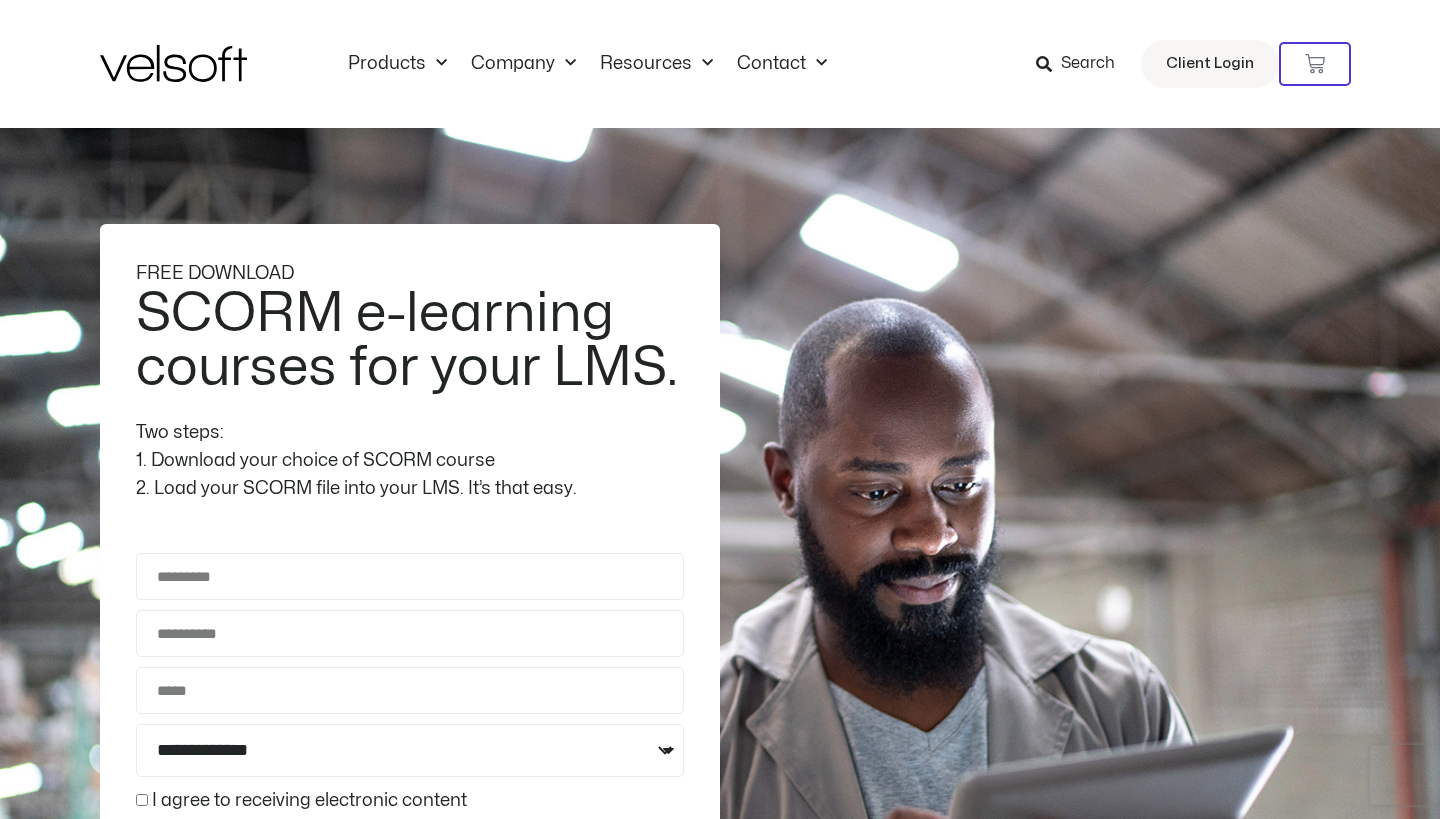 scroll, scrollTop: 0, scrollLeft: 0, axis: both 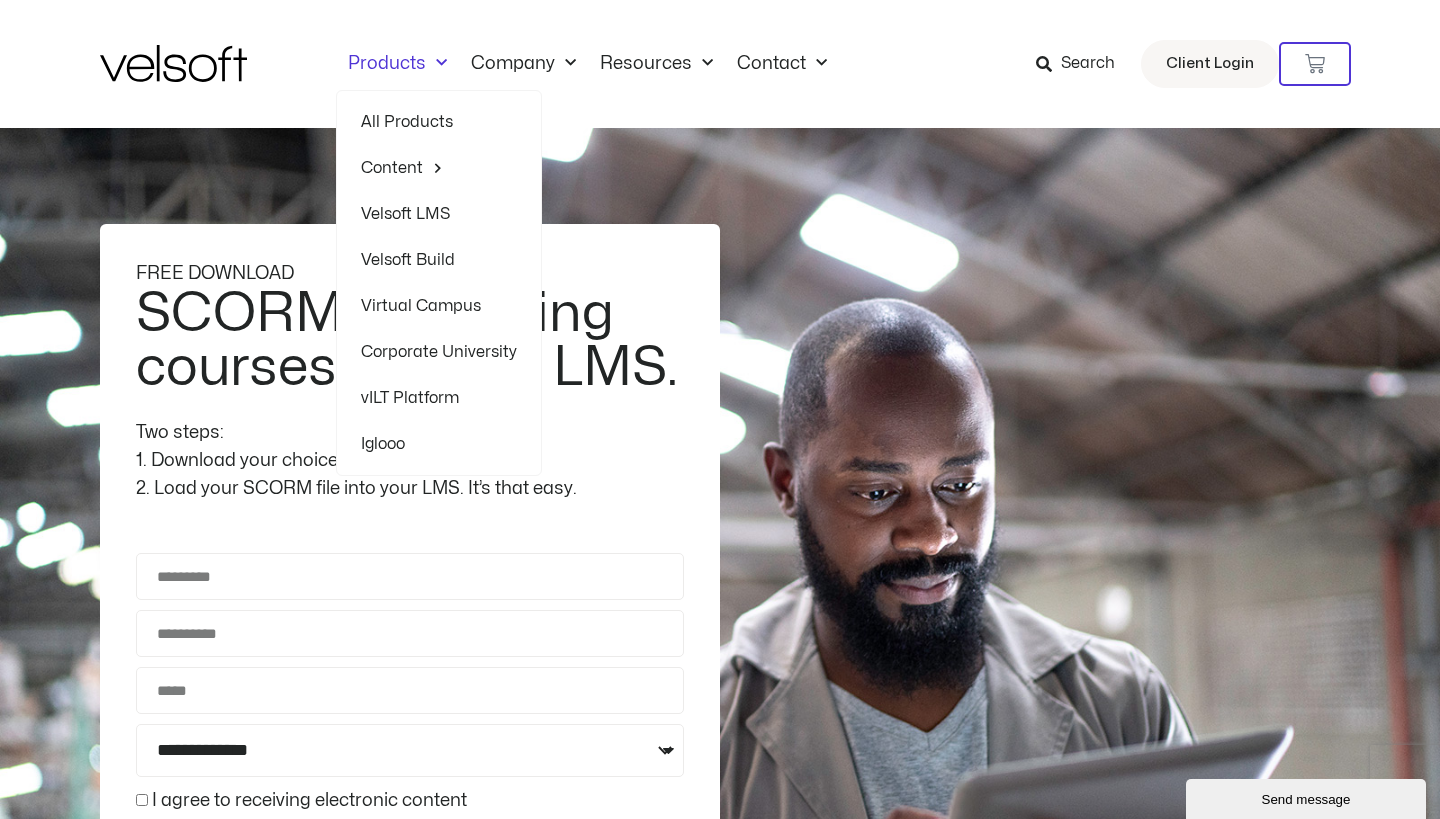 click on "Velsoft LMS" 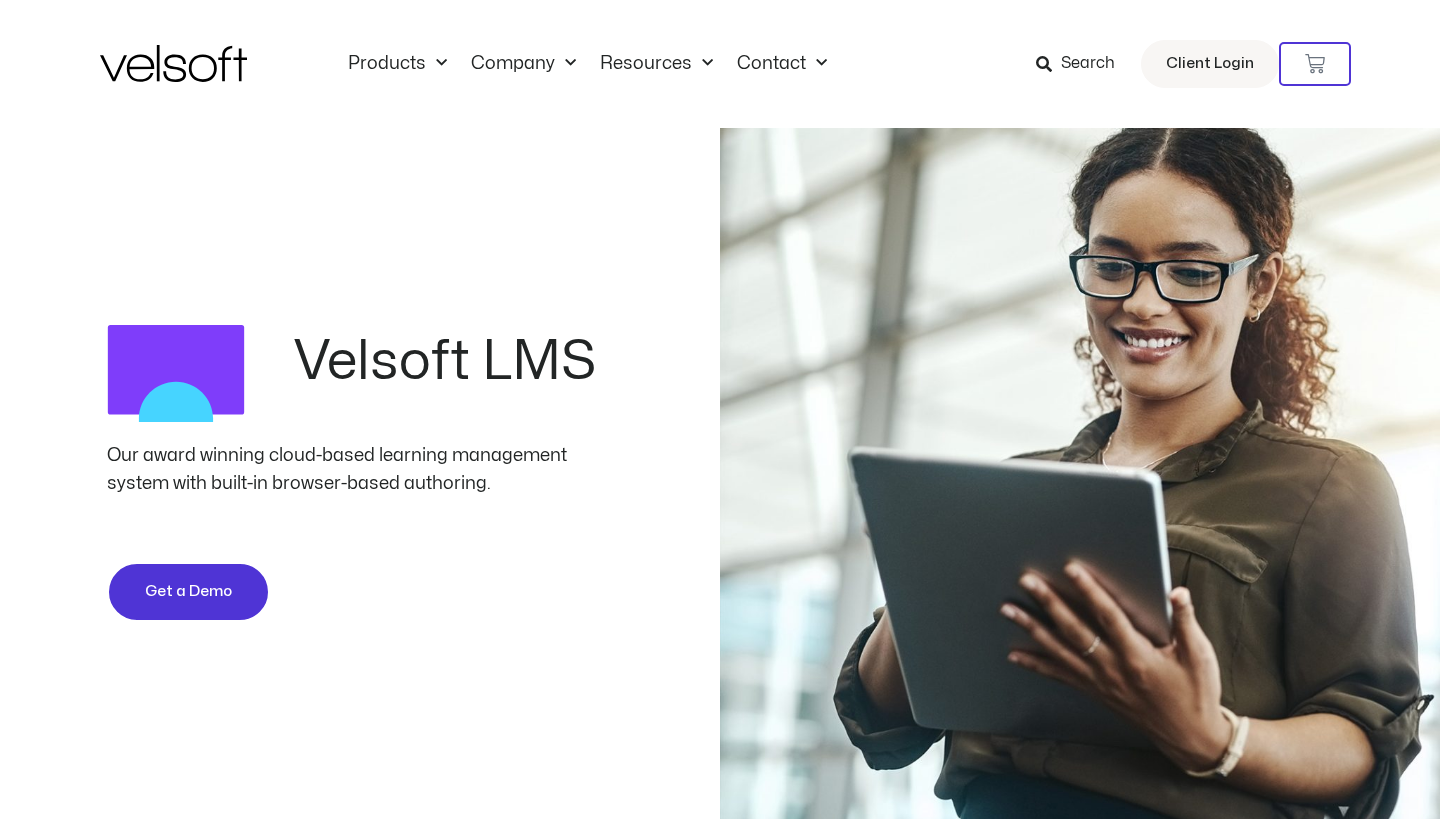 scroll, scrollTop: 0, scrollLeft: 0, axis: both 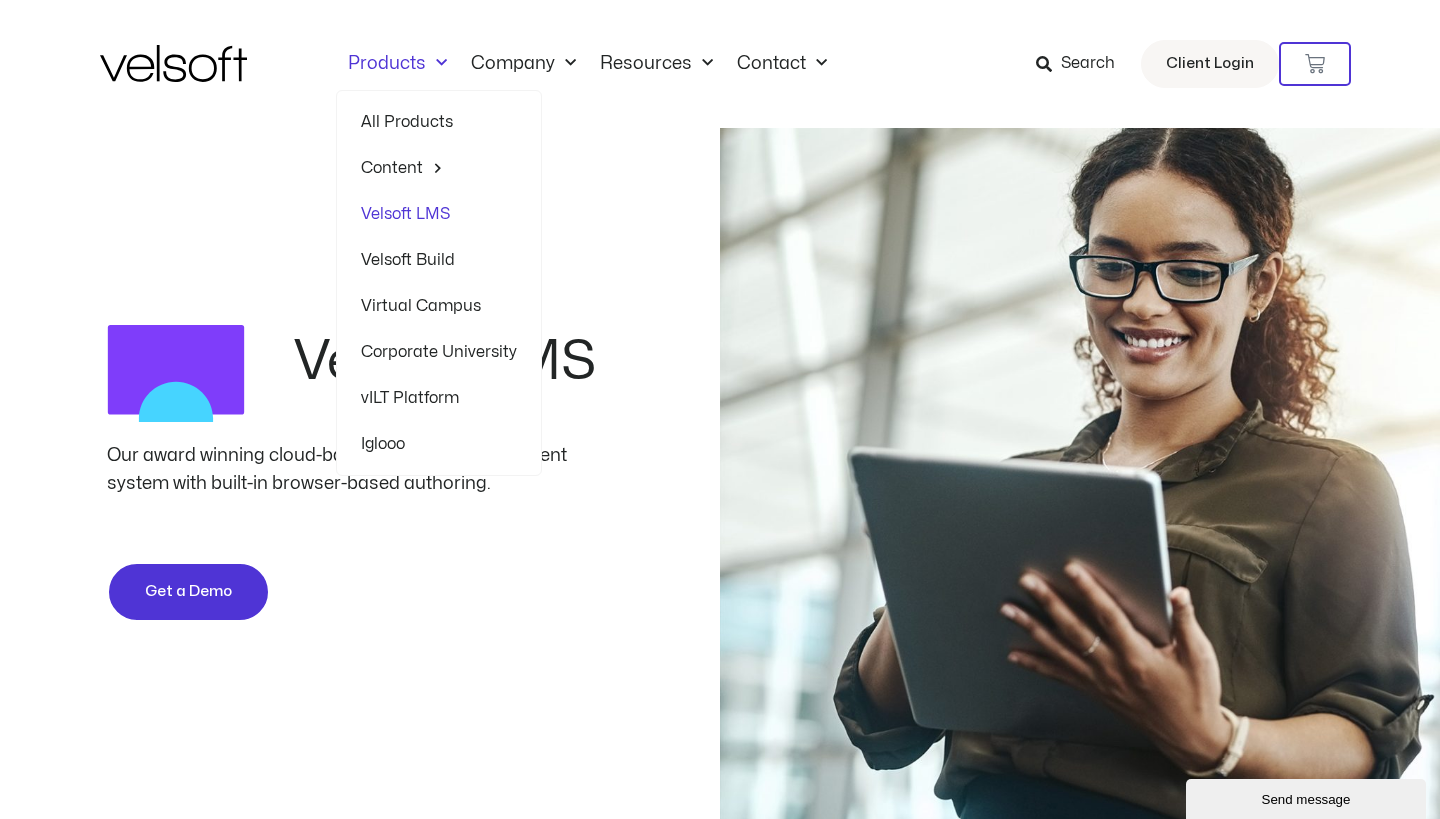 click 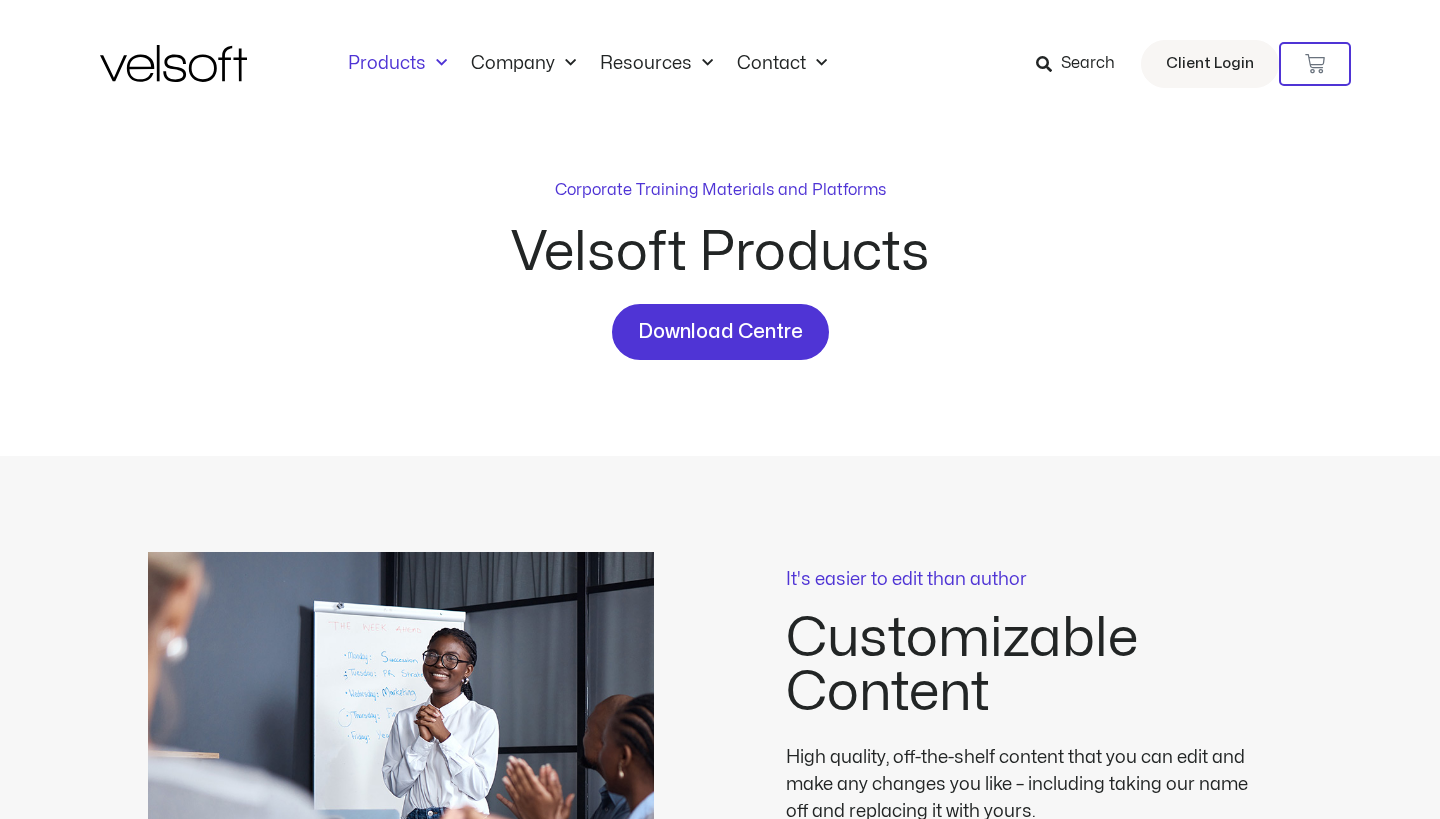 scroll, scrollTop: 0, scrollLeft: 0, axis: both 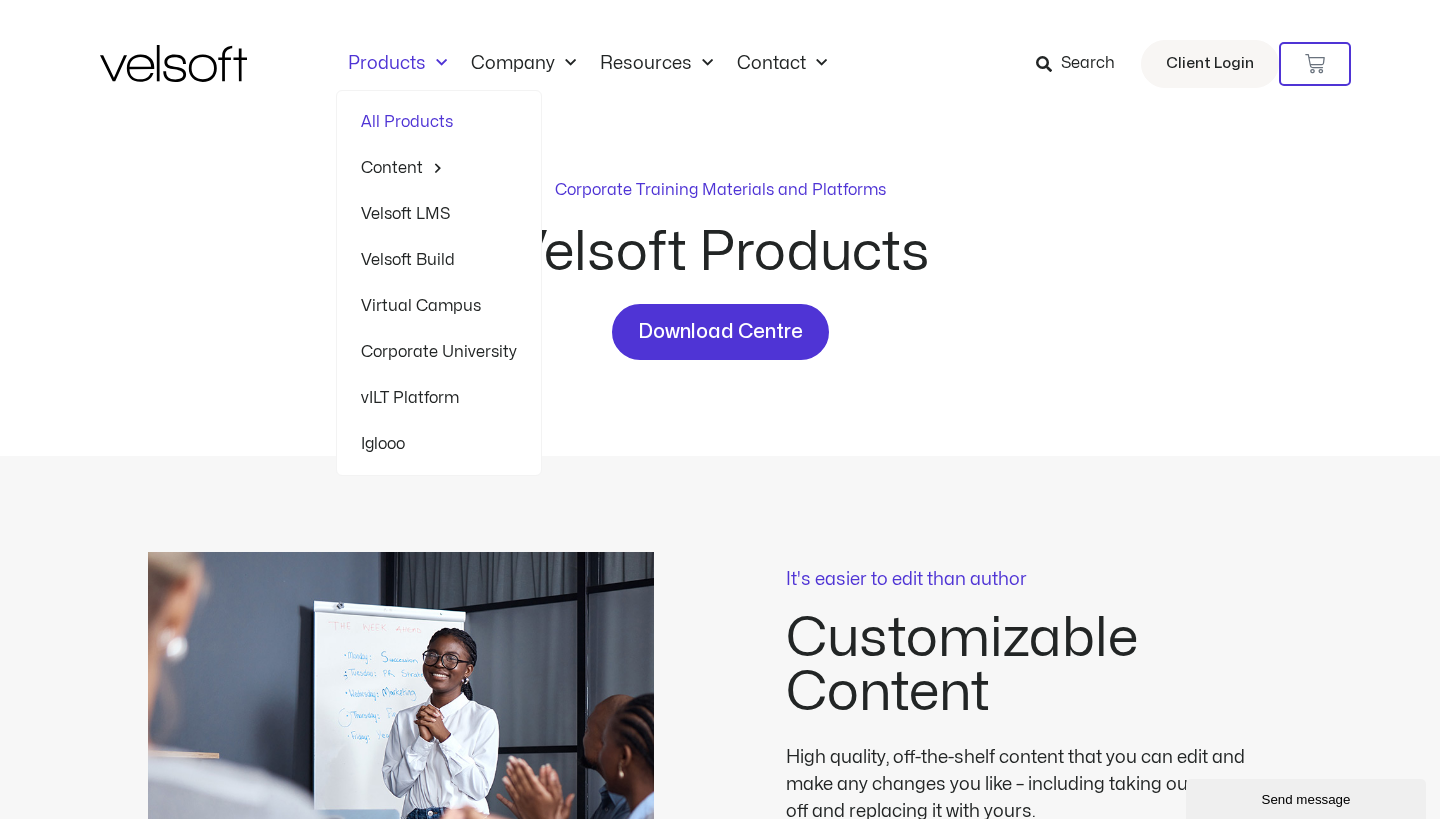click on "Virtual Campus" 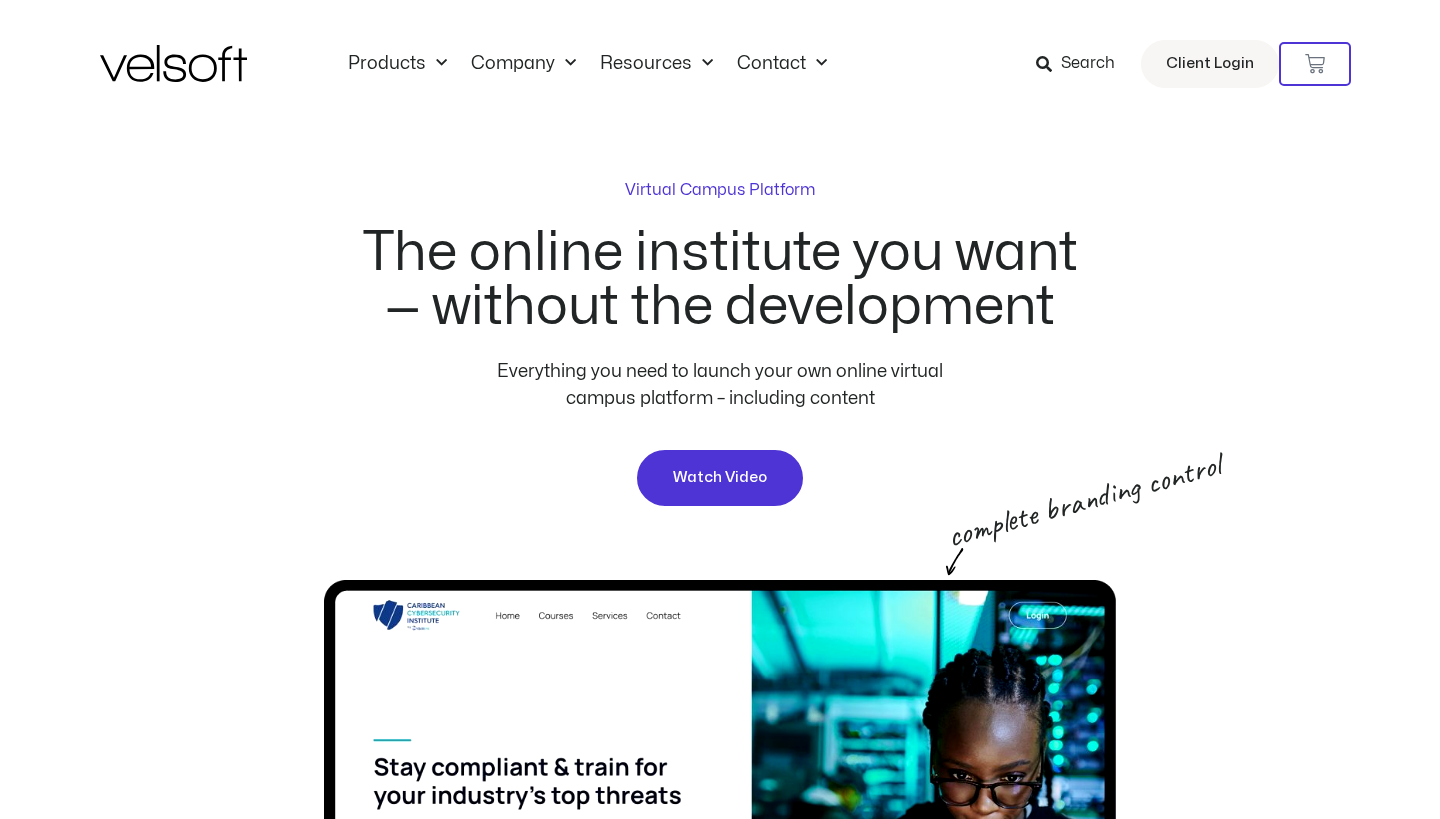 scroll, scrollTop: 0, scrollLeft: 0, axis: both 